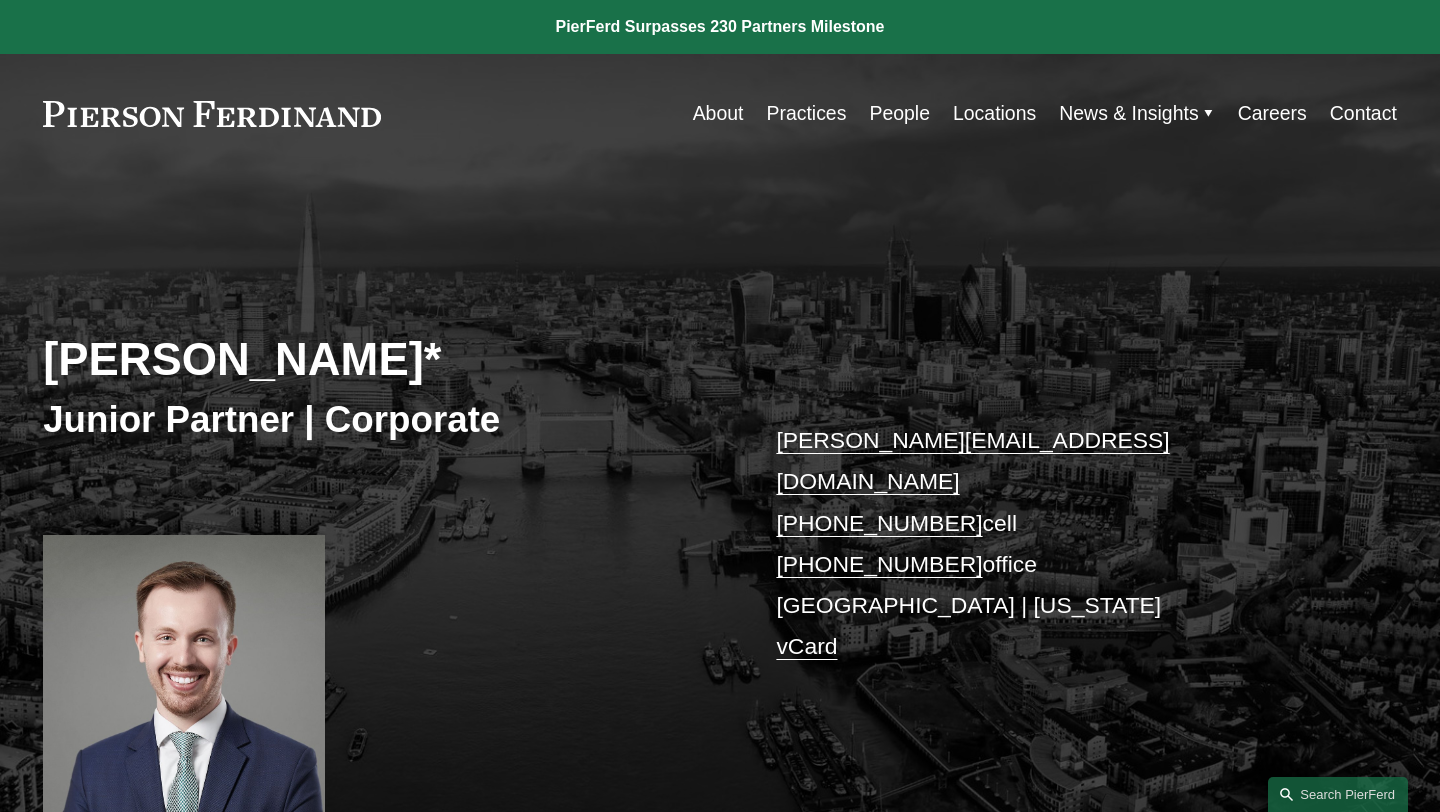 scroll, scrollTop: 709, scrollLeft: 0, axis: vertical 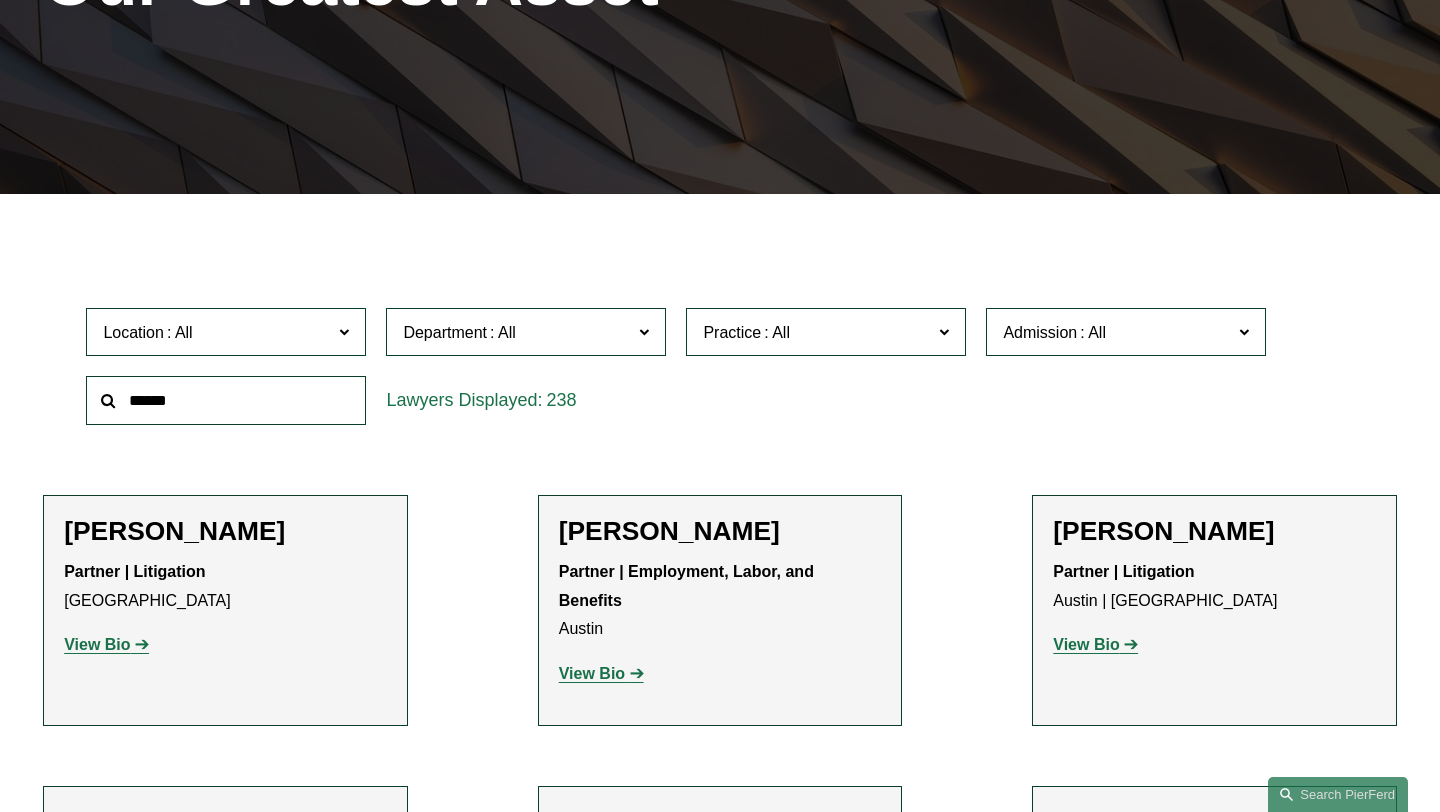 click 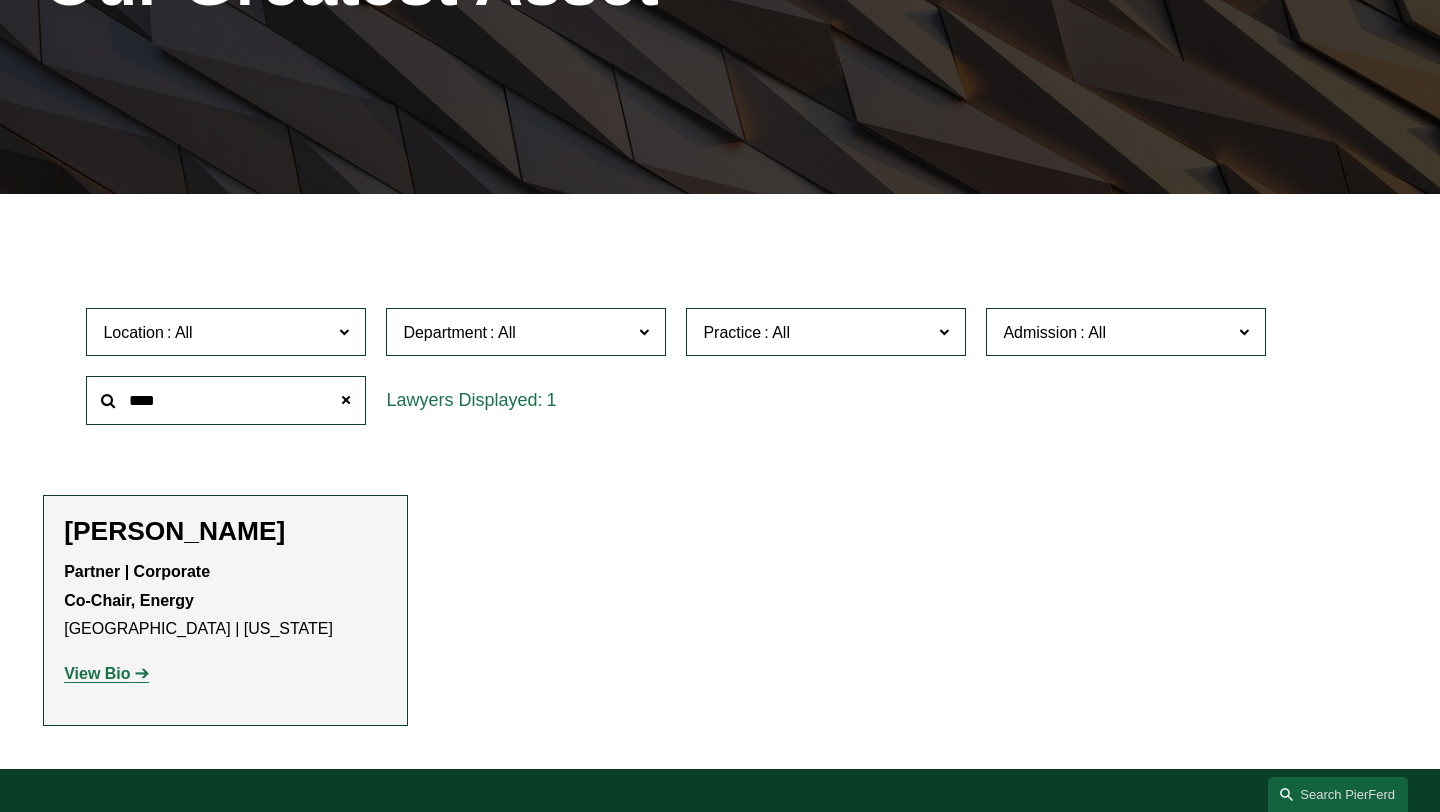 click on "View Bio" 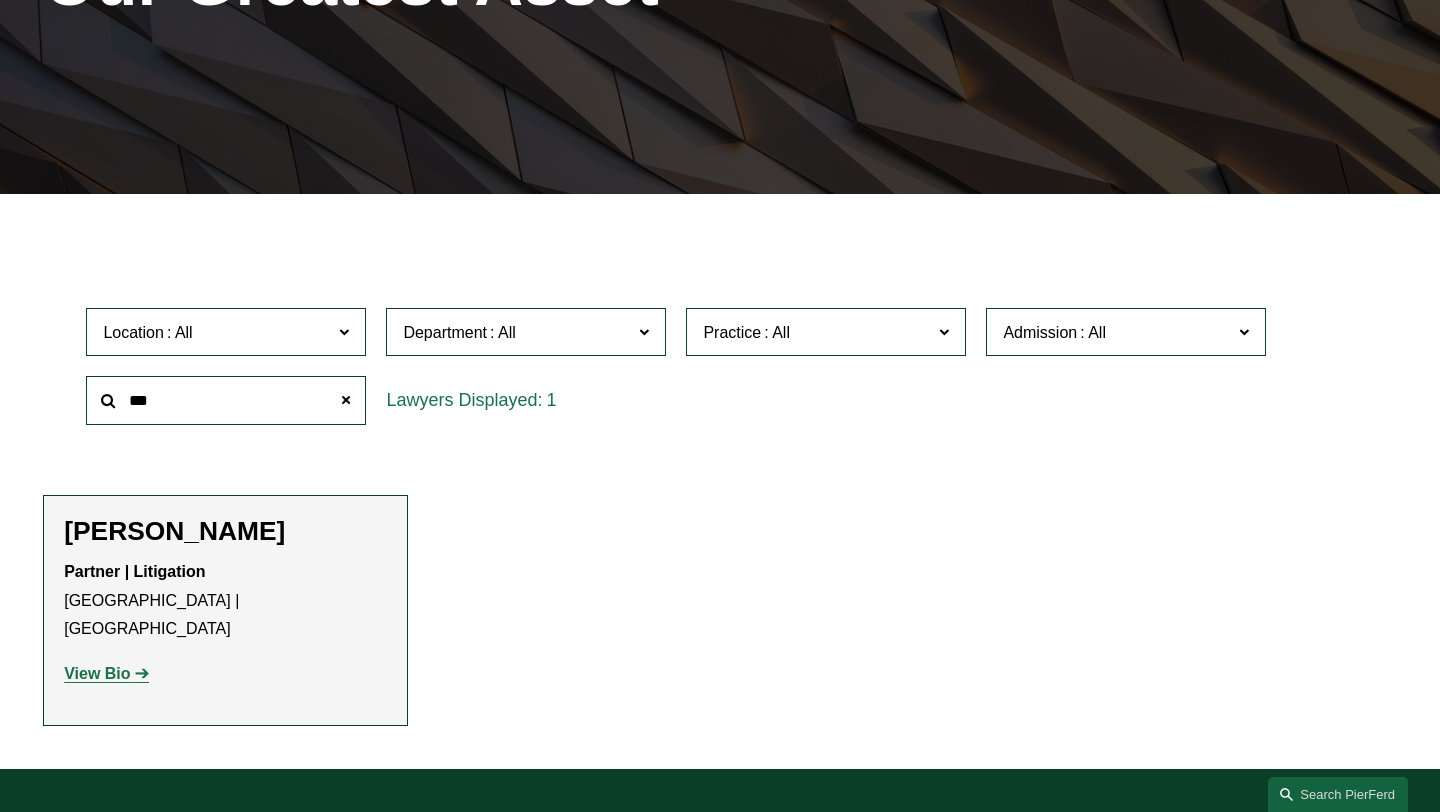 click on "View Bio" 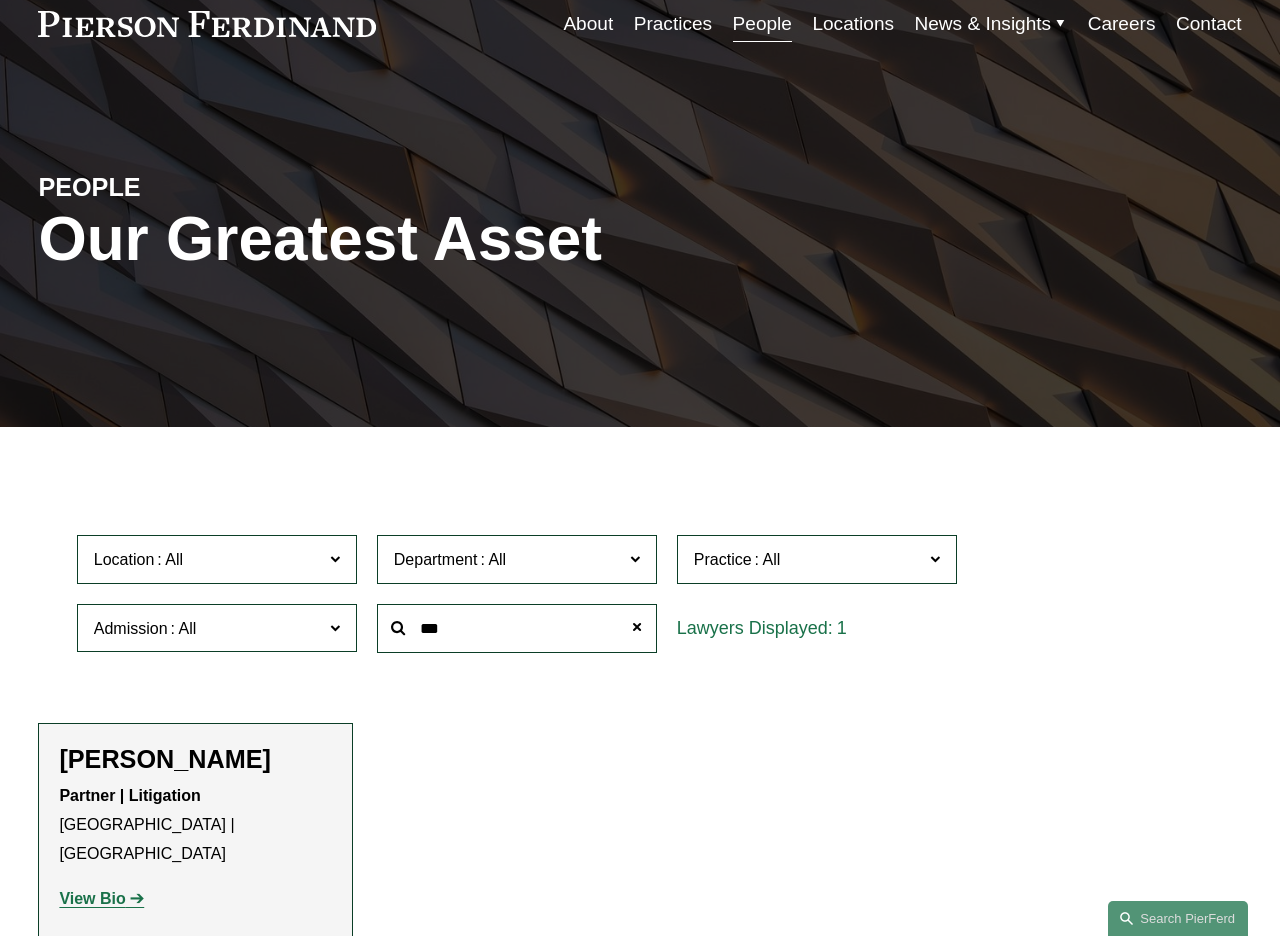 scroll, scrollTop: 94, scrollLeft: 0, axis: vertical 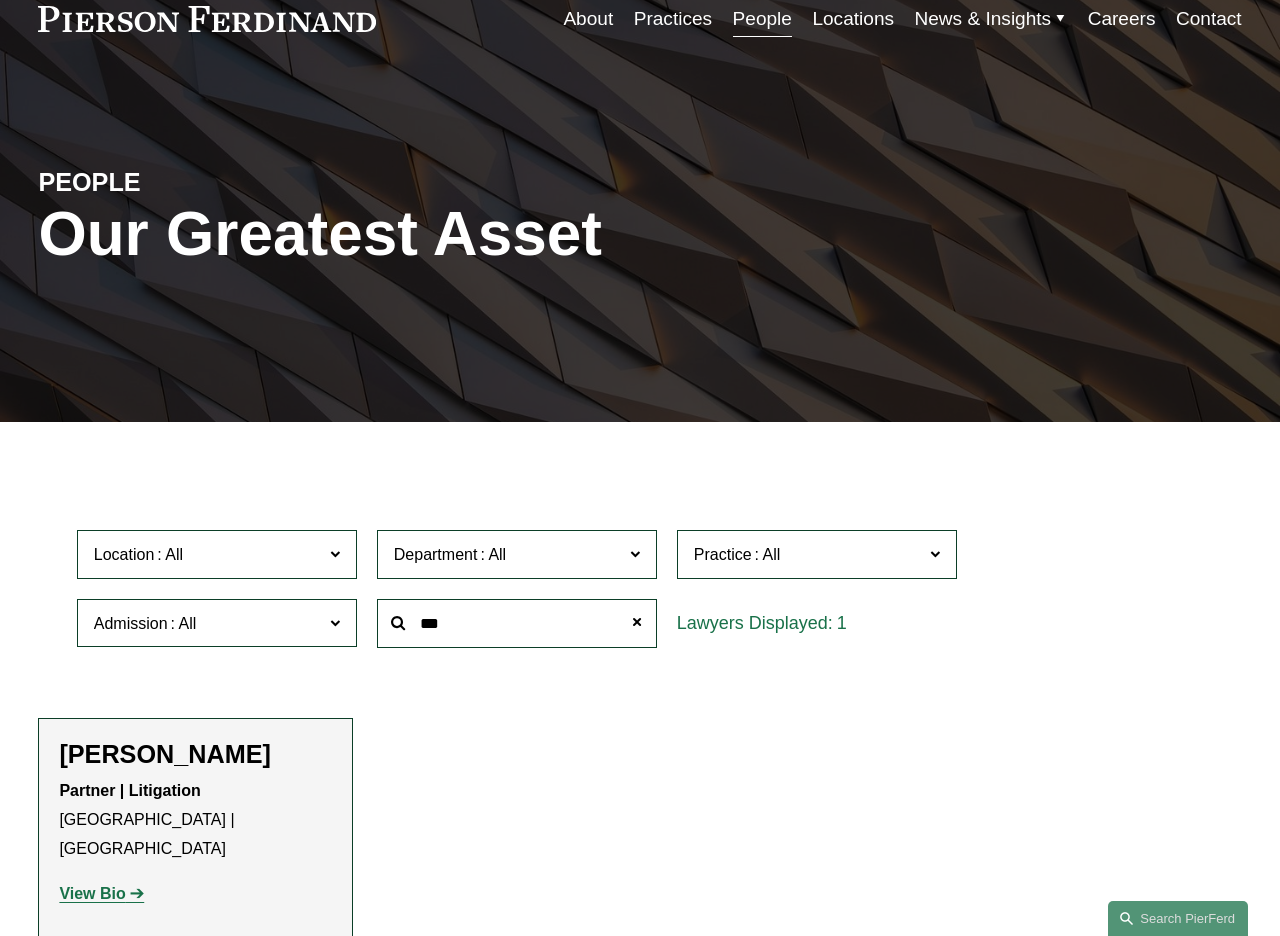 click on "***" 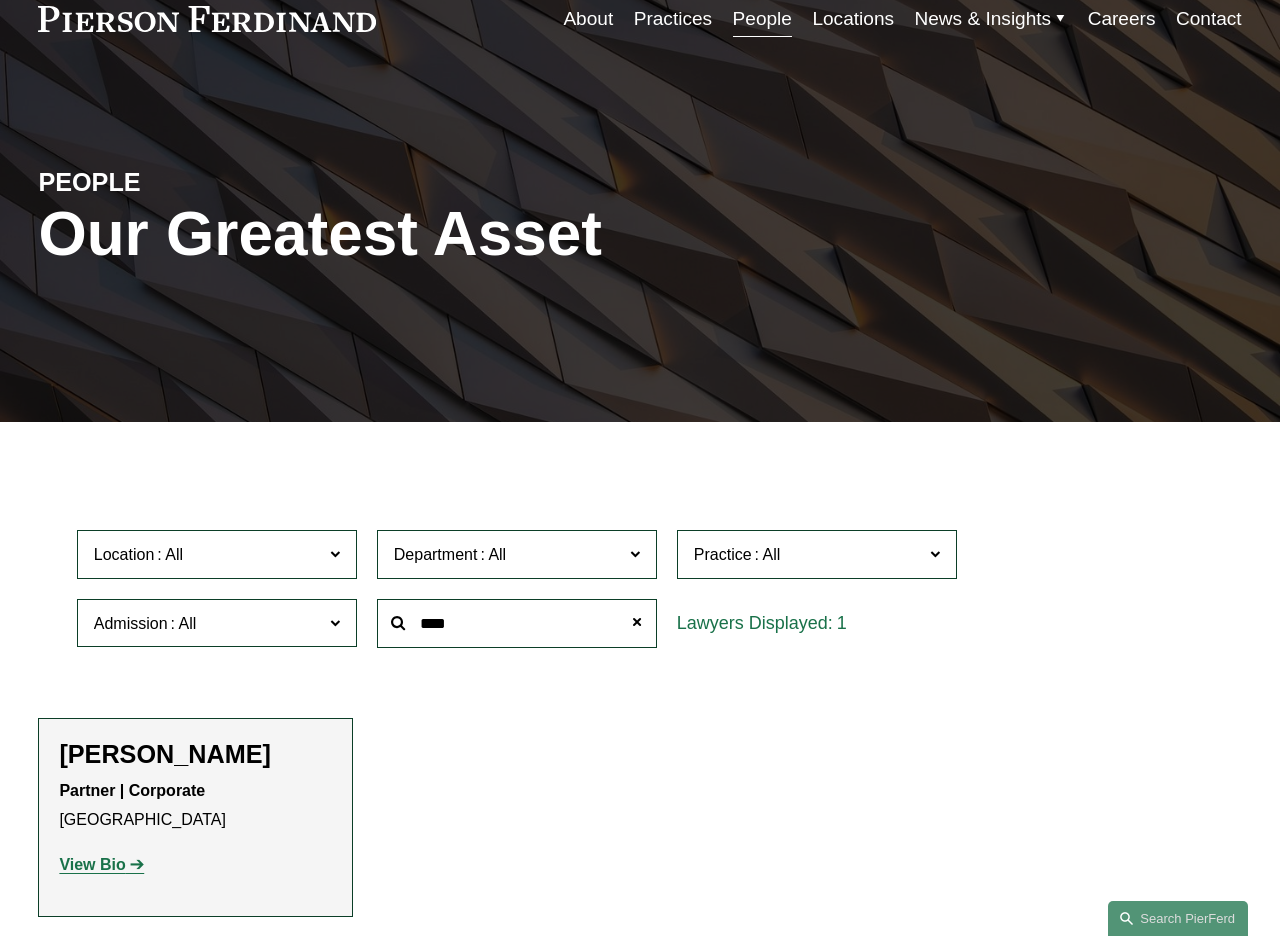 click on "View Bio" 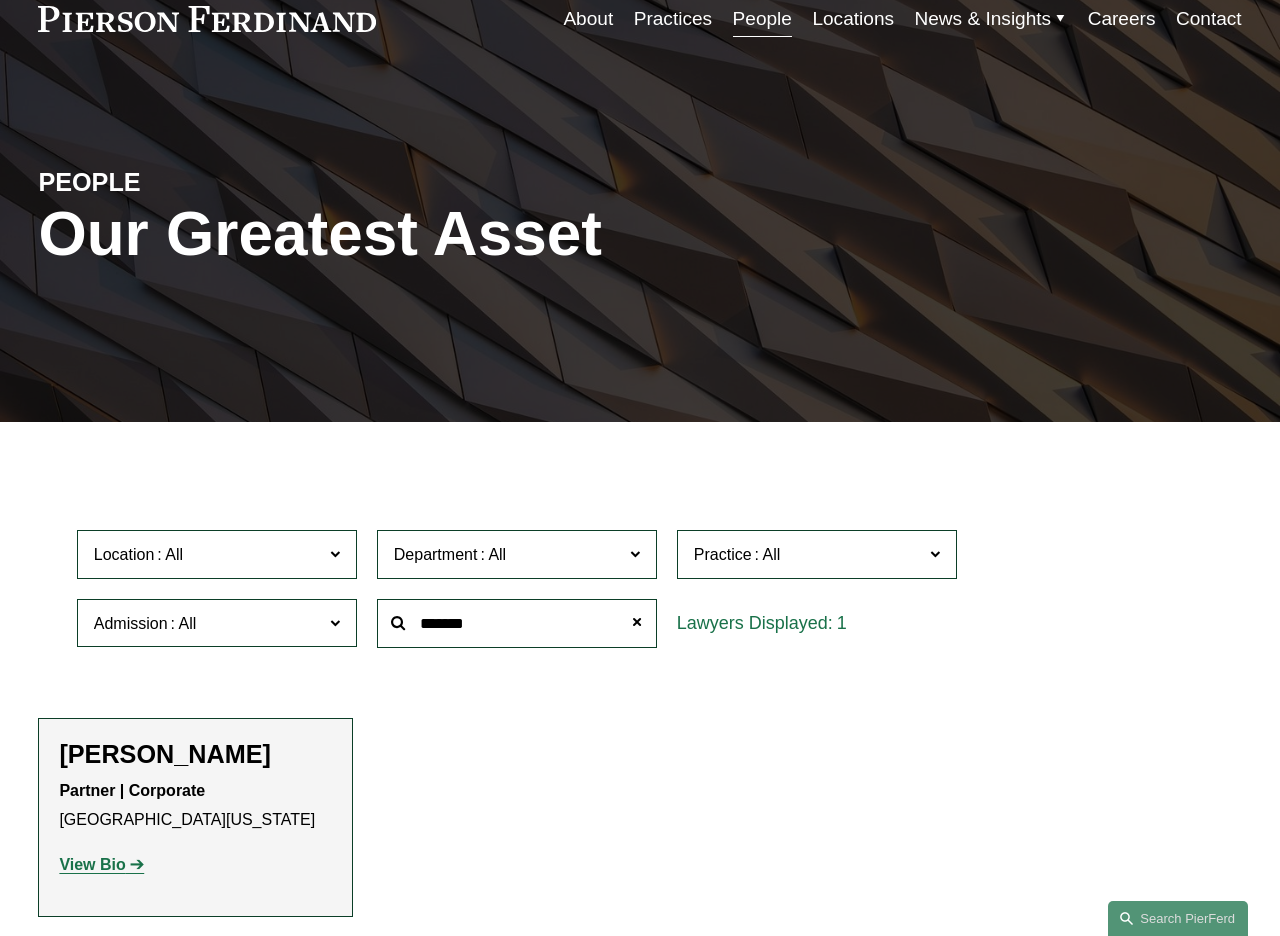 click on "View Bio" 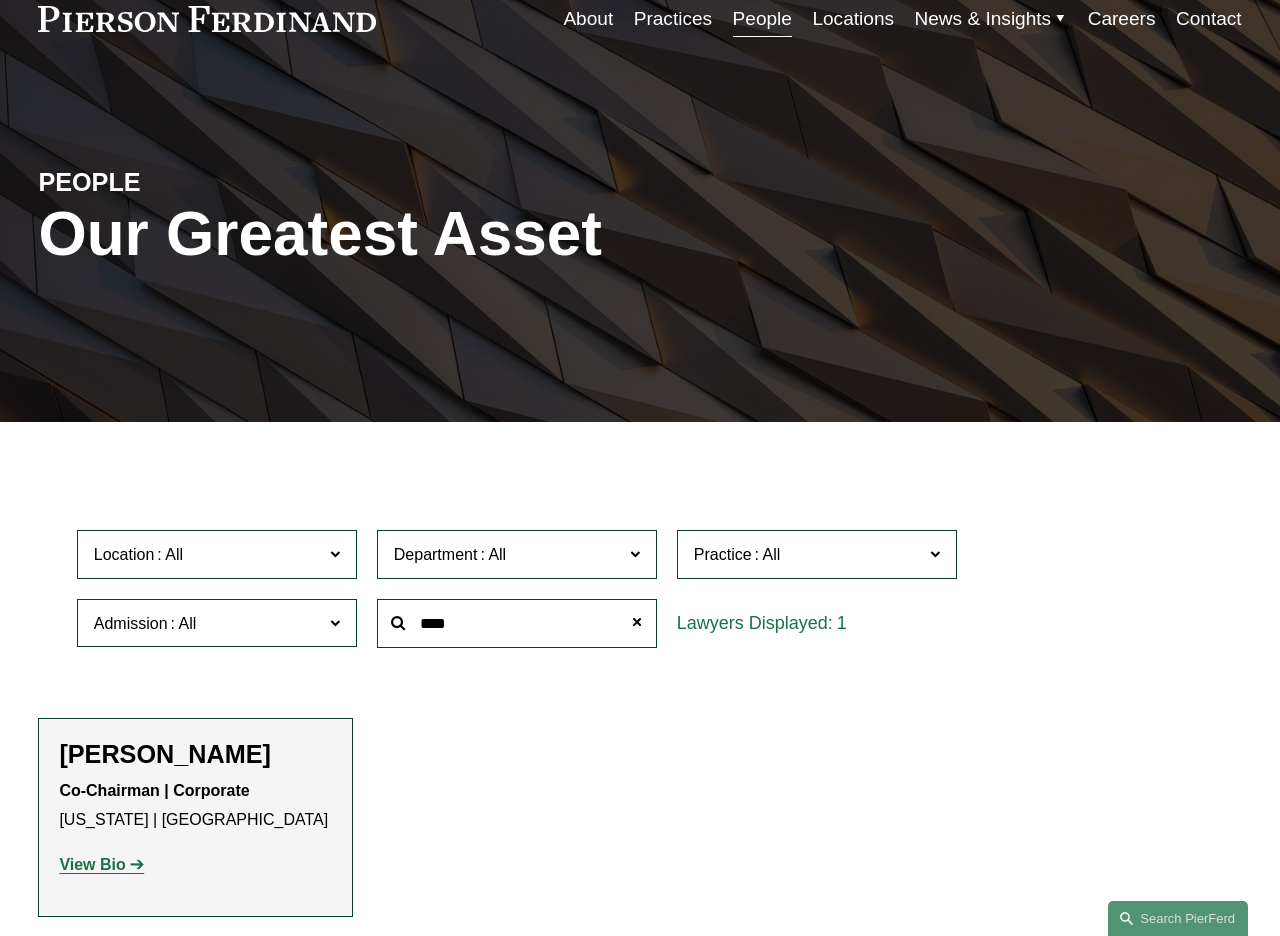 click on "View Bio" 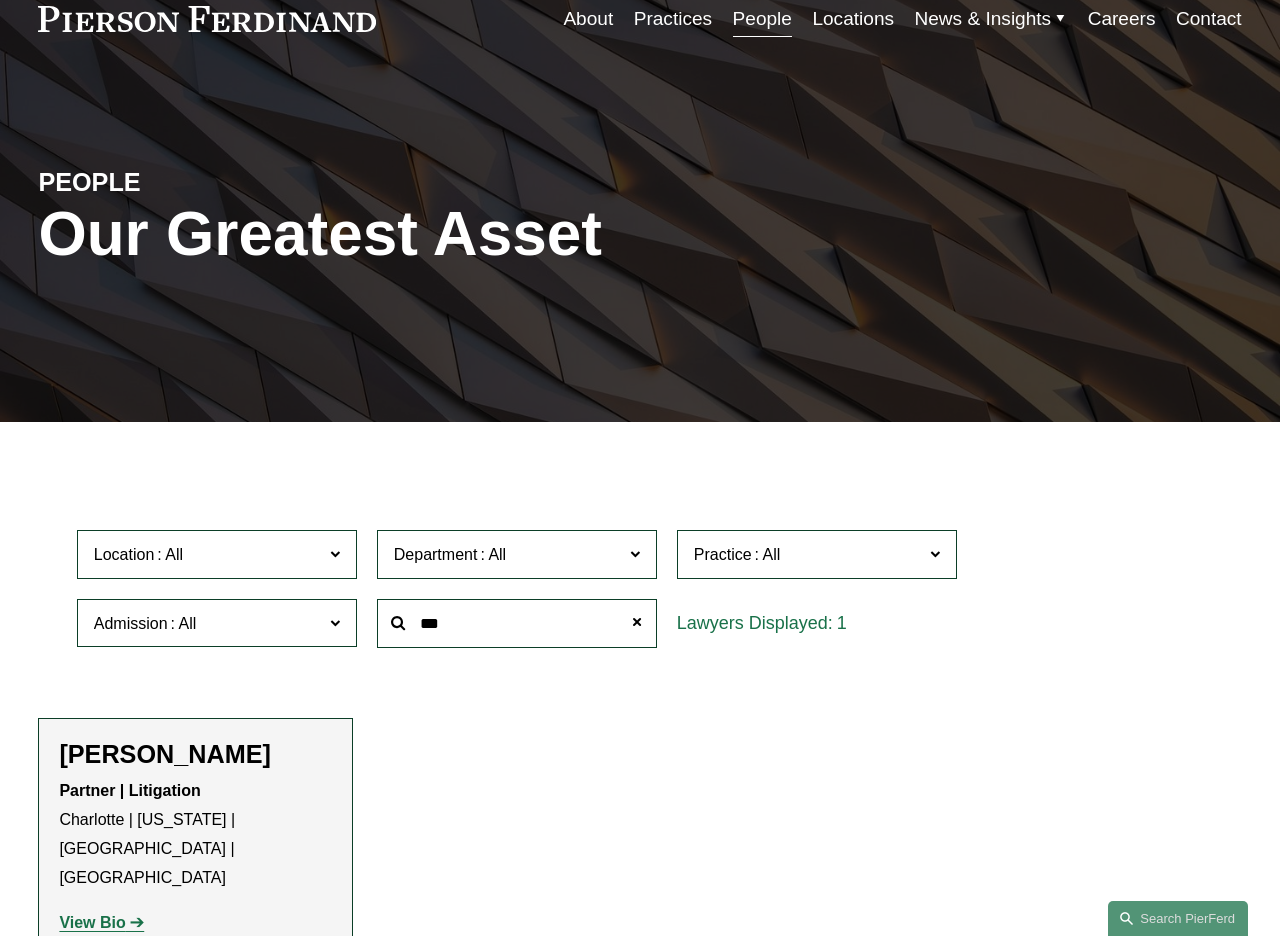 click on "View Bio" 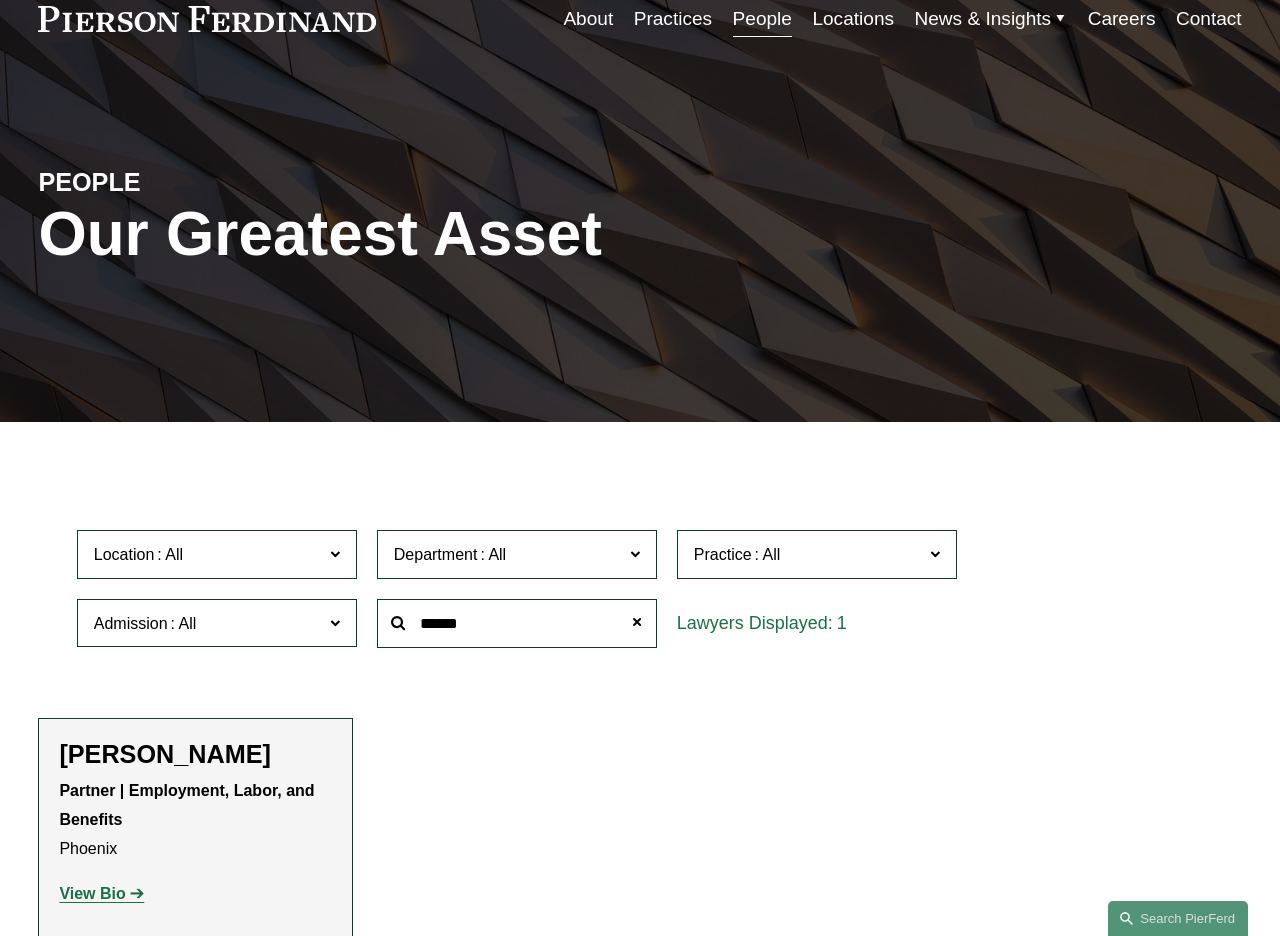 type on "******" 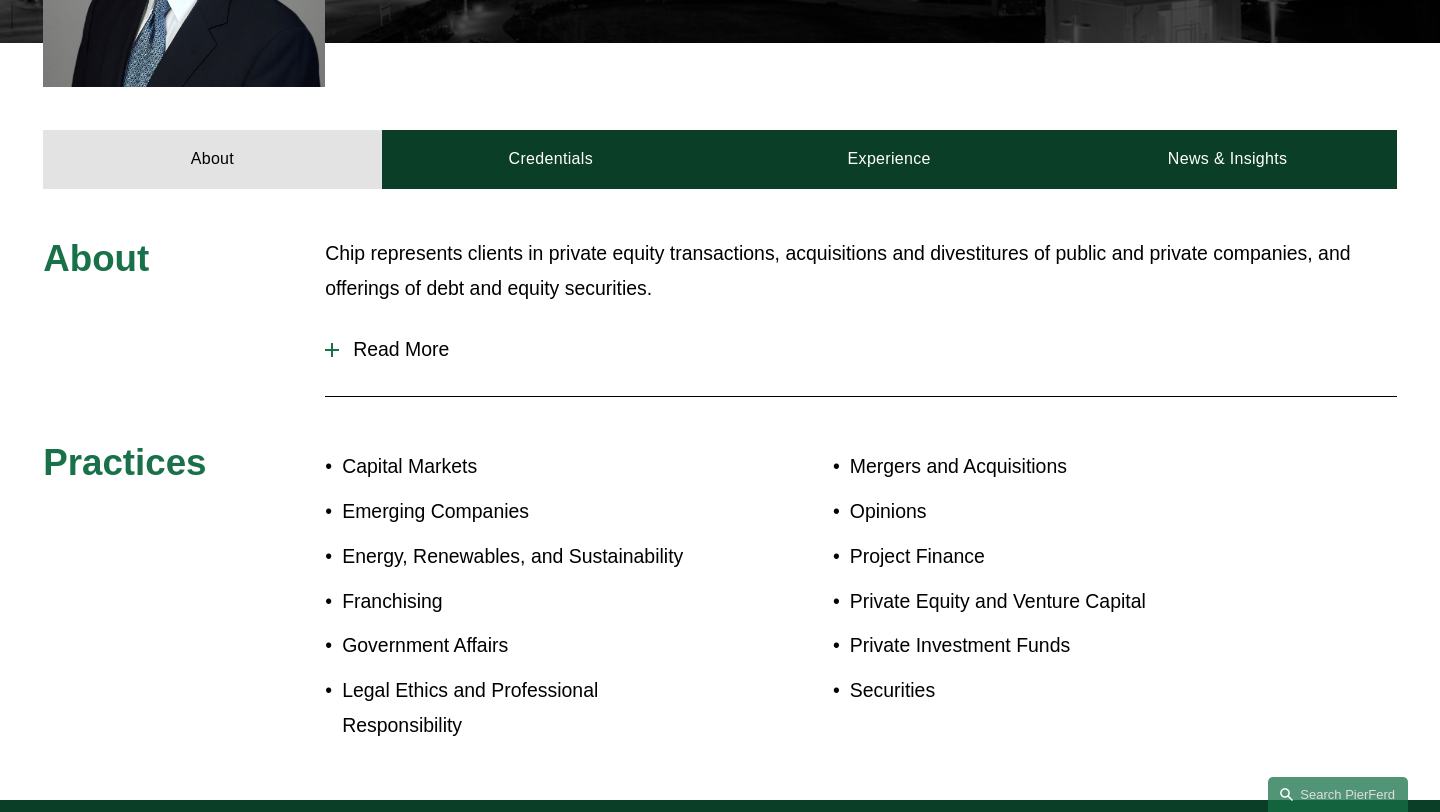 scroll, scrollTop: 873, scrollLeft: 0, axis: vertical 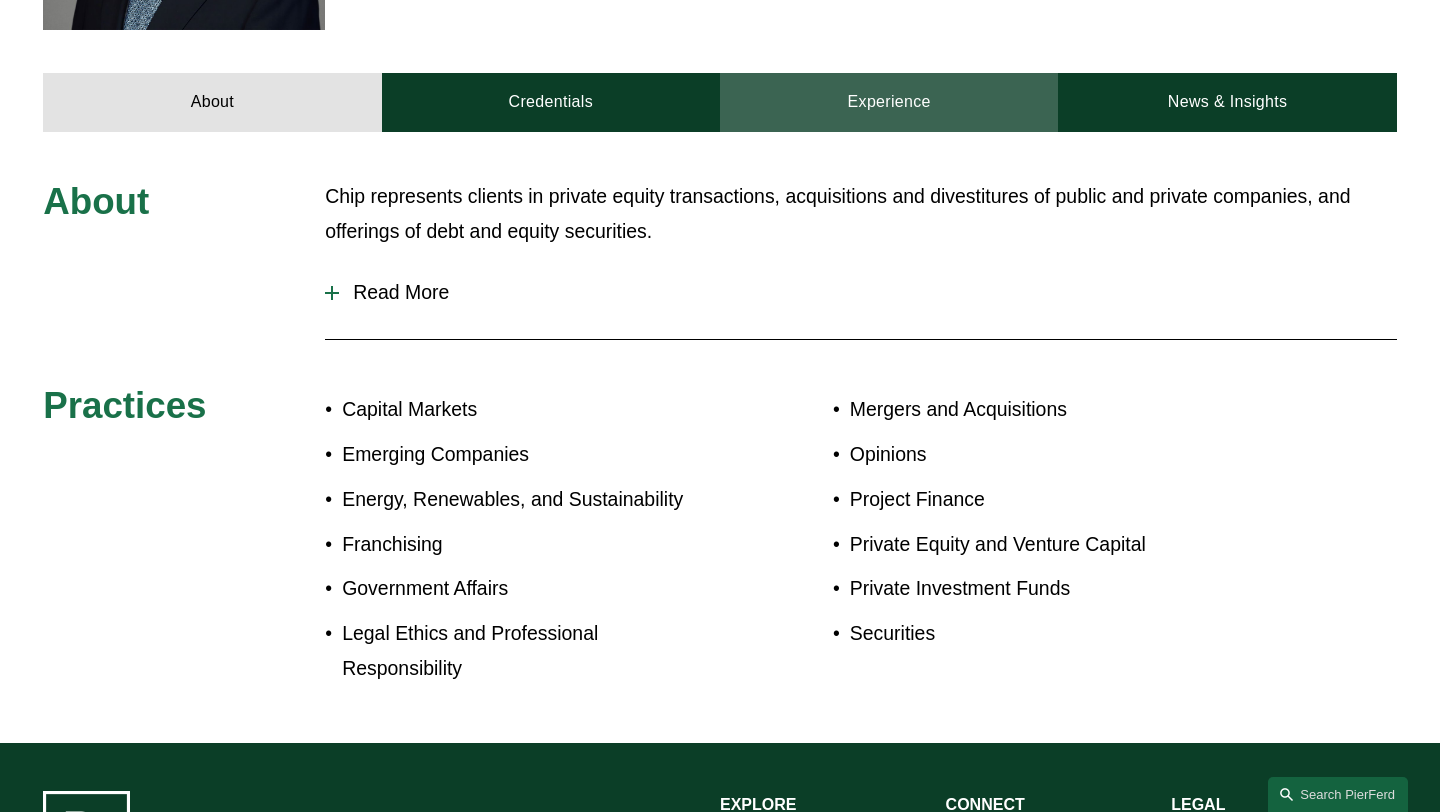 click on "Experience" at bounding box center [889, 102] 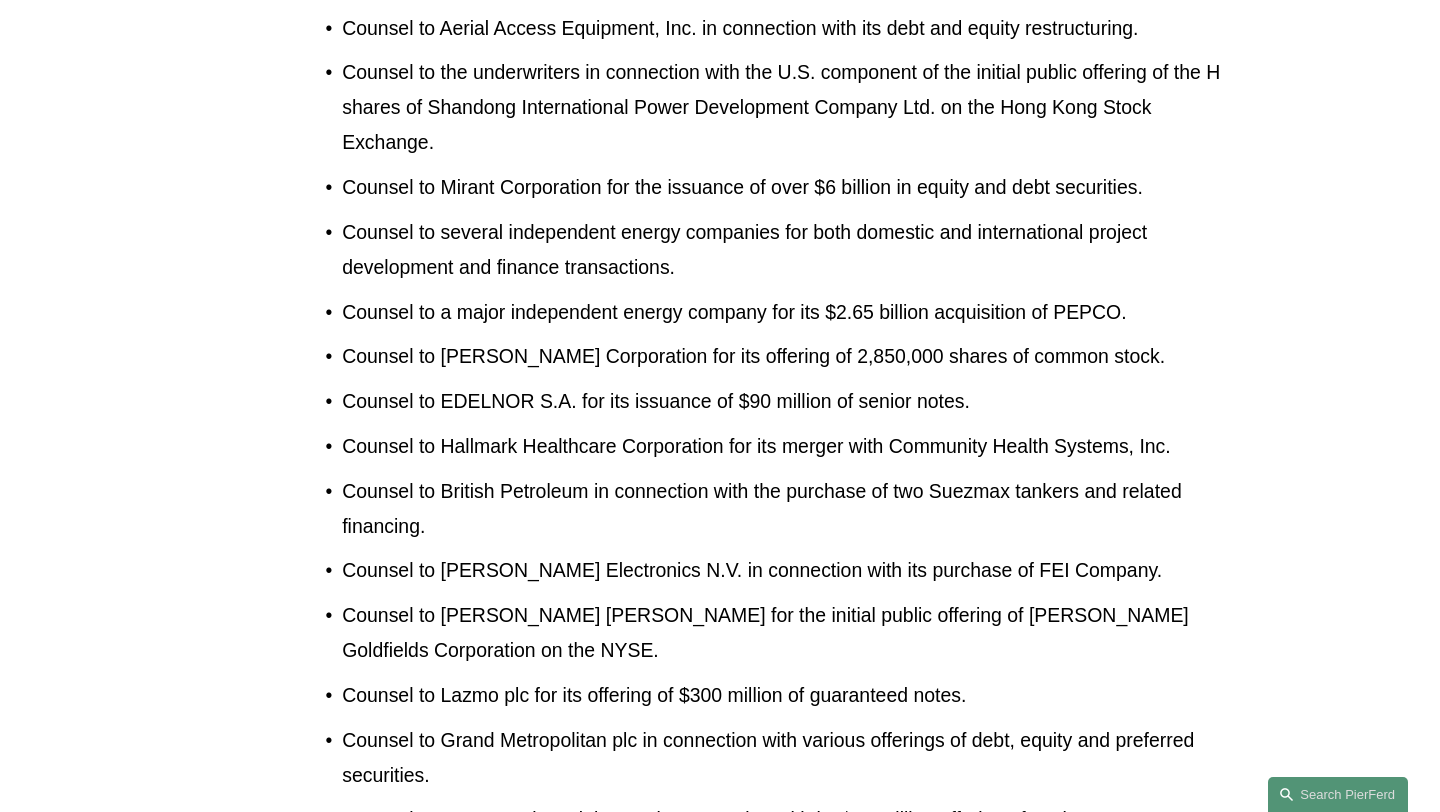 scroll, scrollTop: 2816, scrollLeft: 0, axis: vertical 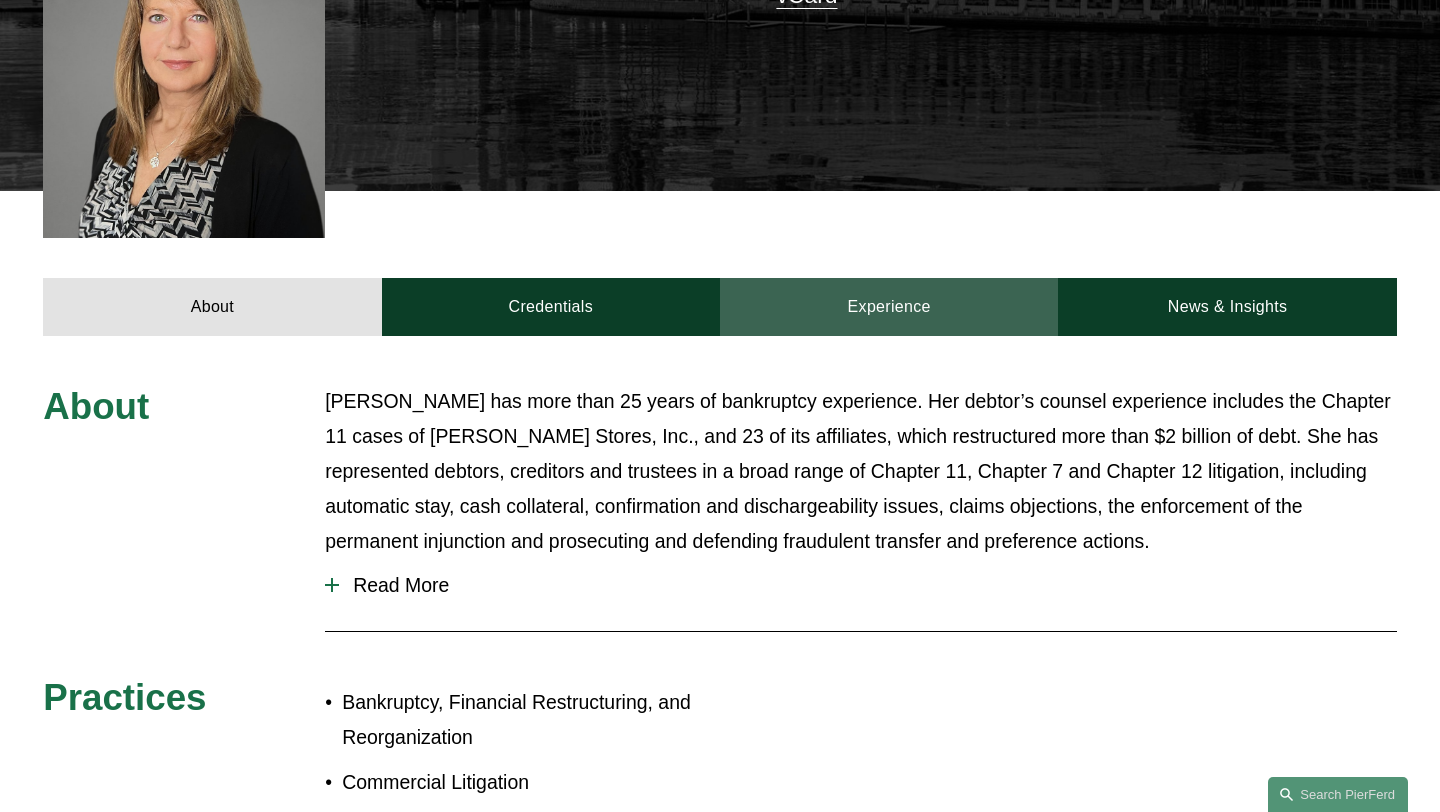 click on "Experience" at bounding box center (889, 307) 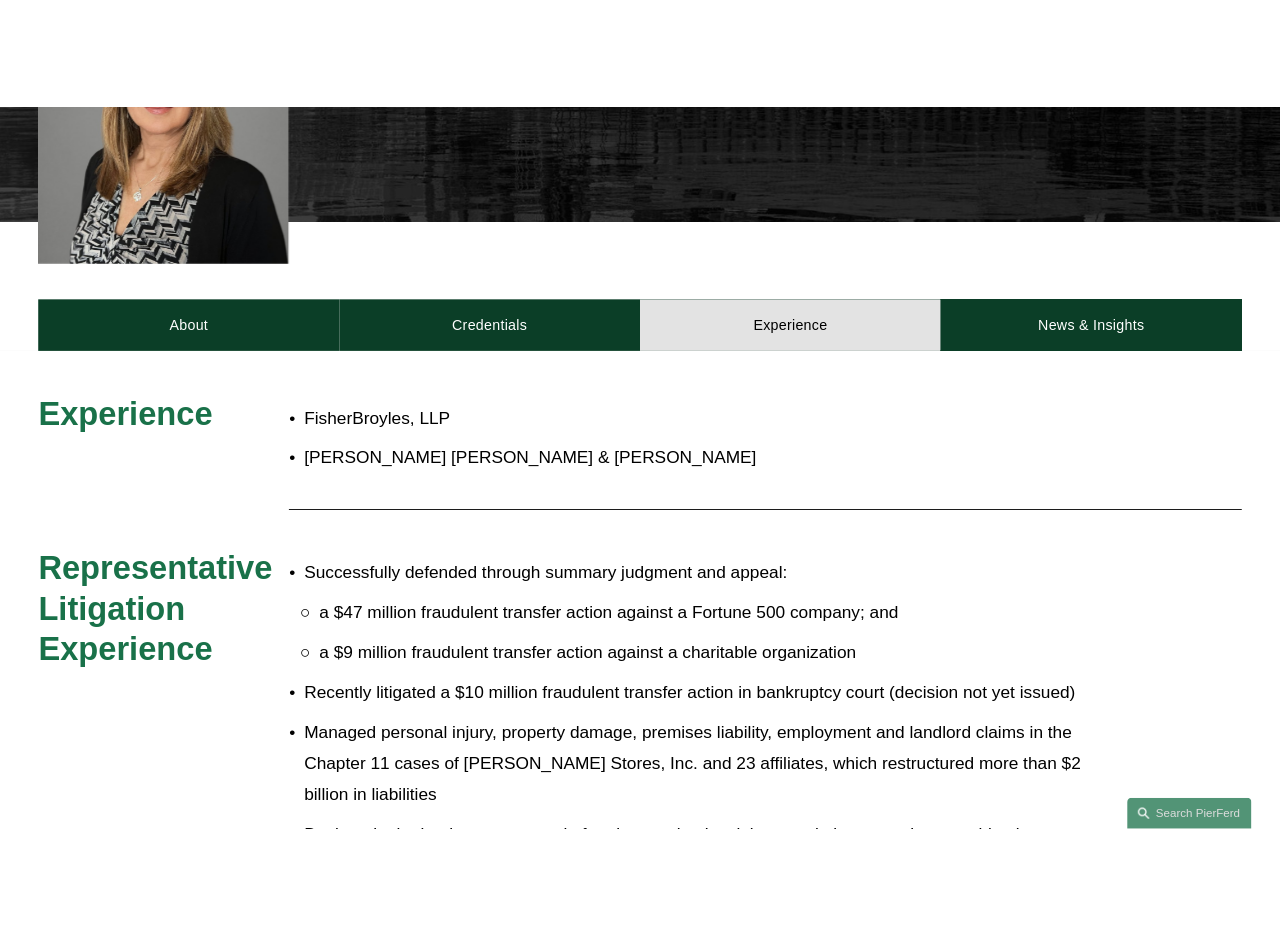 scroll, scrollTop: 674, scrollLeft: 0, axis: vertical 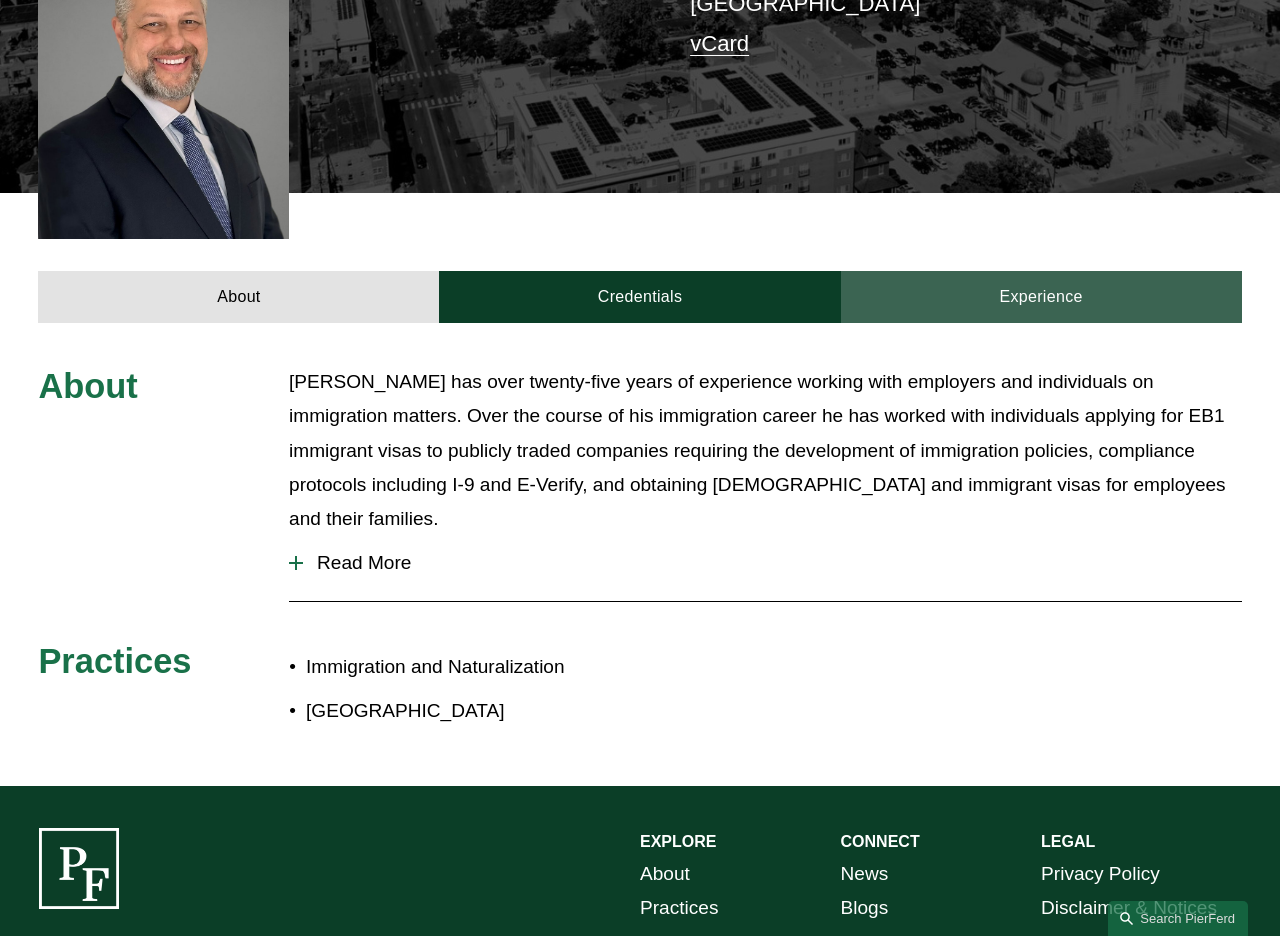click on "Experience" at bounding box center [1041, 297] 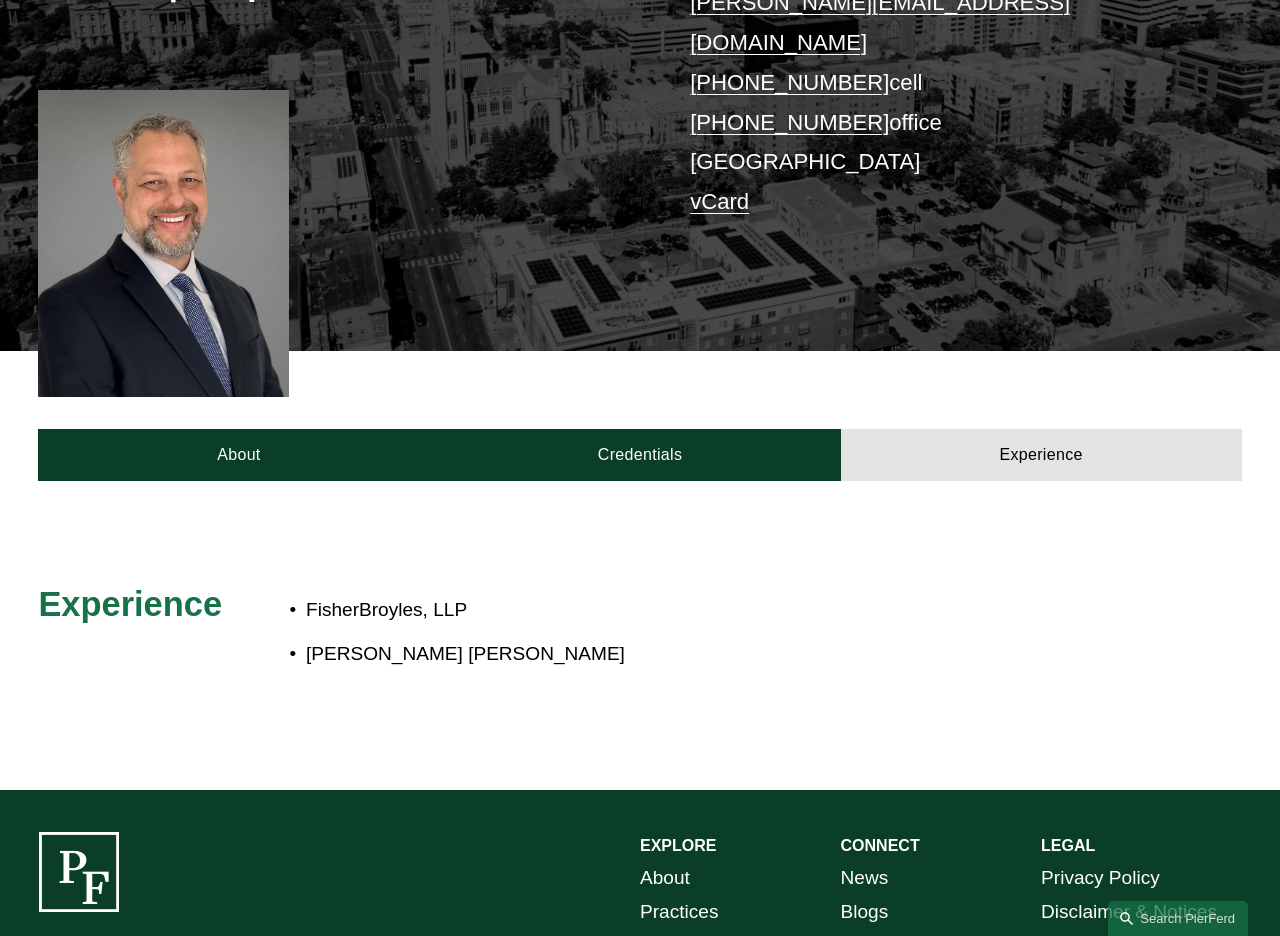 scroll, scrollTop: 0, scrollLeft: 0, axis: both 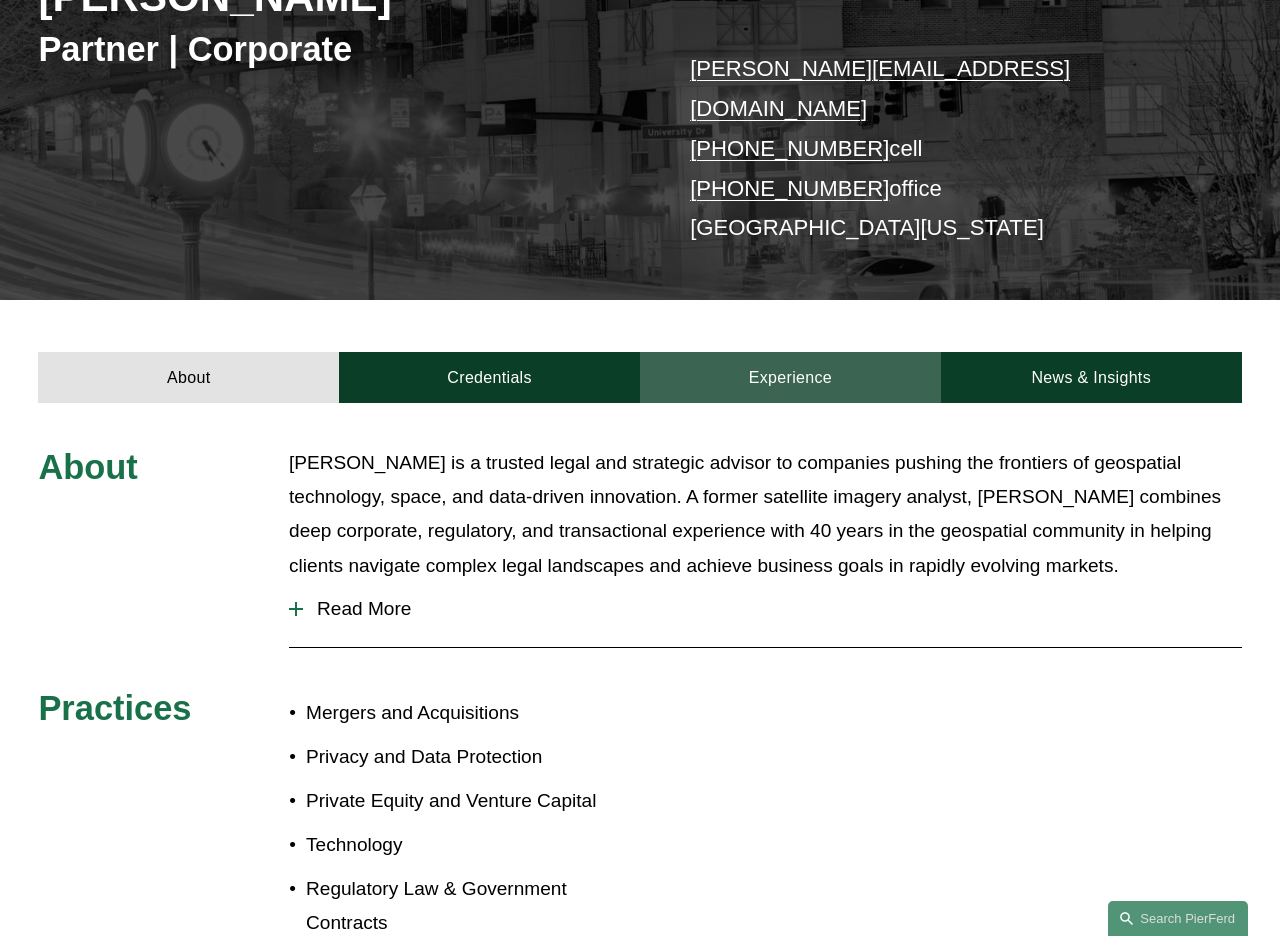 click on "Experience" at bounding box center (790, 378) 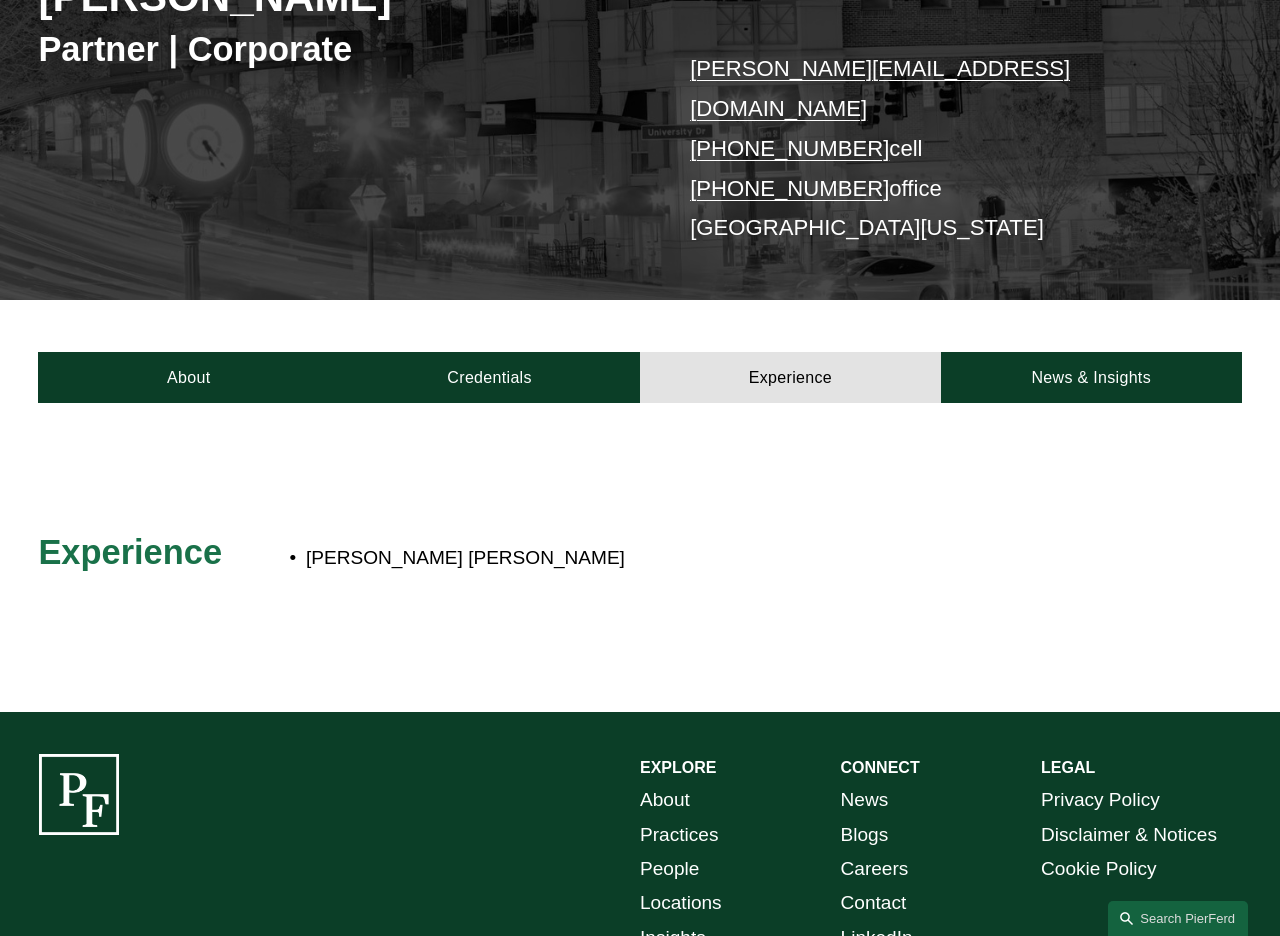 scroll, scrollTop: 0, scrollLeft: 0, axis: both 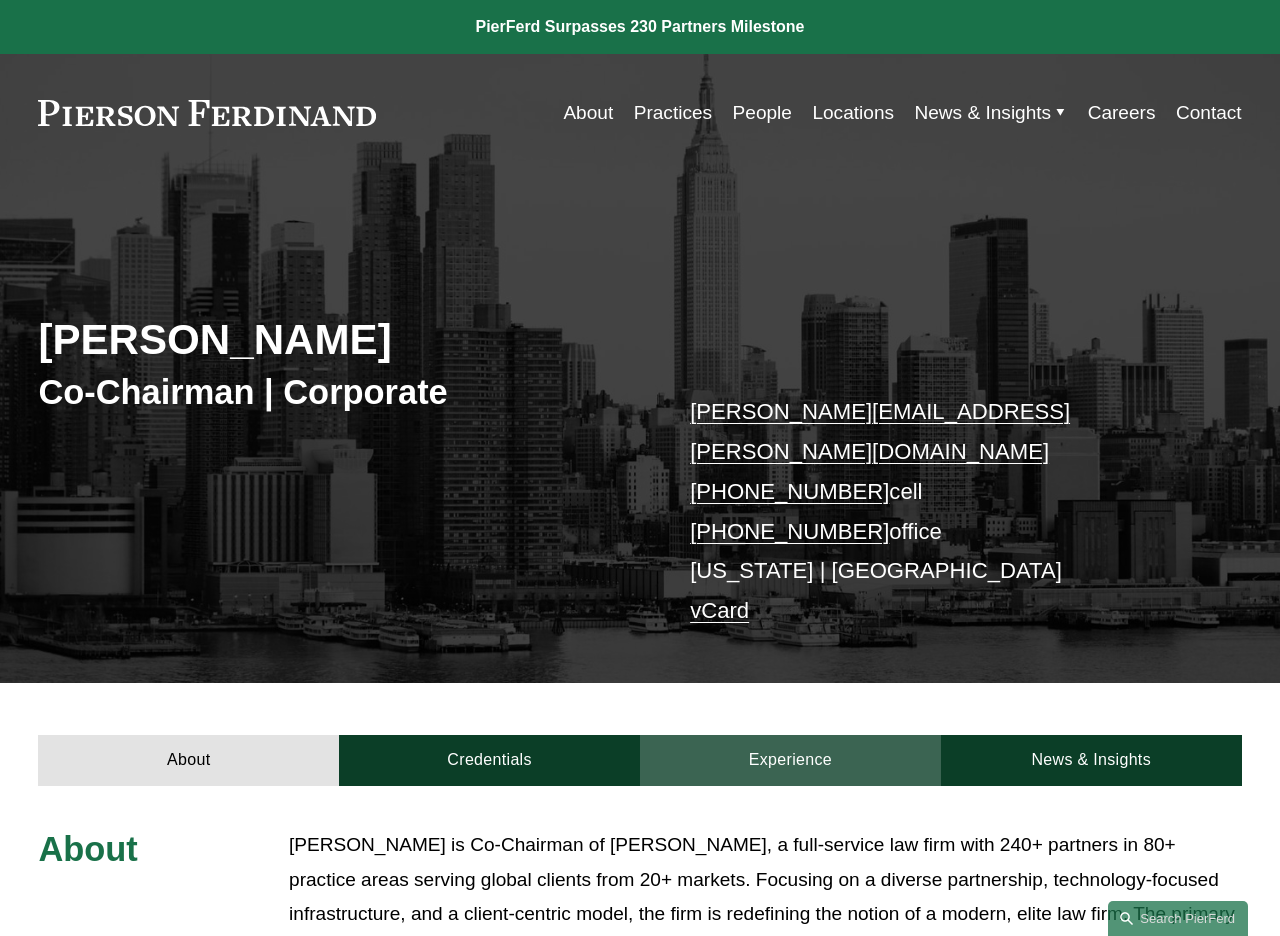click on "Experience" at bounding box center [790, 761] 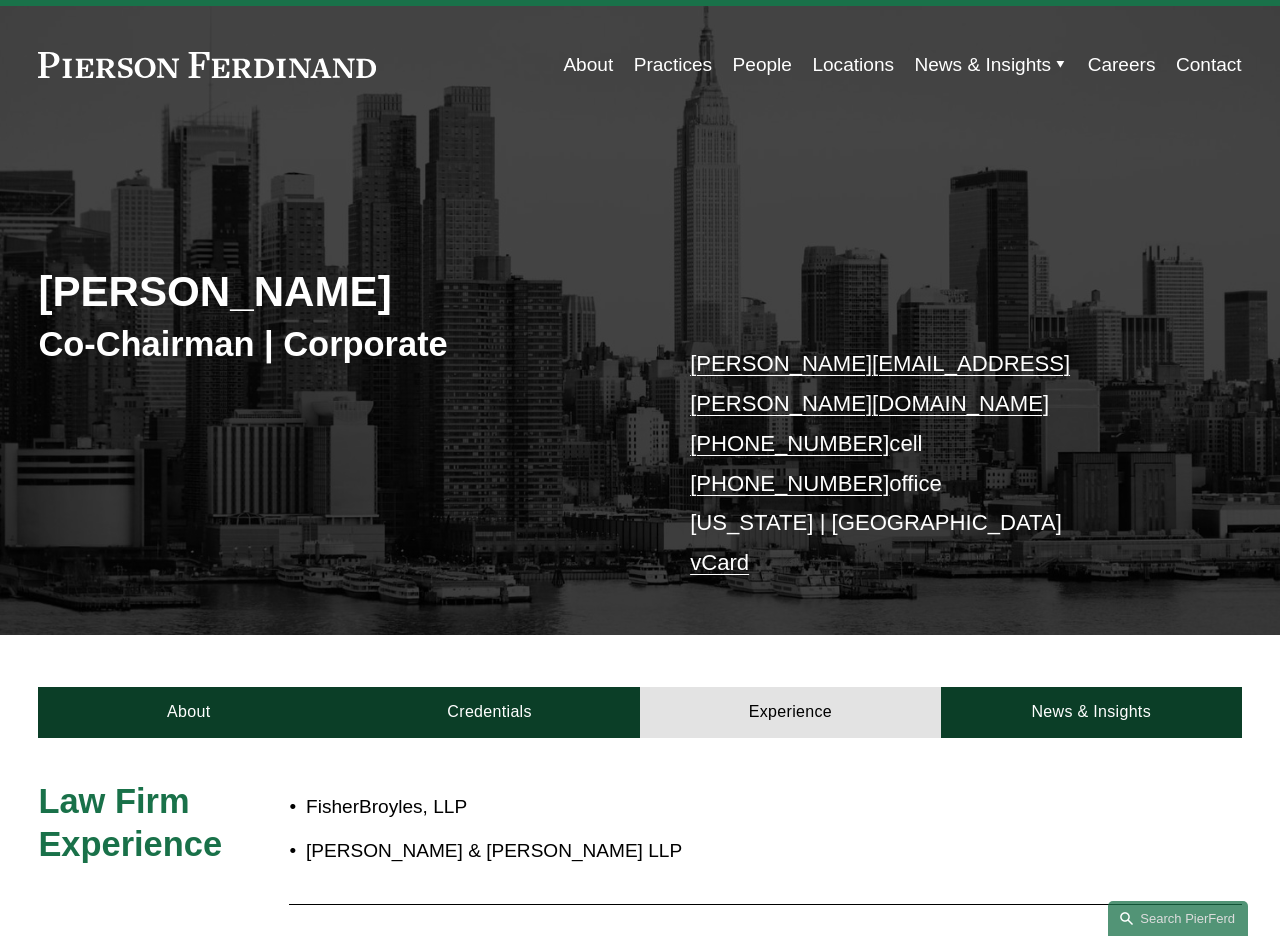 scroll, scrollTop: 0, scrollLeft: 0, axis: both 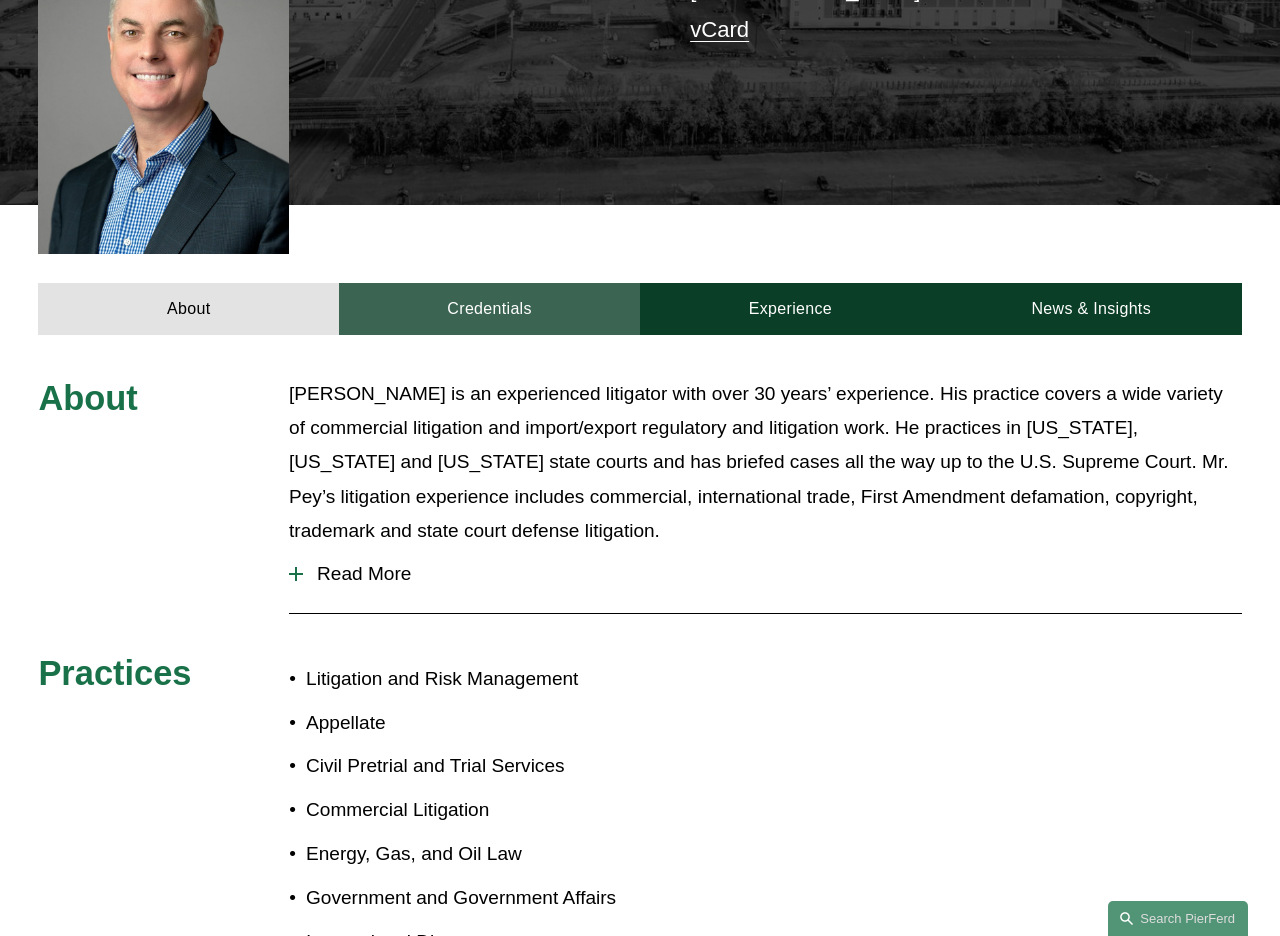 click on "Credentials" at bounding box center (489, 309) 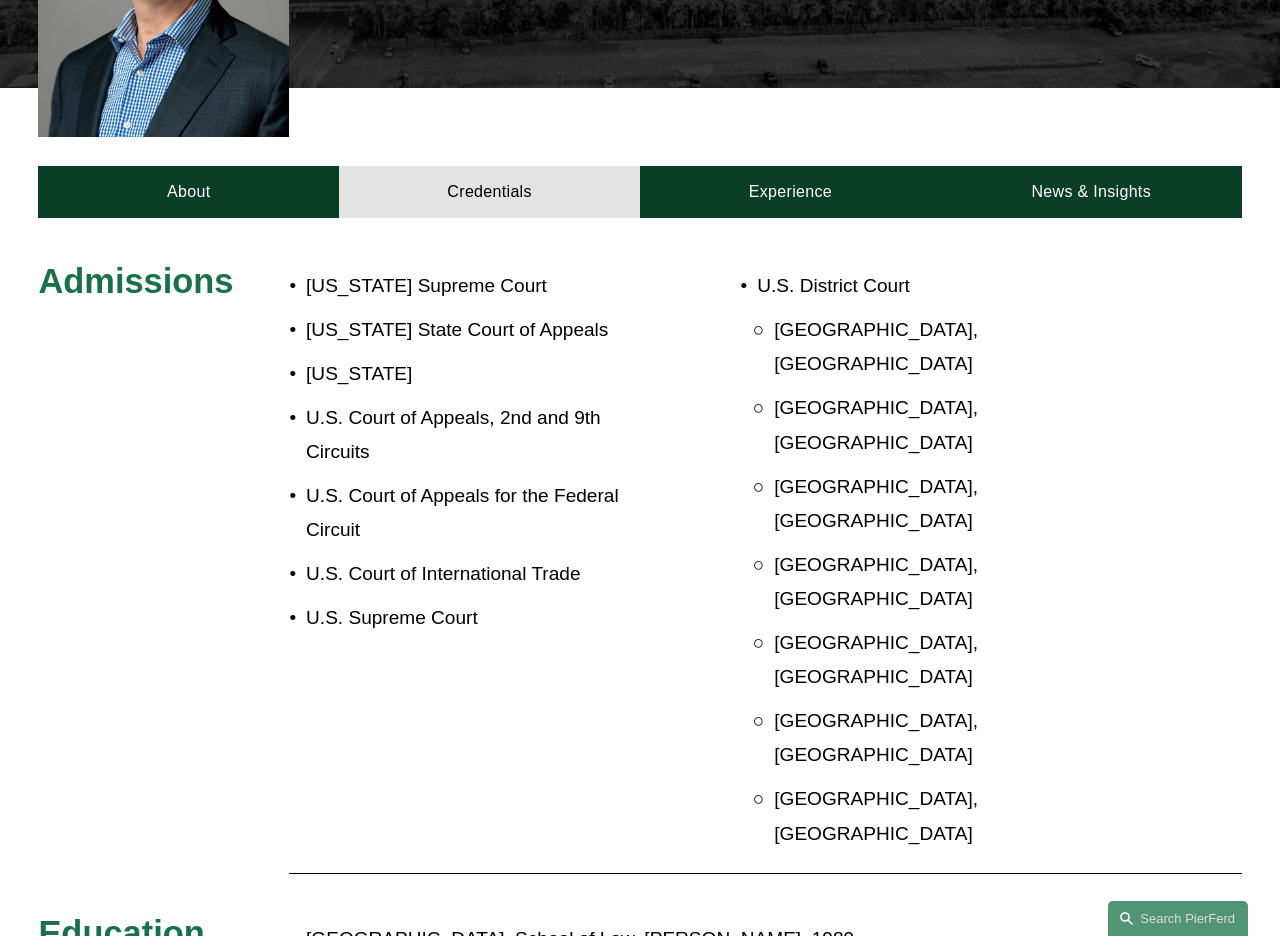 scroll, scrollTop: 699, scrollLeft: 0, axis: vertical 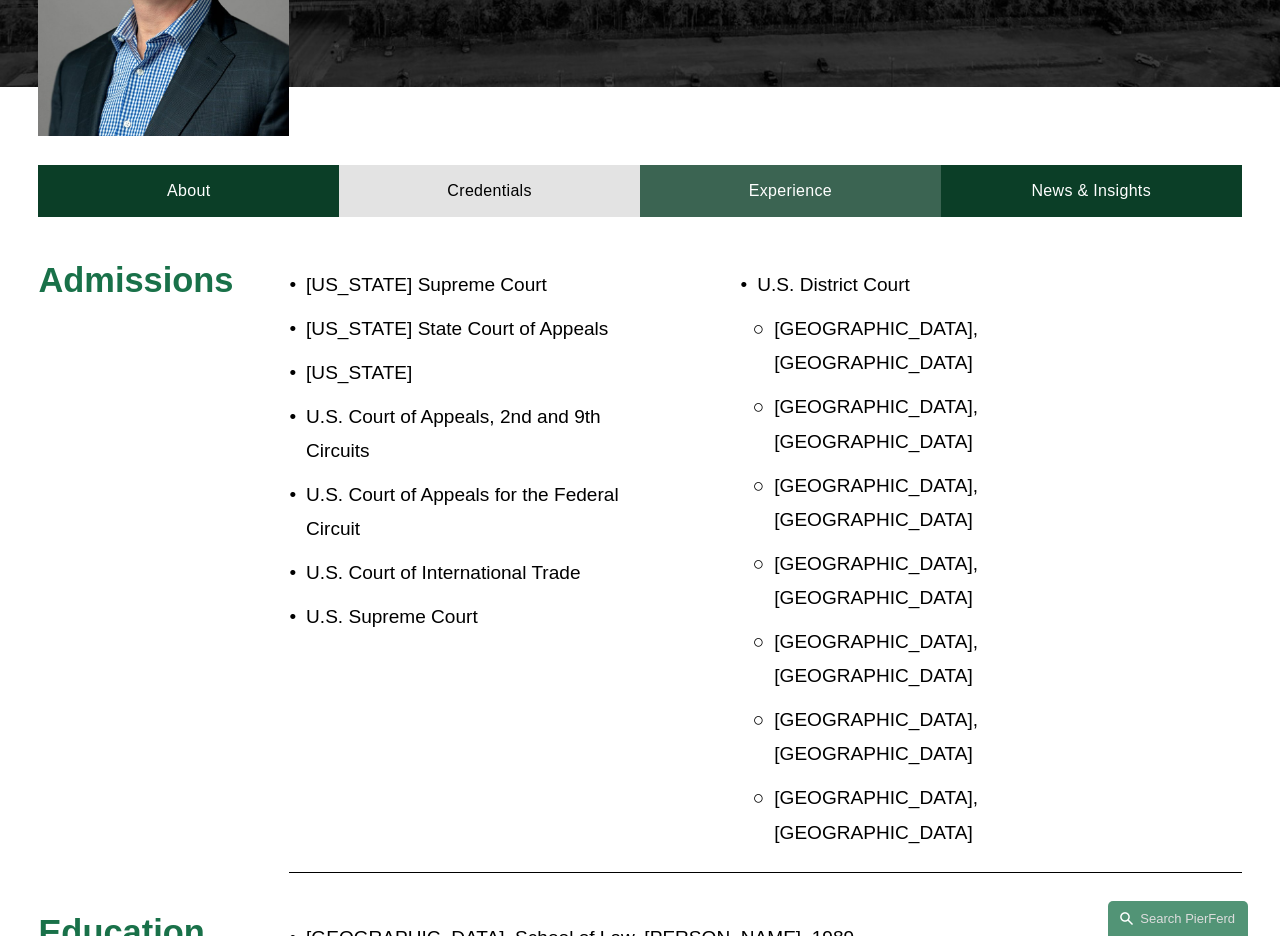 click on "Experience" at bounding box center (790, 191) 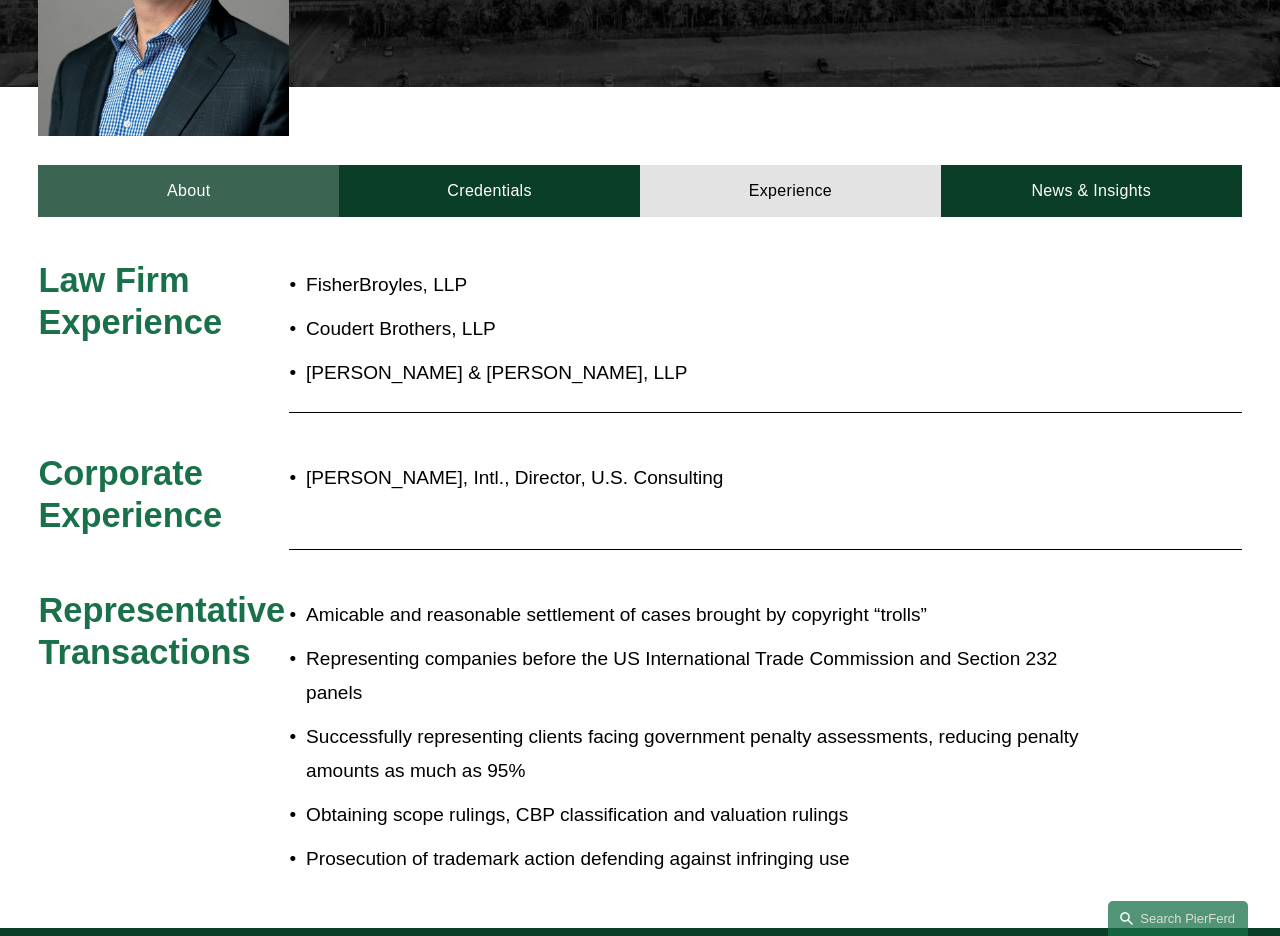 click on "About" at bounding box center (188, 191) 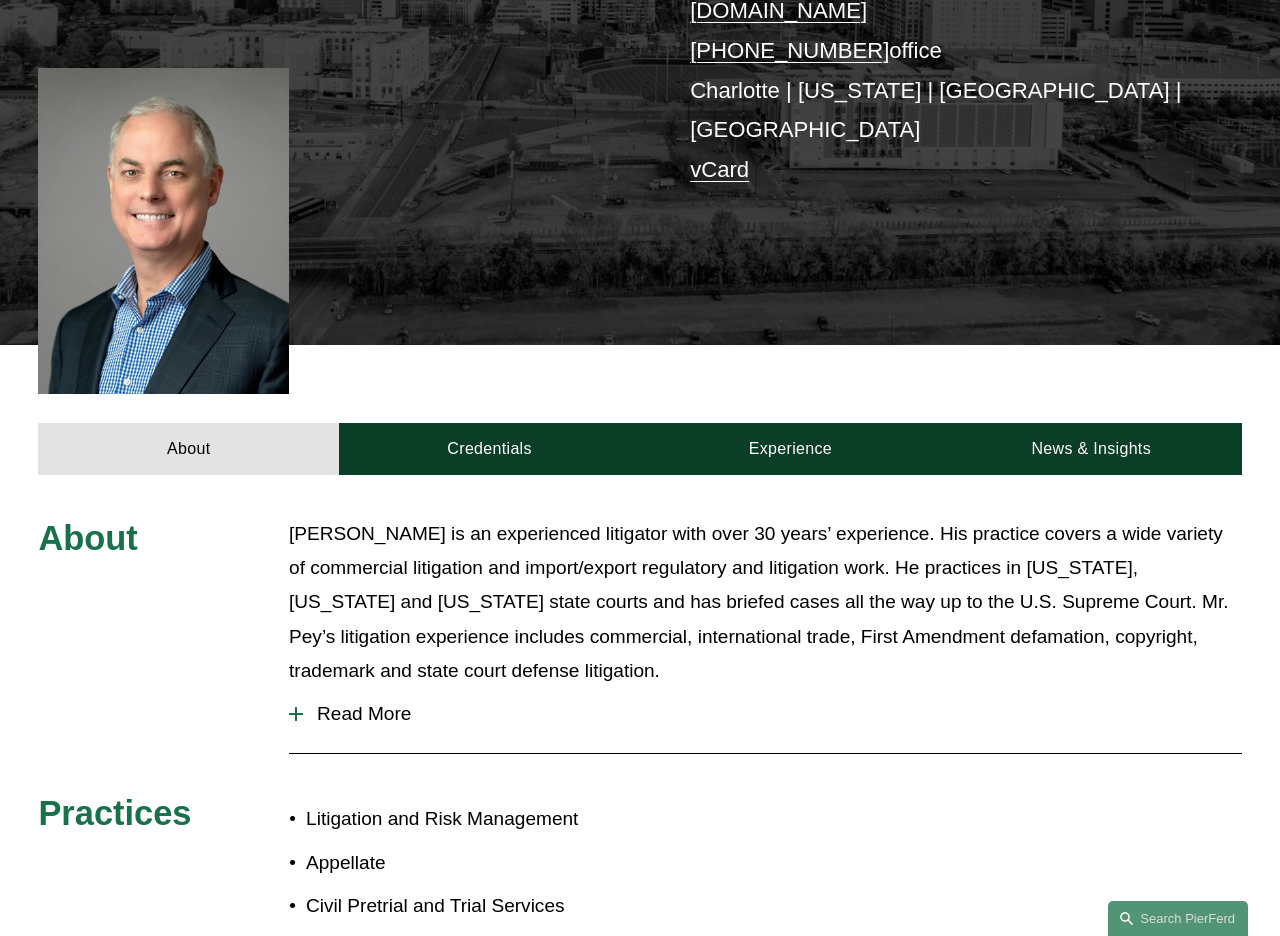 scroll, scrollTop: 0, scrollLeft: 0, axis: both 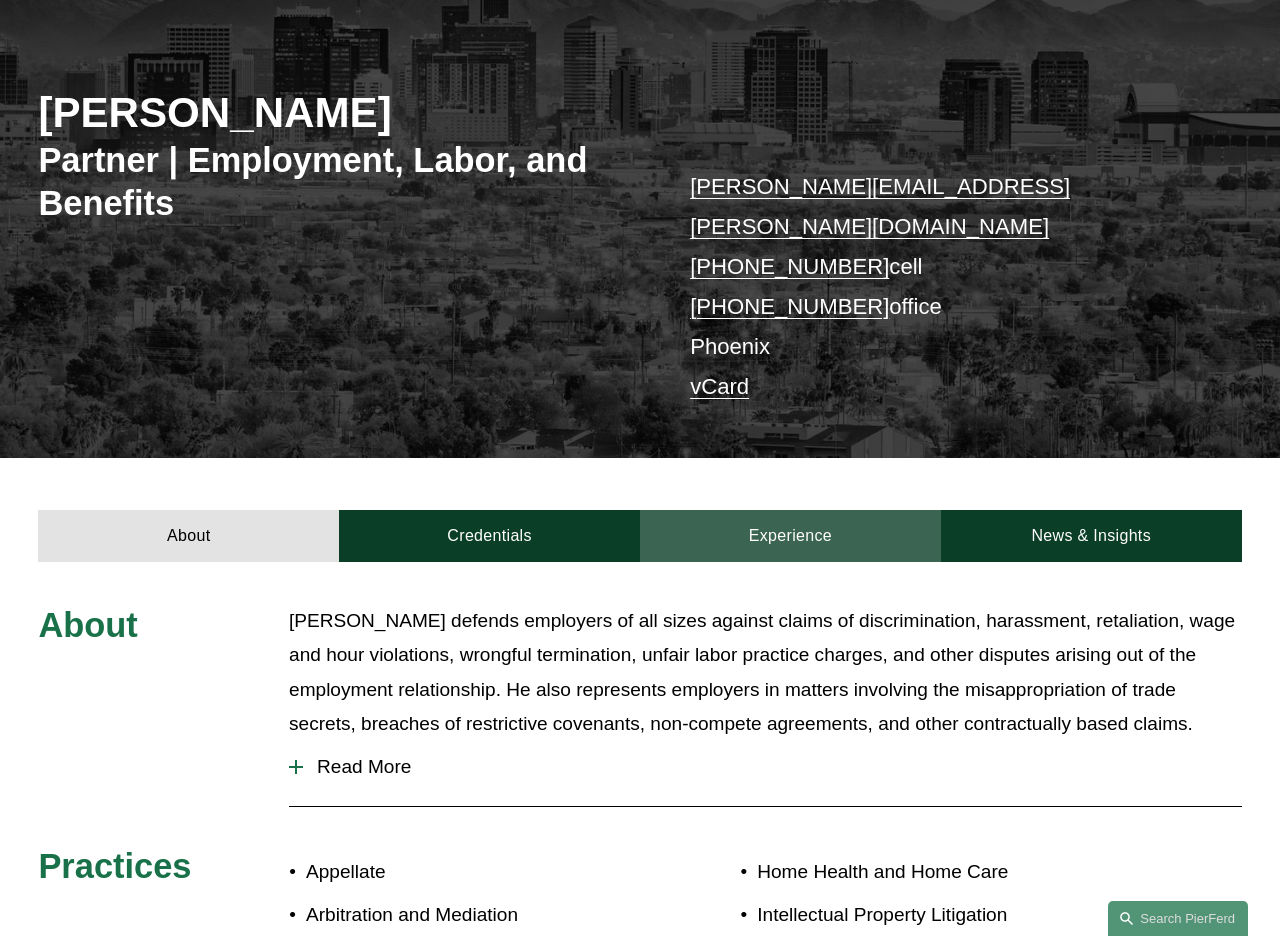 click on "Experience" at bounding box center (790, 536) 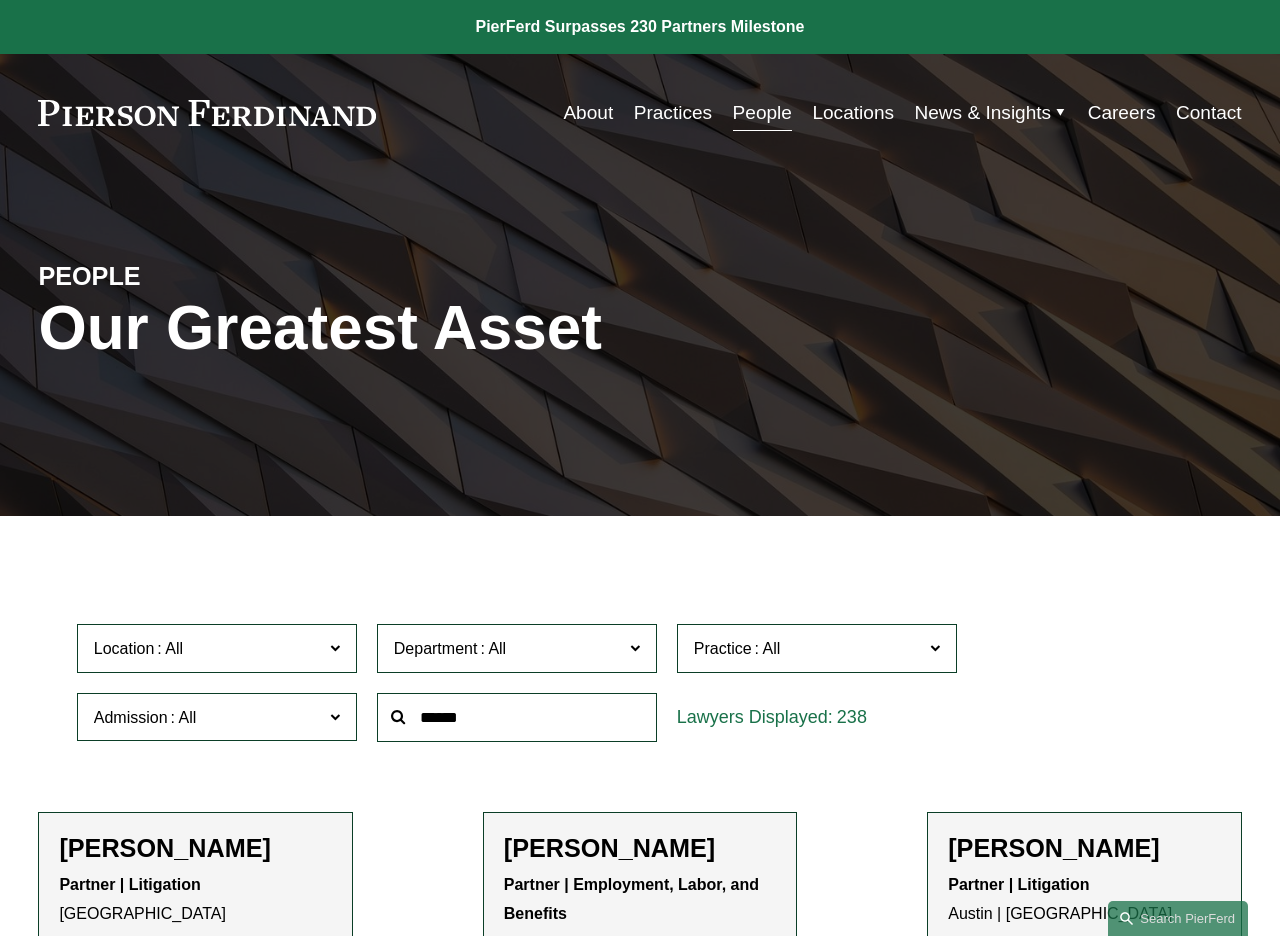 scroll, scrollTop: 104, scrollLeft: 0, axis: vertical 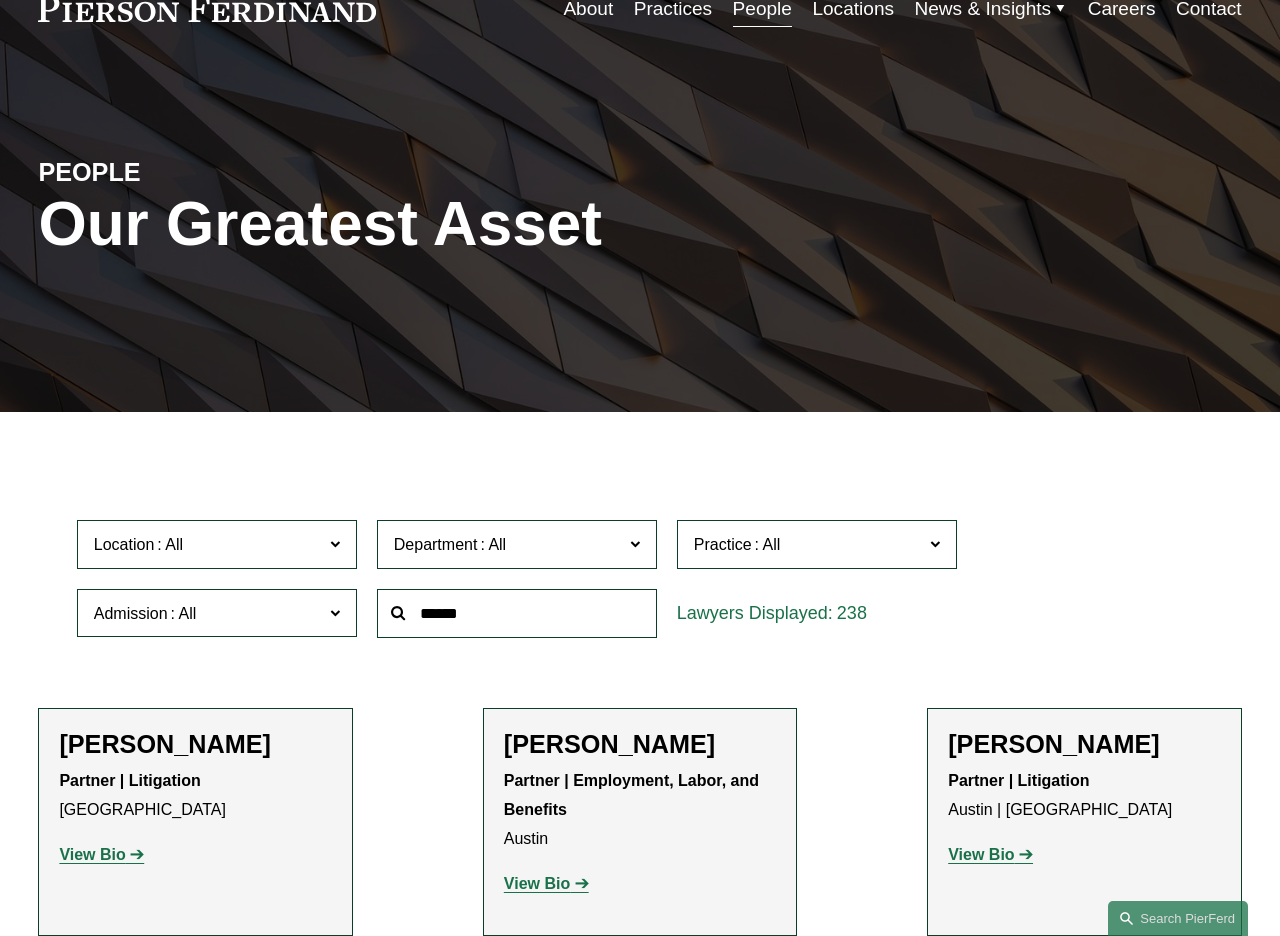 click 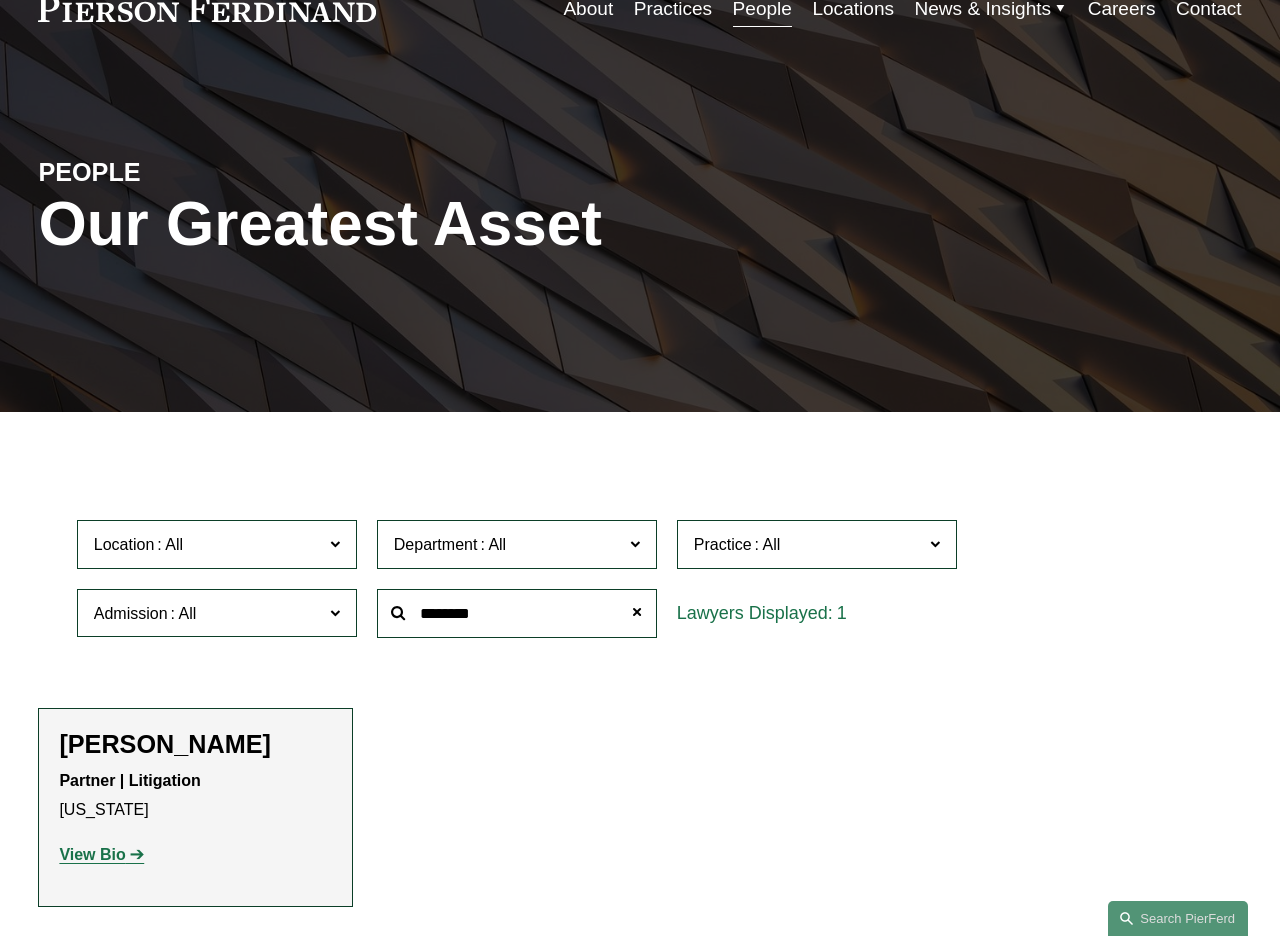 click on "View Bio" 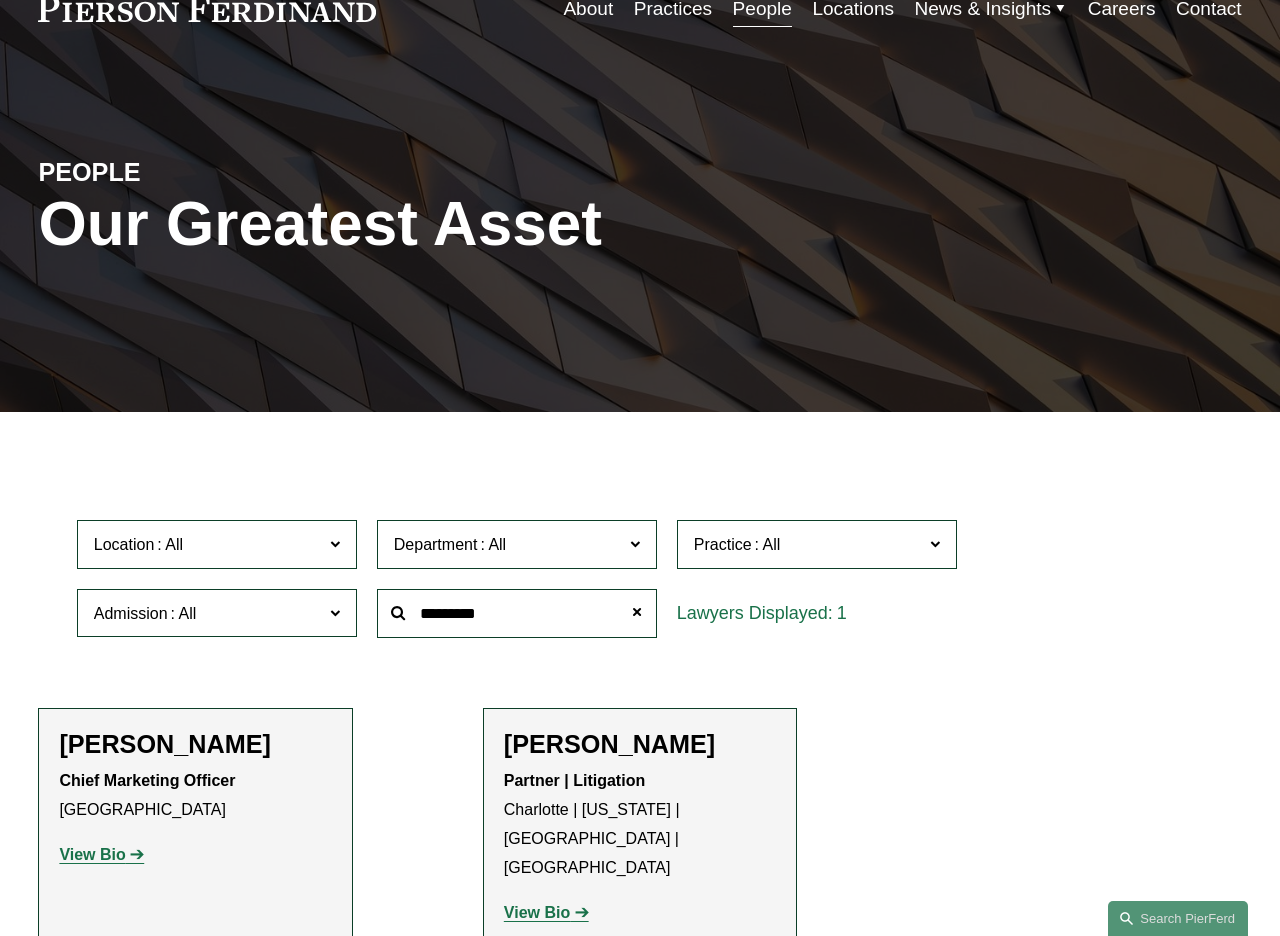 type on "*********" 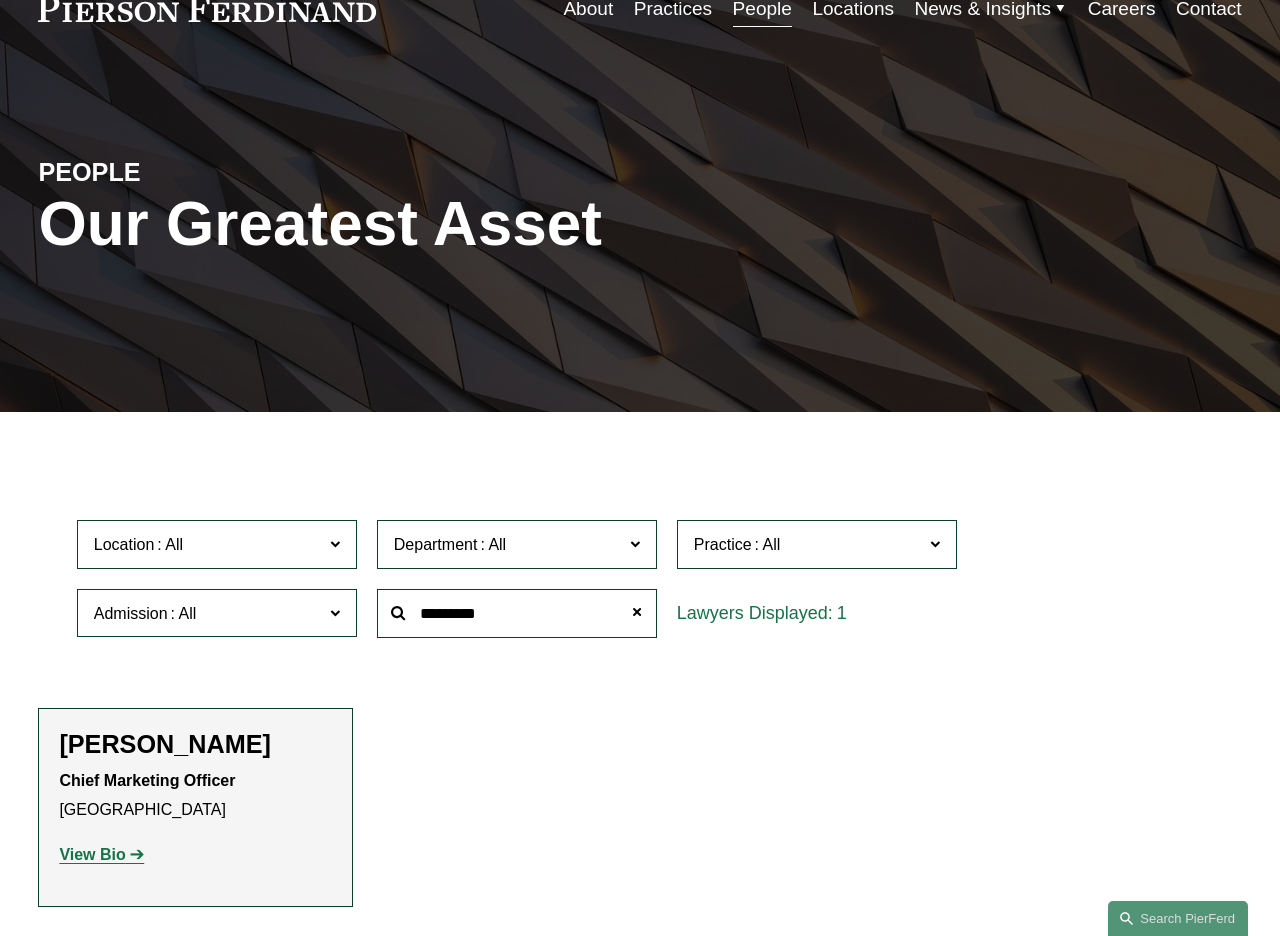 click on "View Bio" 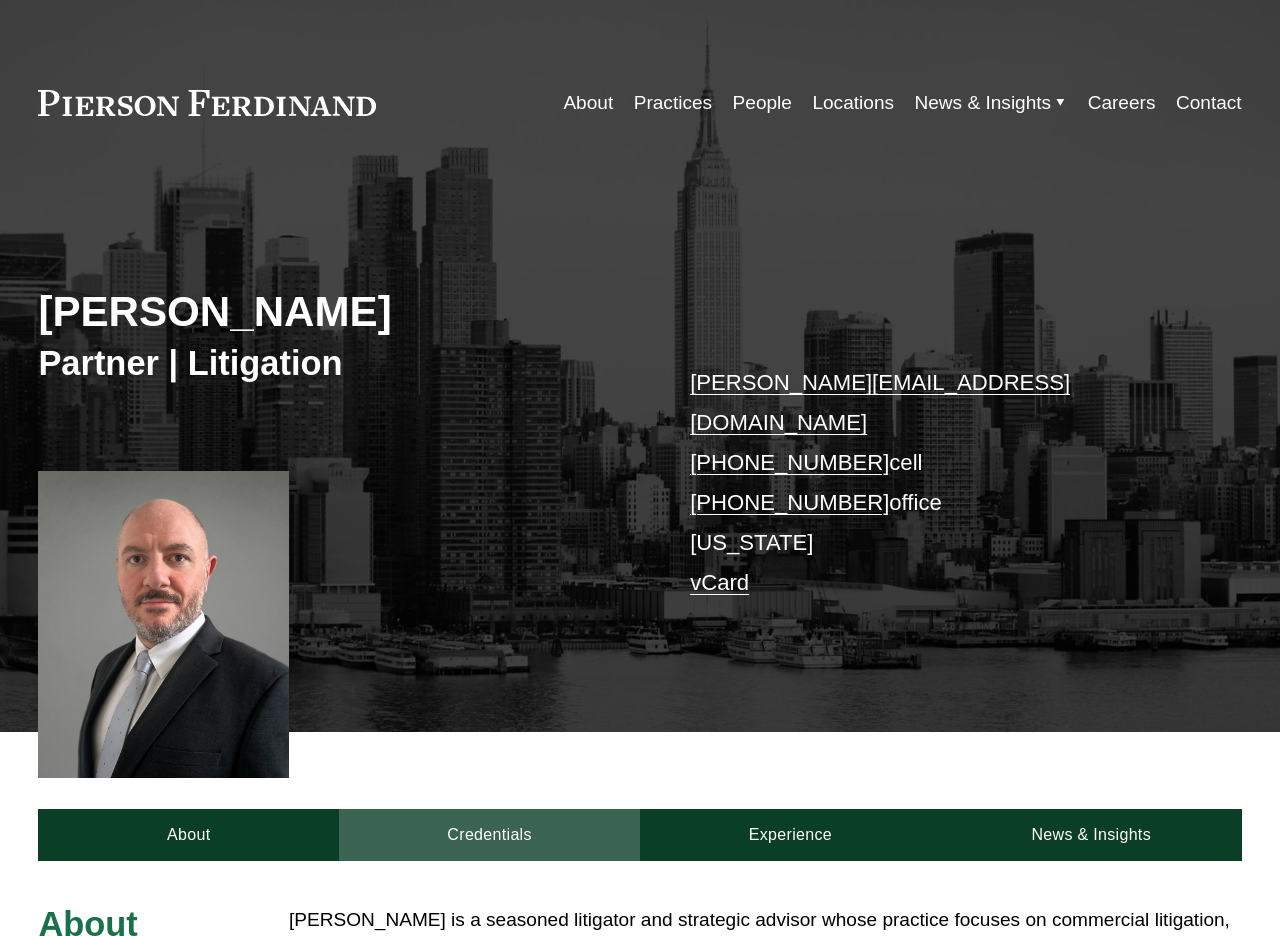 scroll, scrollTop: 0, scrollLeft: 0, axis: both 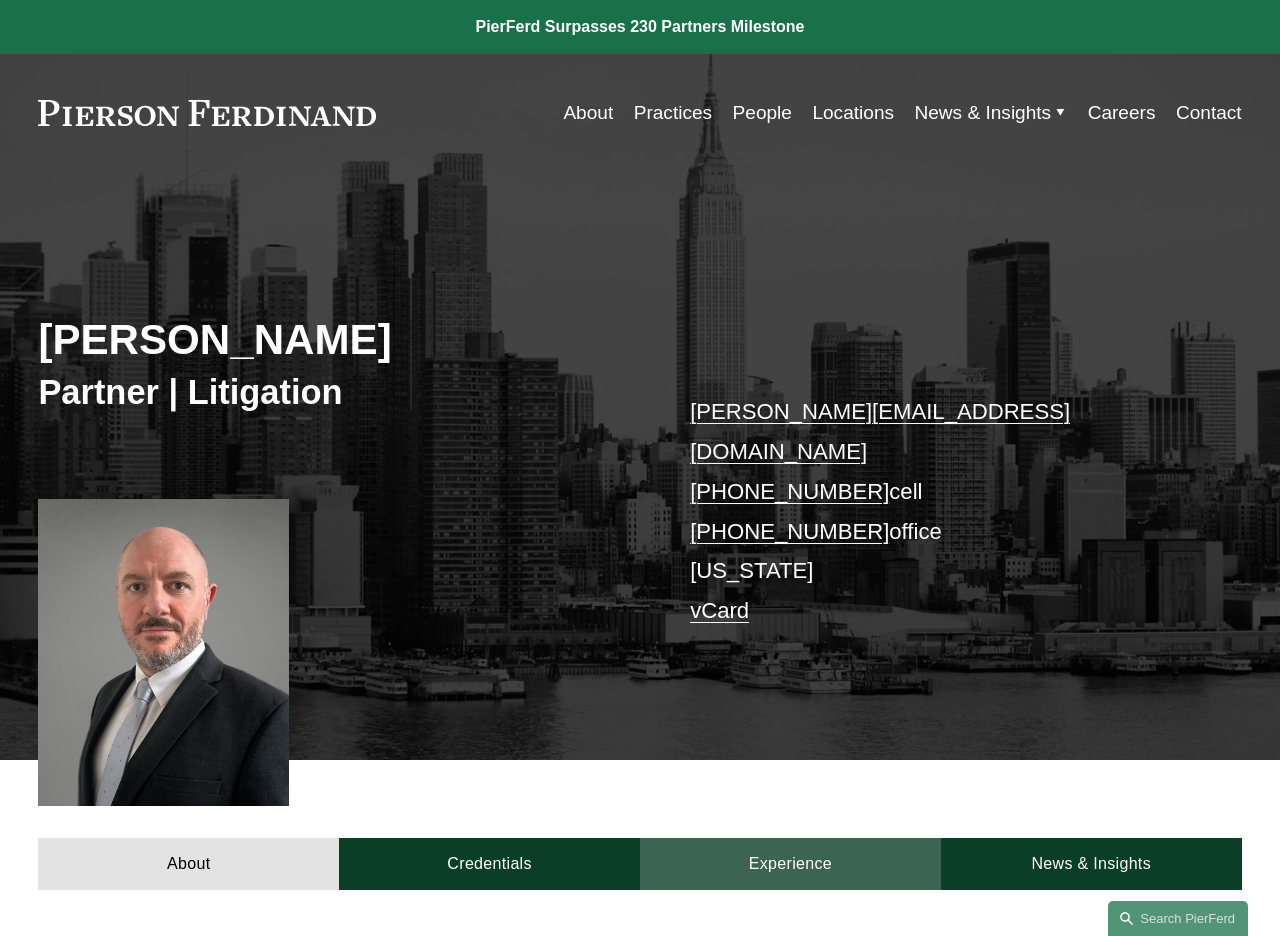 click on "Experience" at bounding box center [790, 864] 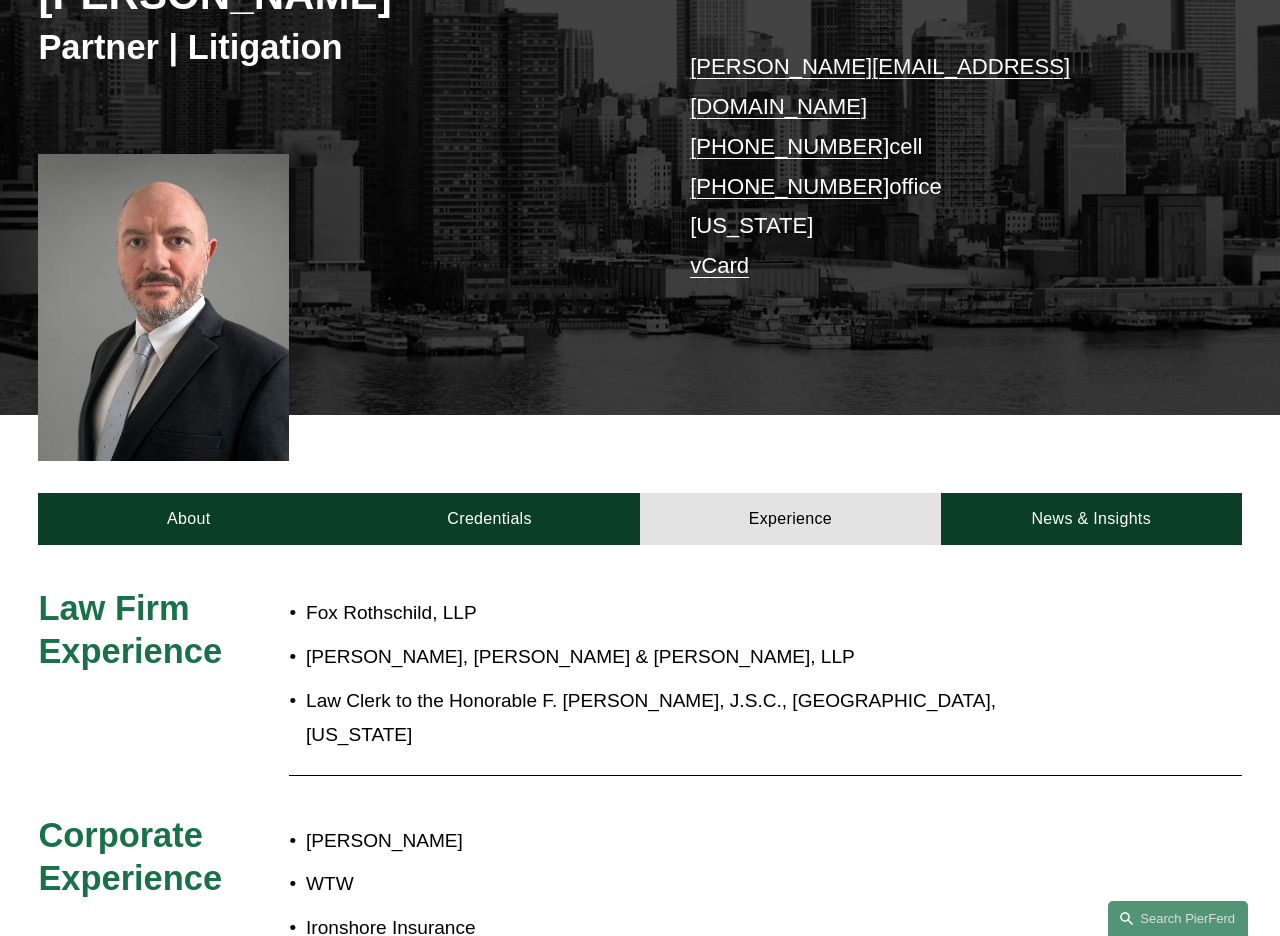 scroll, scrollTop: 370, scrollLeft: 0, axis: vertical 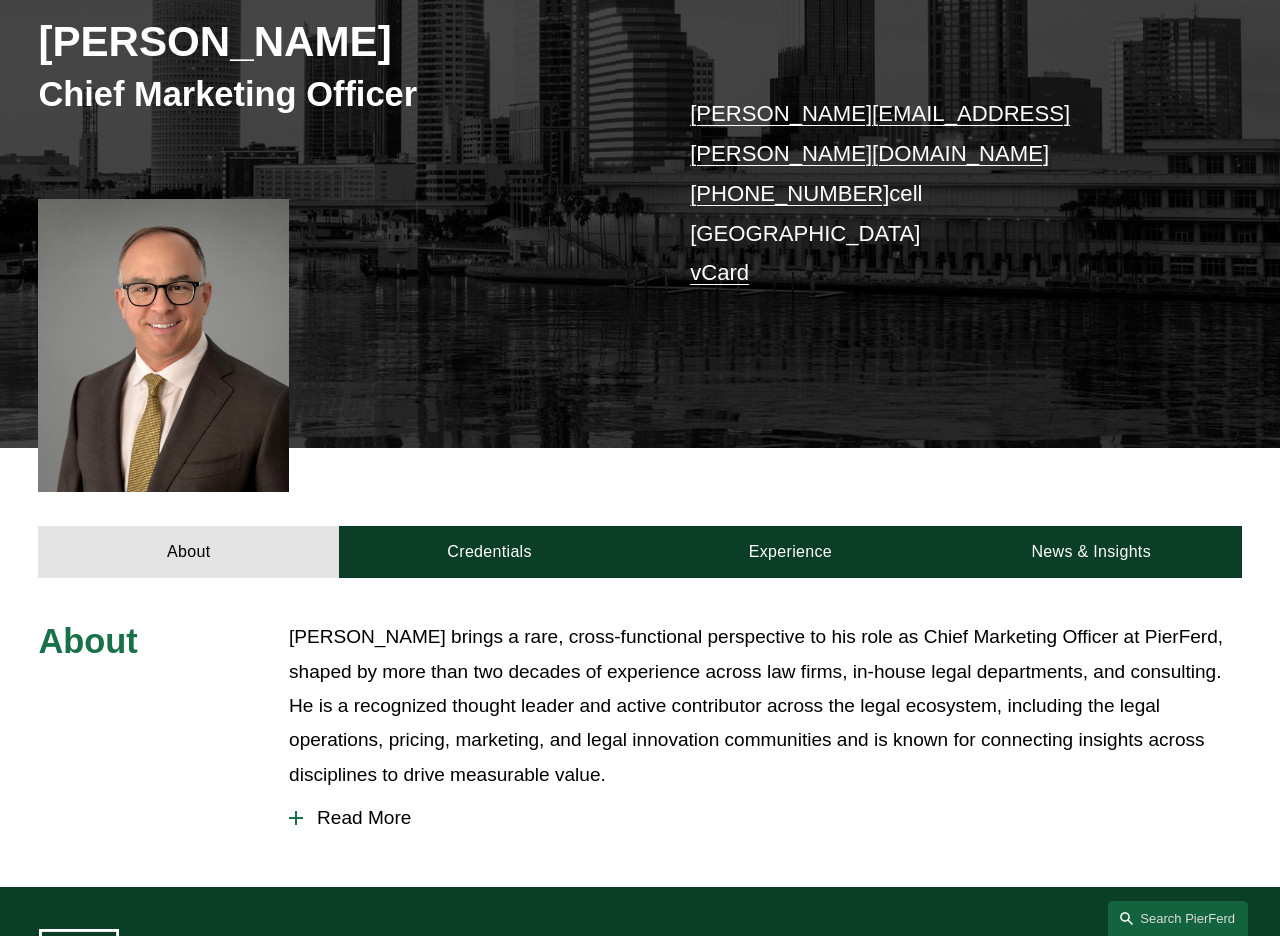 click on "Read More" at bounding box center (772, 818) 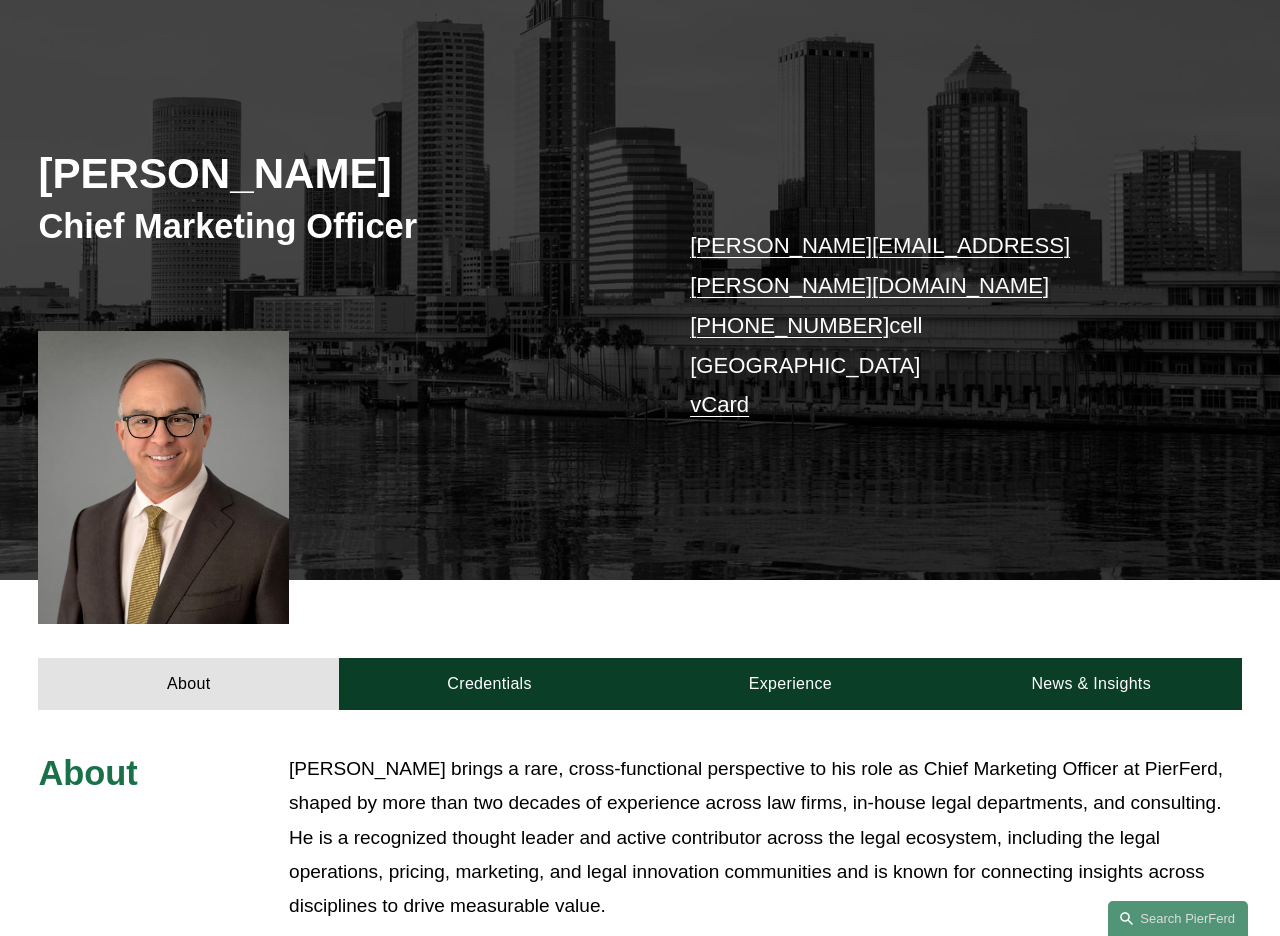scroll, scrollTop: 239, scrollLeft: 0, axis: vertical 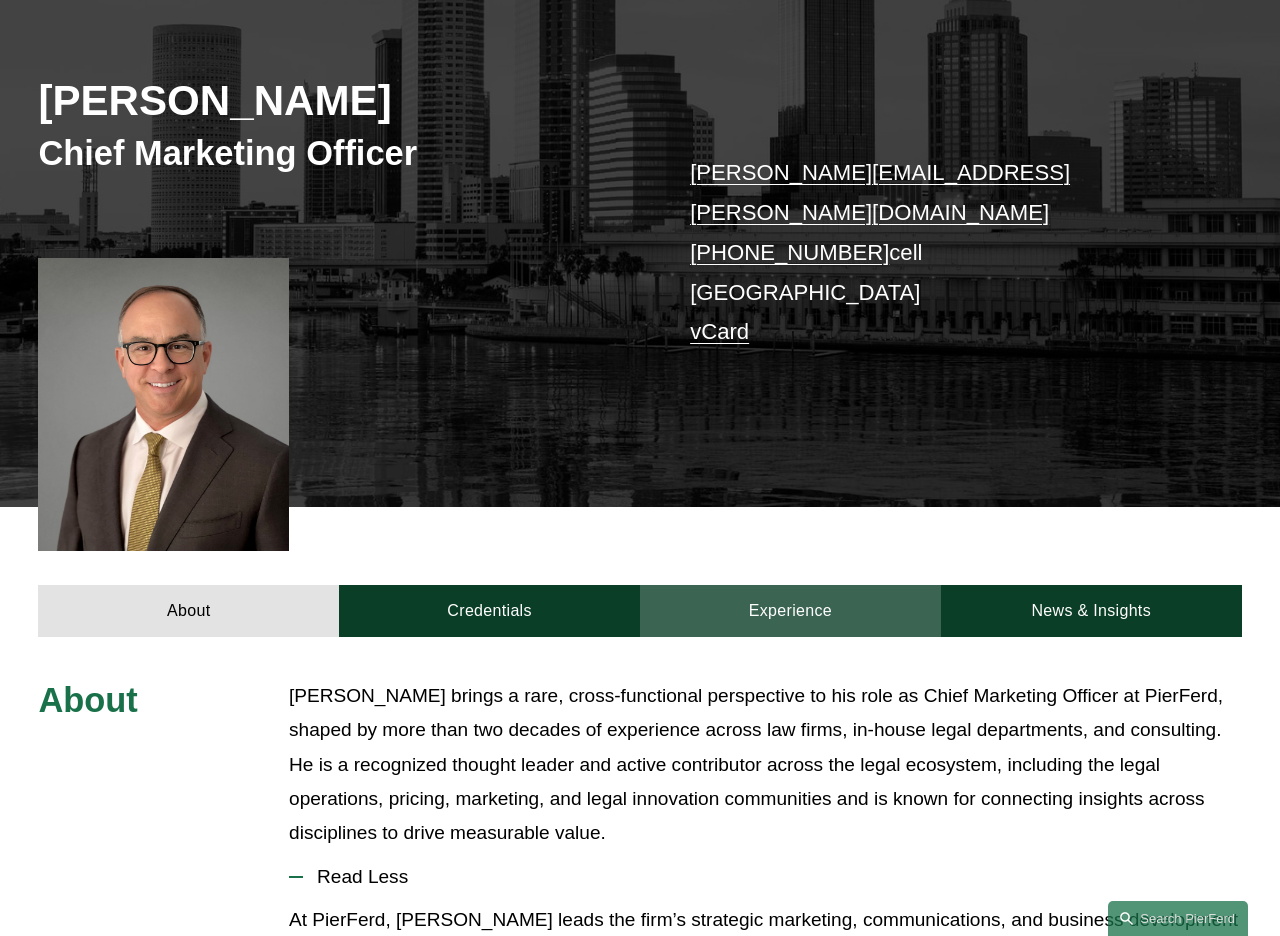 click on "Experience" at bounding box center [790, 611] 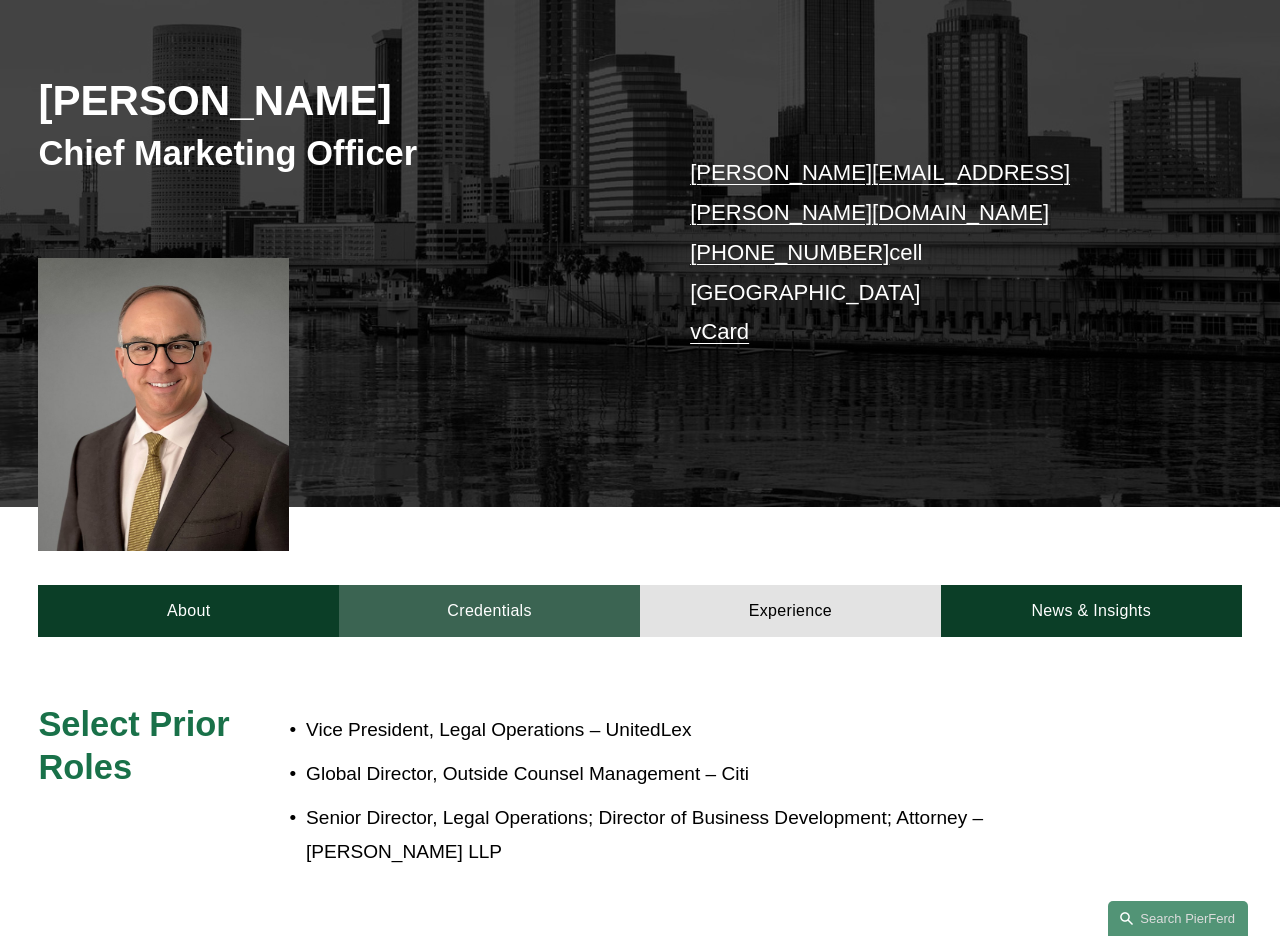 click on "Credentials" at bounding box center (489, 611) 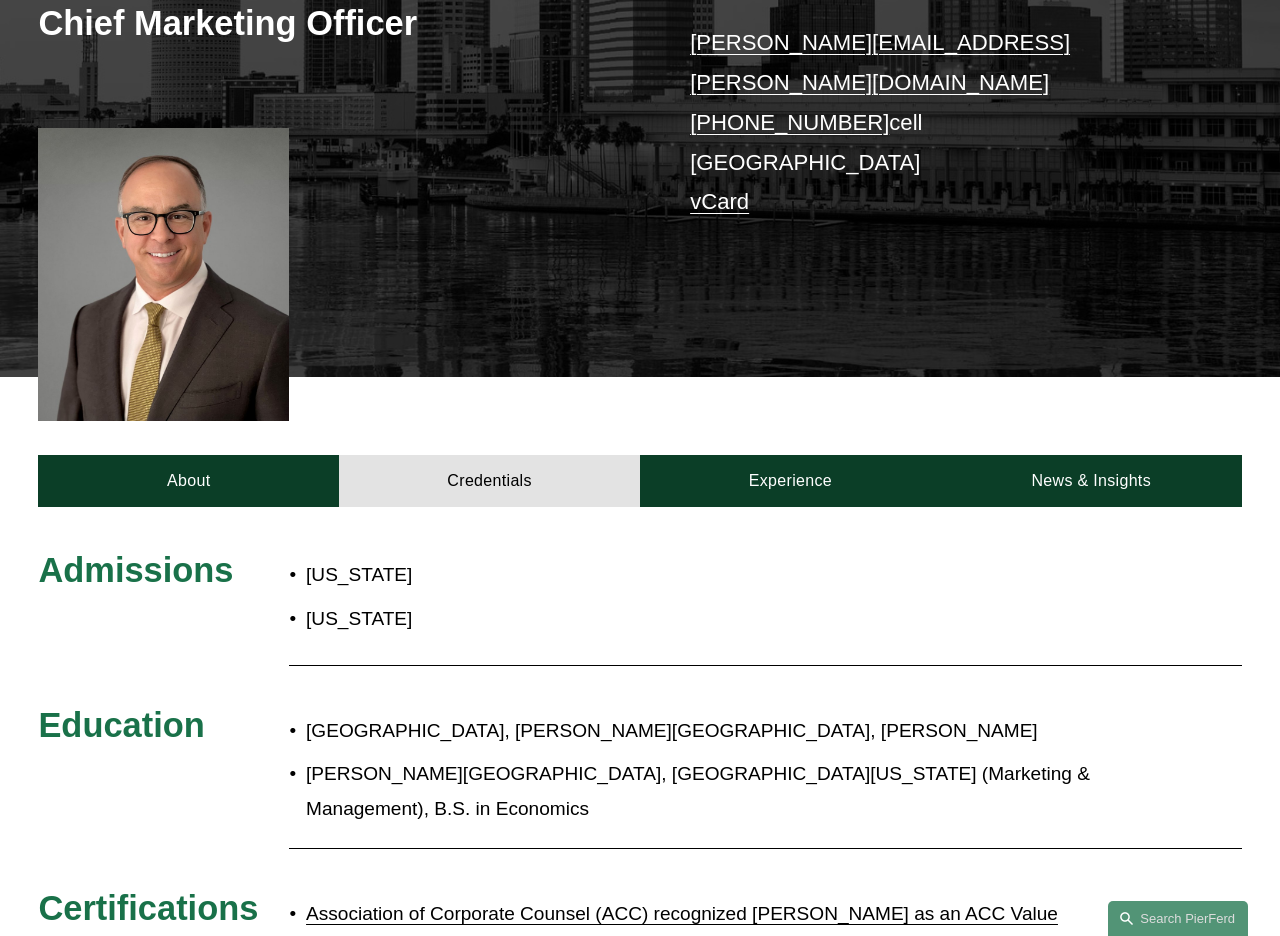 scroll, scrollTop: 386, scrollLeft: 0, axis: vertical 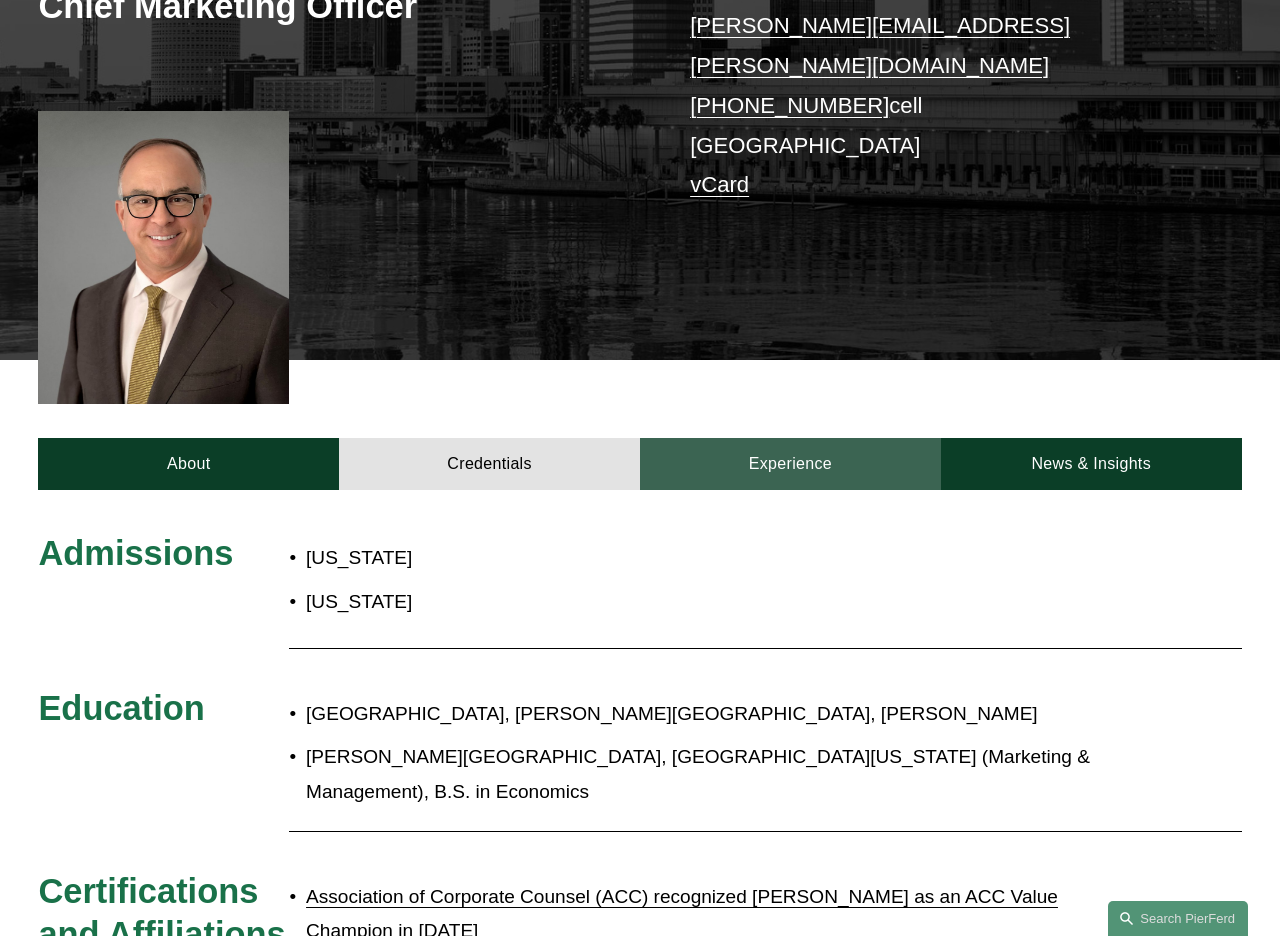 click on "Experience" at bounding box center [790, 464] 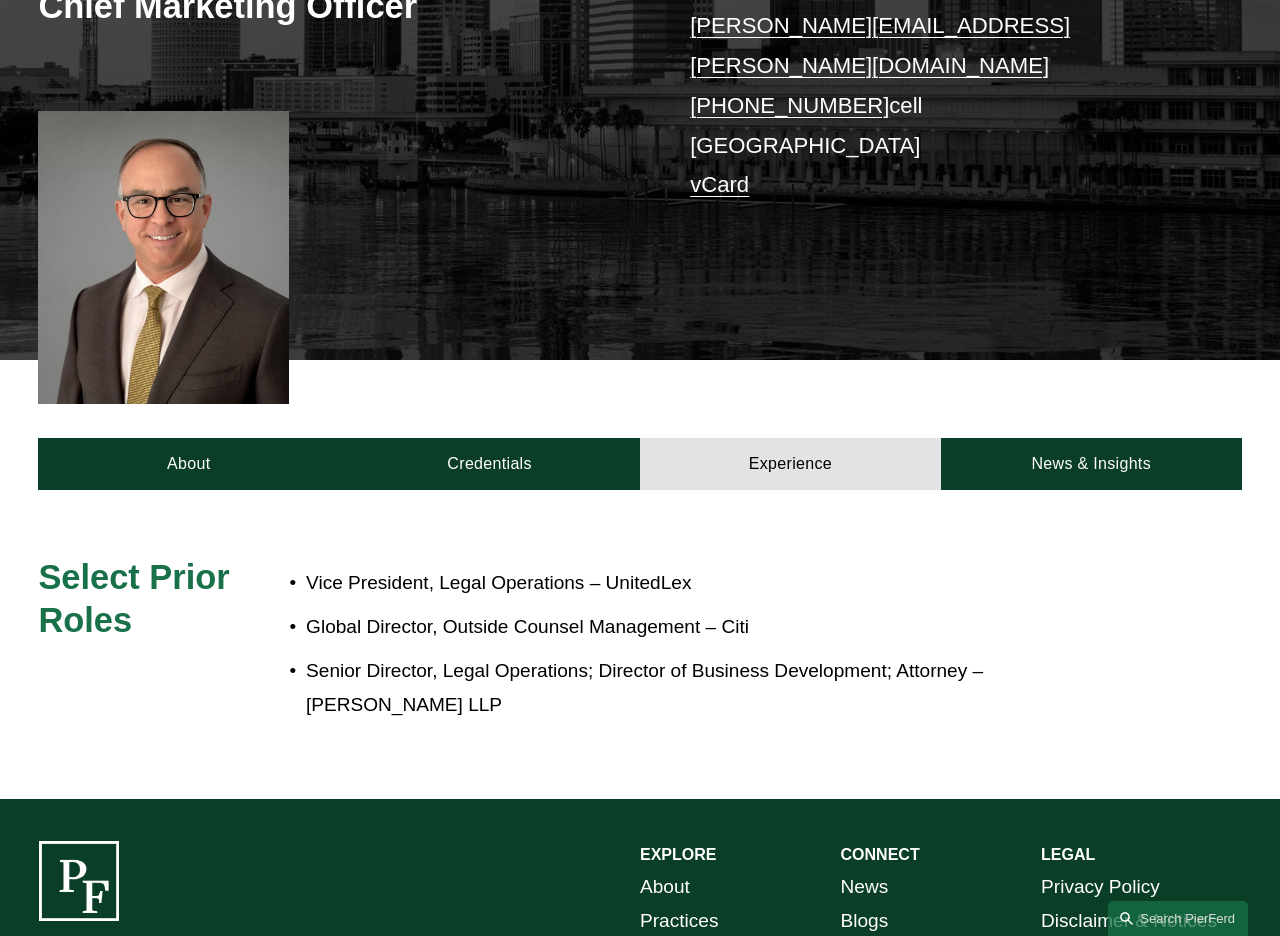 scroll, scrollTop: 0, scrollLeft: 0, axis: both 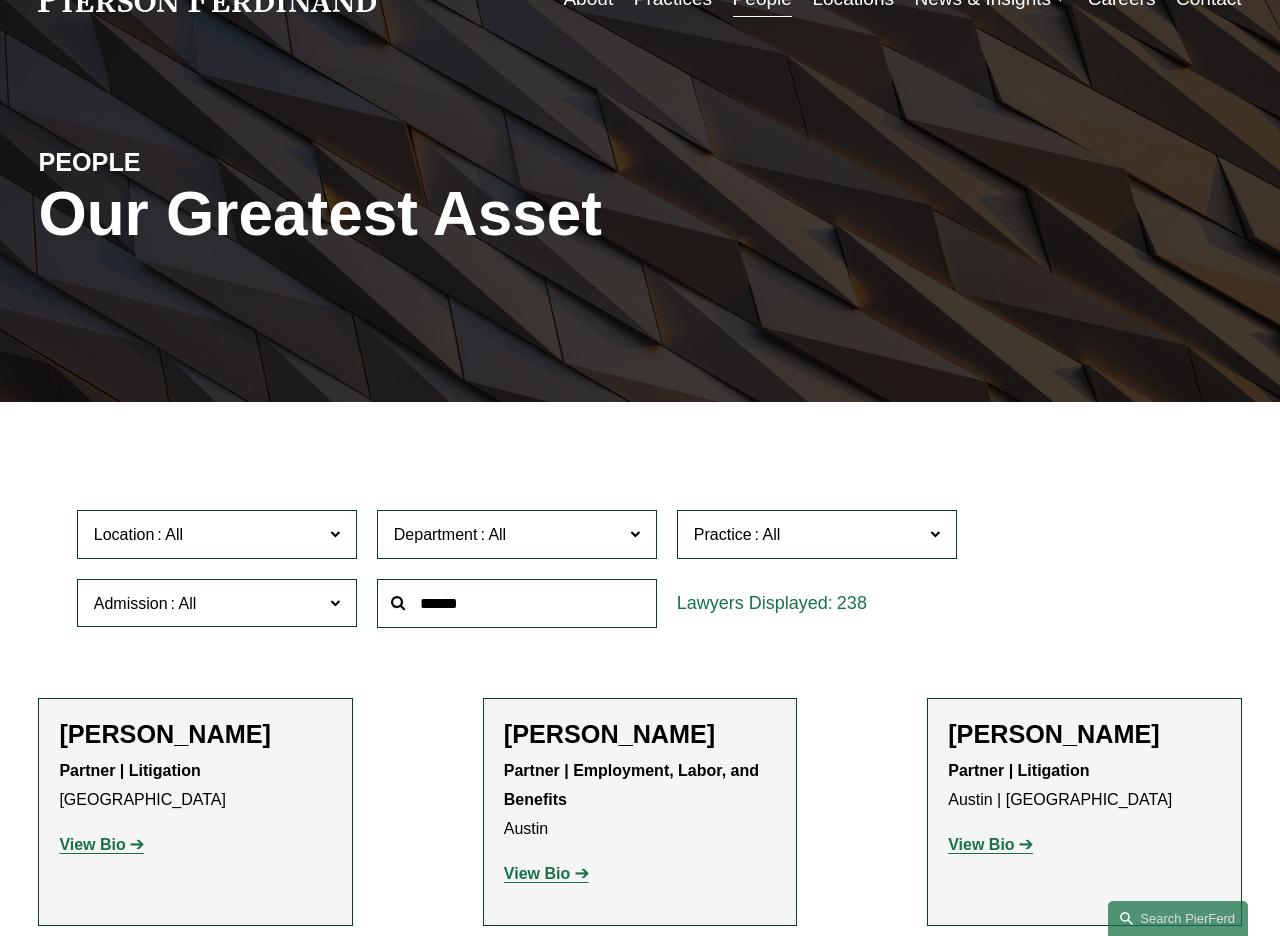 click 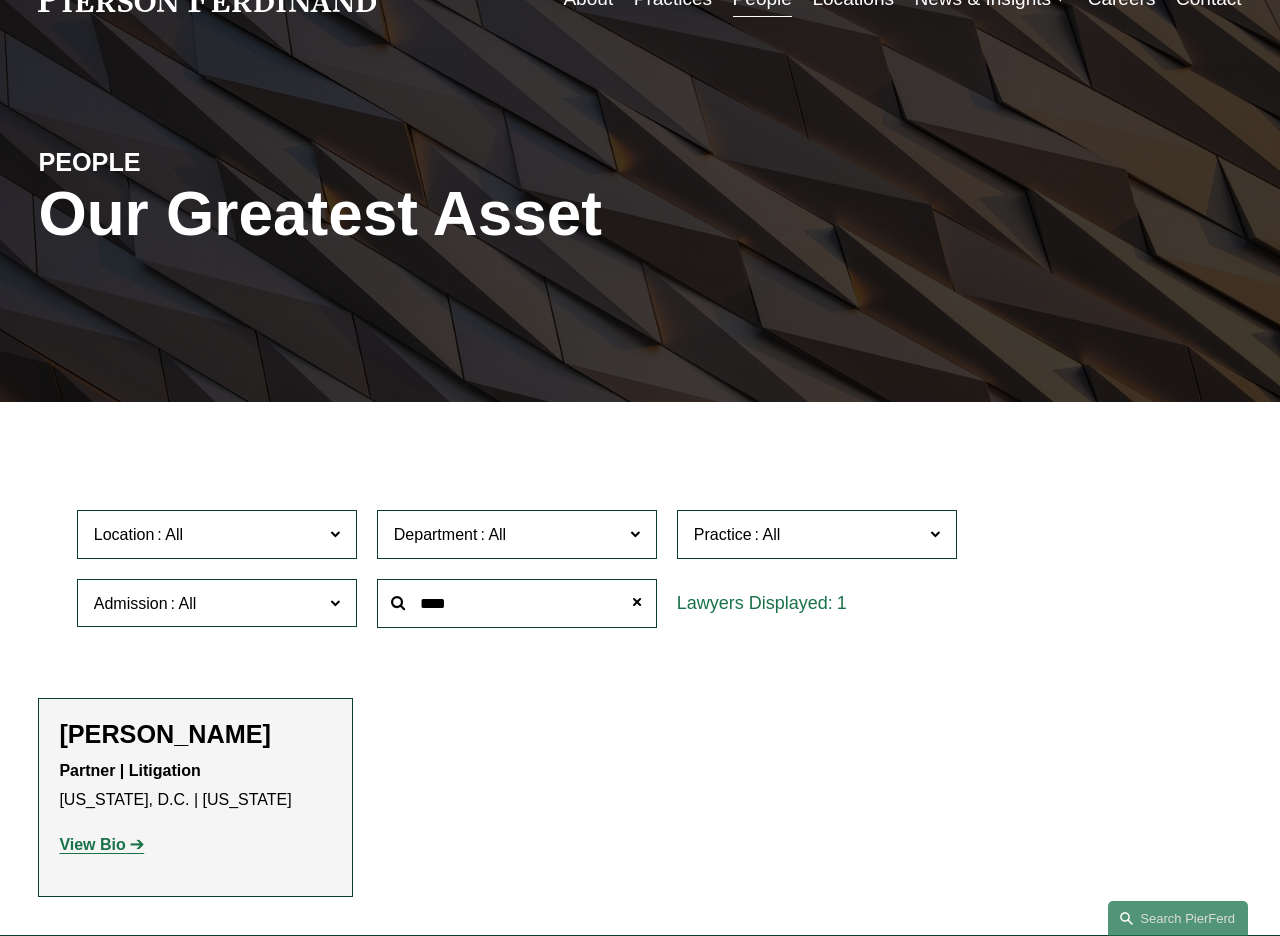 click on "View Bio" 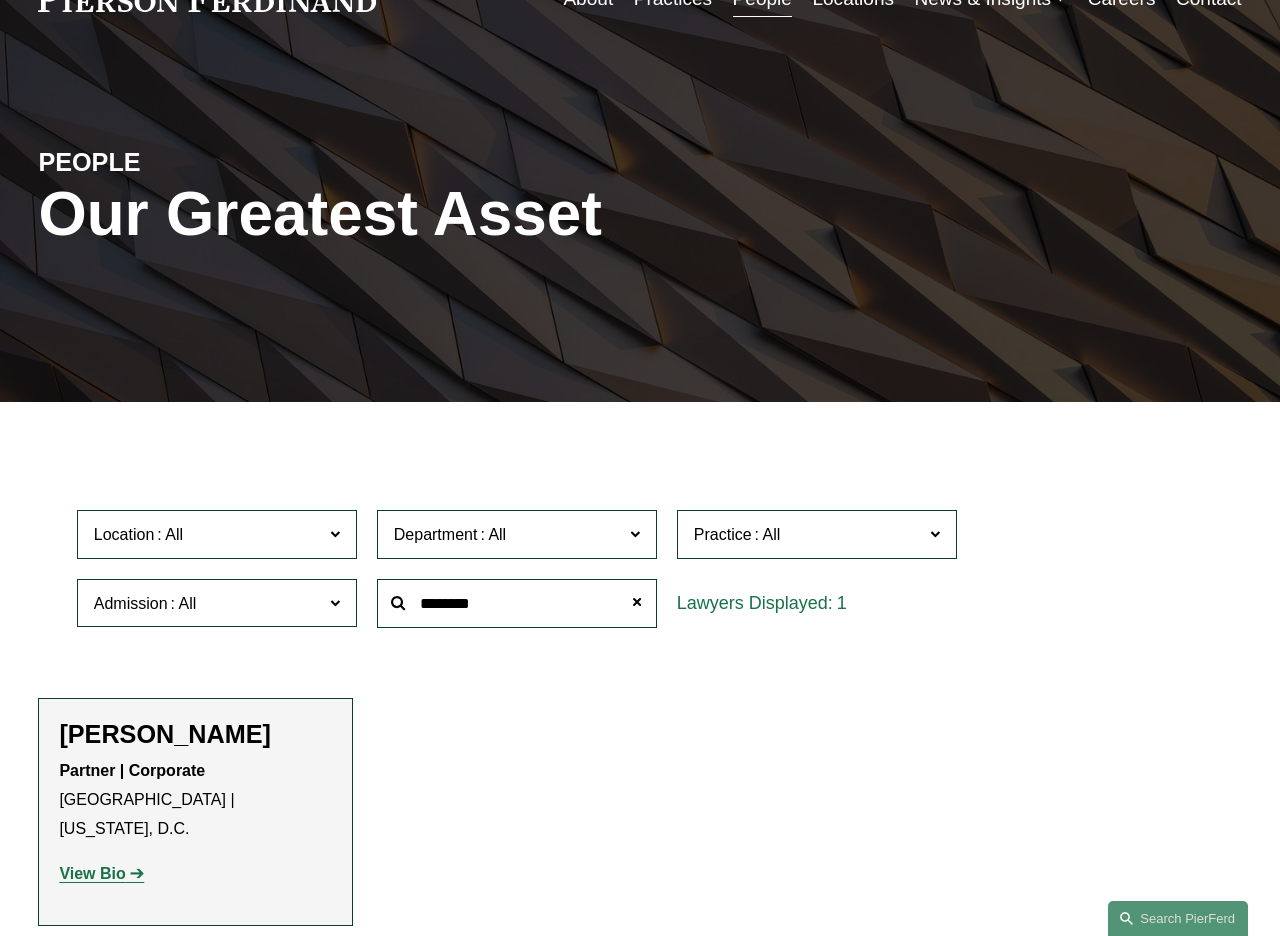 type on "********" 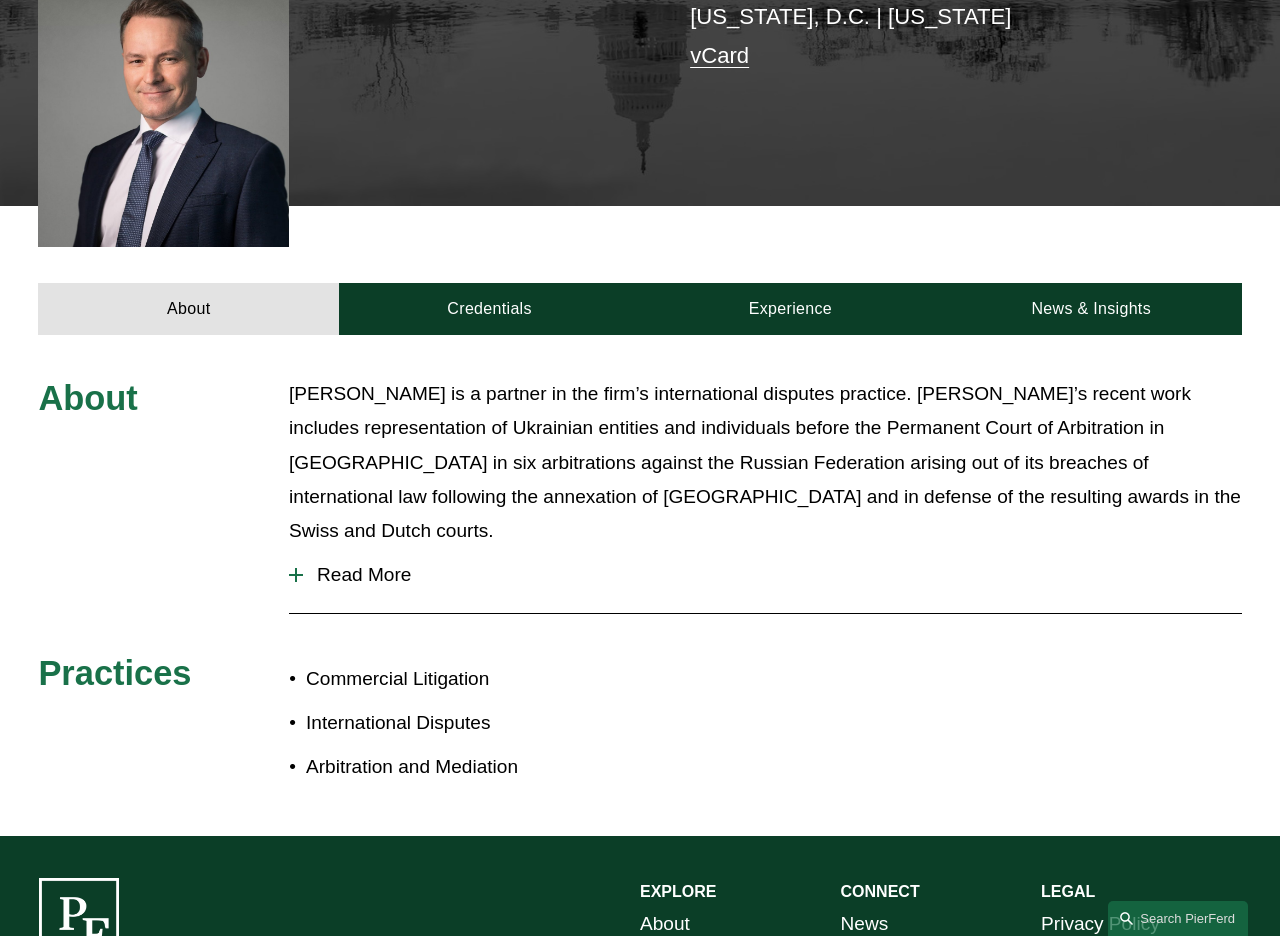 scroll, scrollTop: 543, scrollLeft: 0, axis: vertical 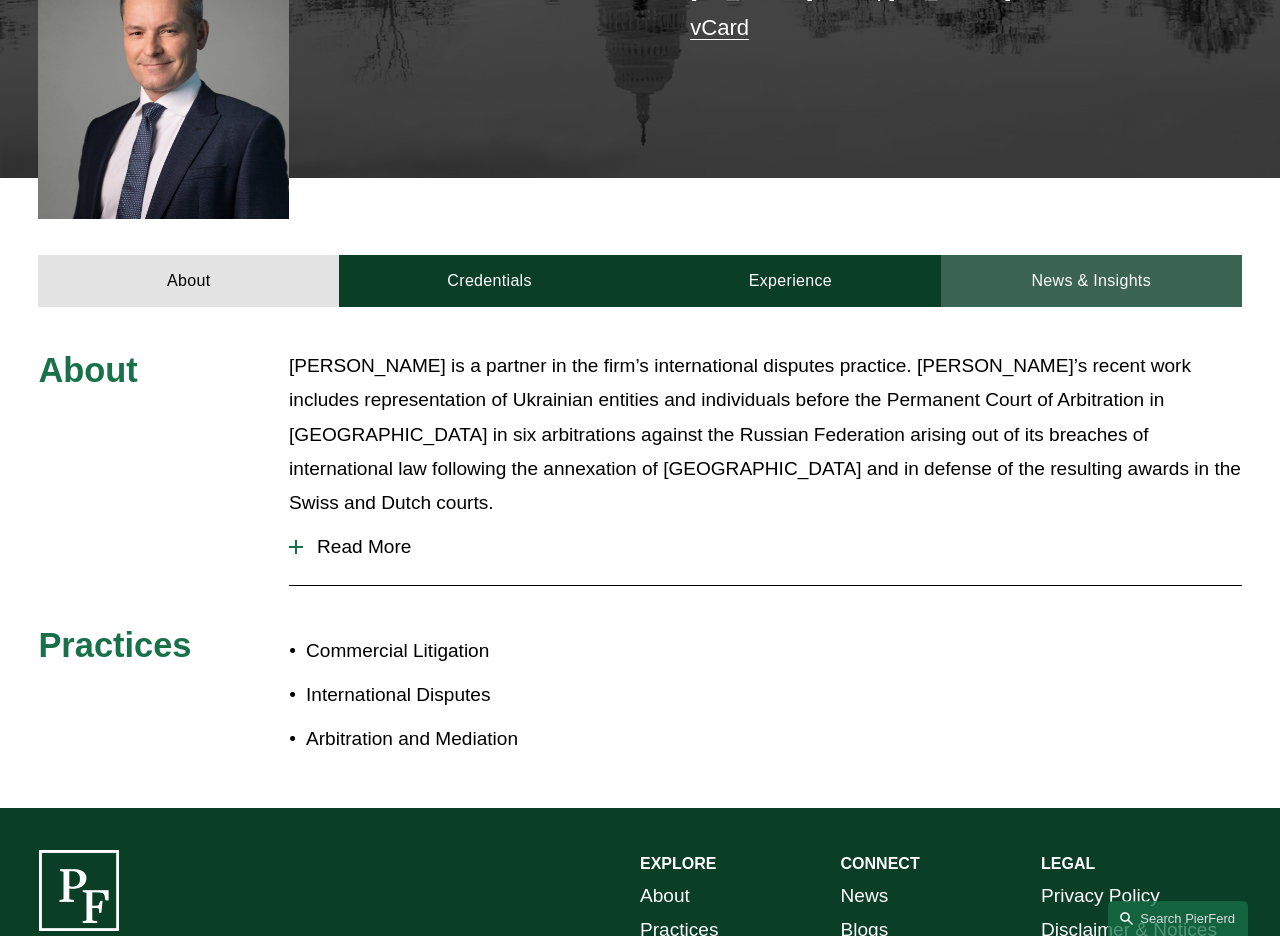 click on "News & Insights" at bounding box center [1091, 281] 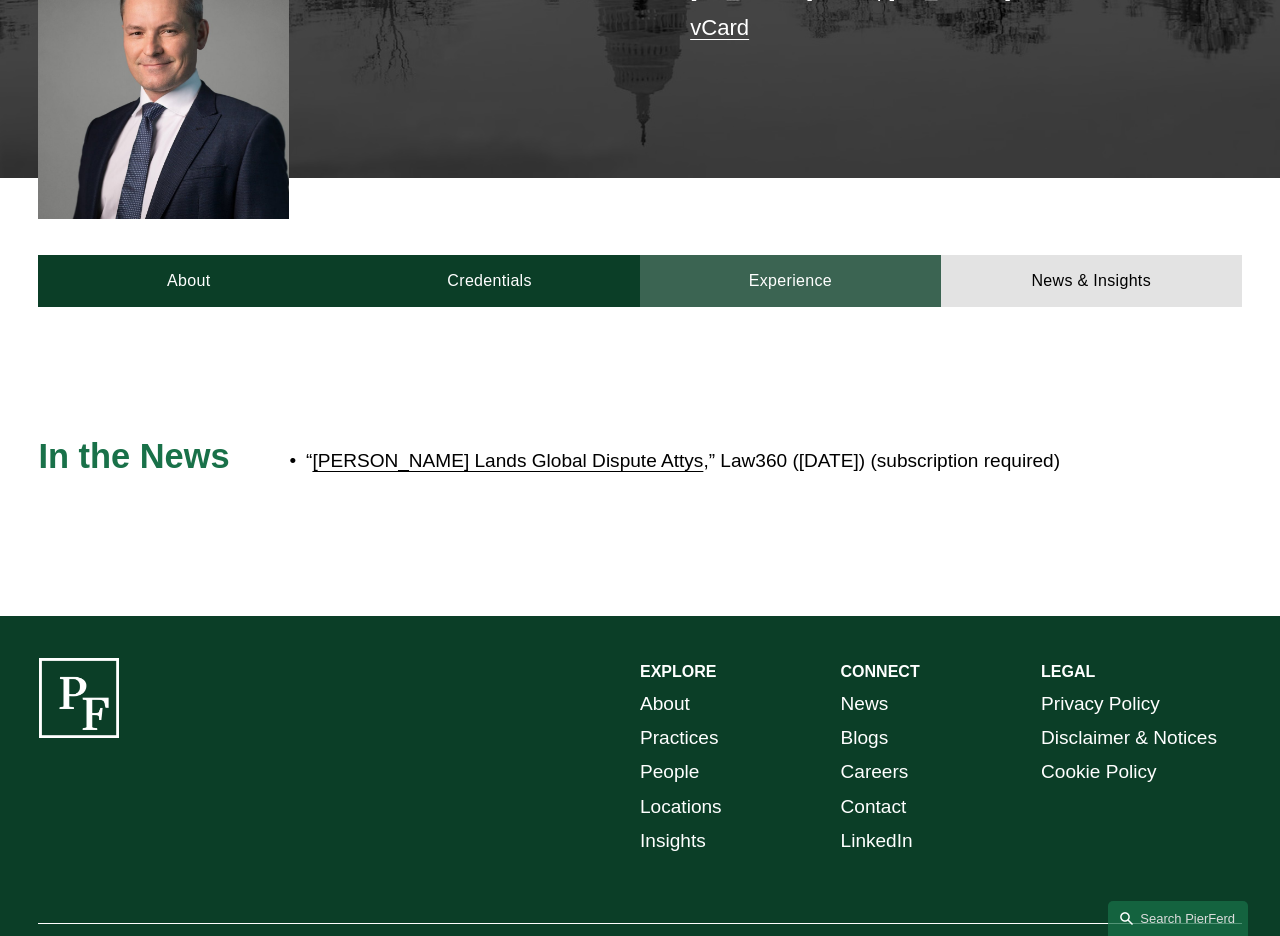 click on "Experience" at bounding box center [790, 281] 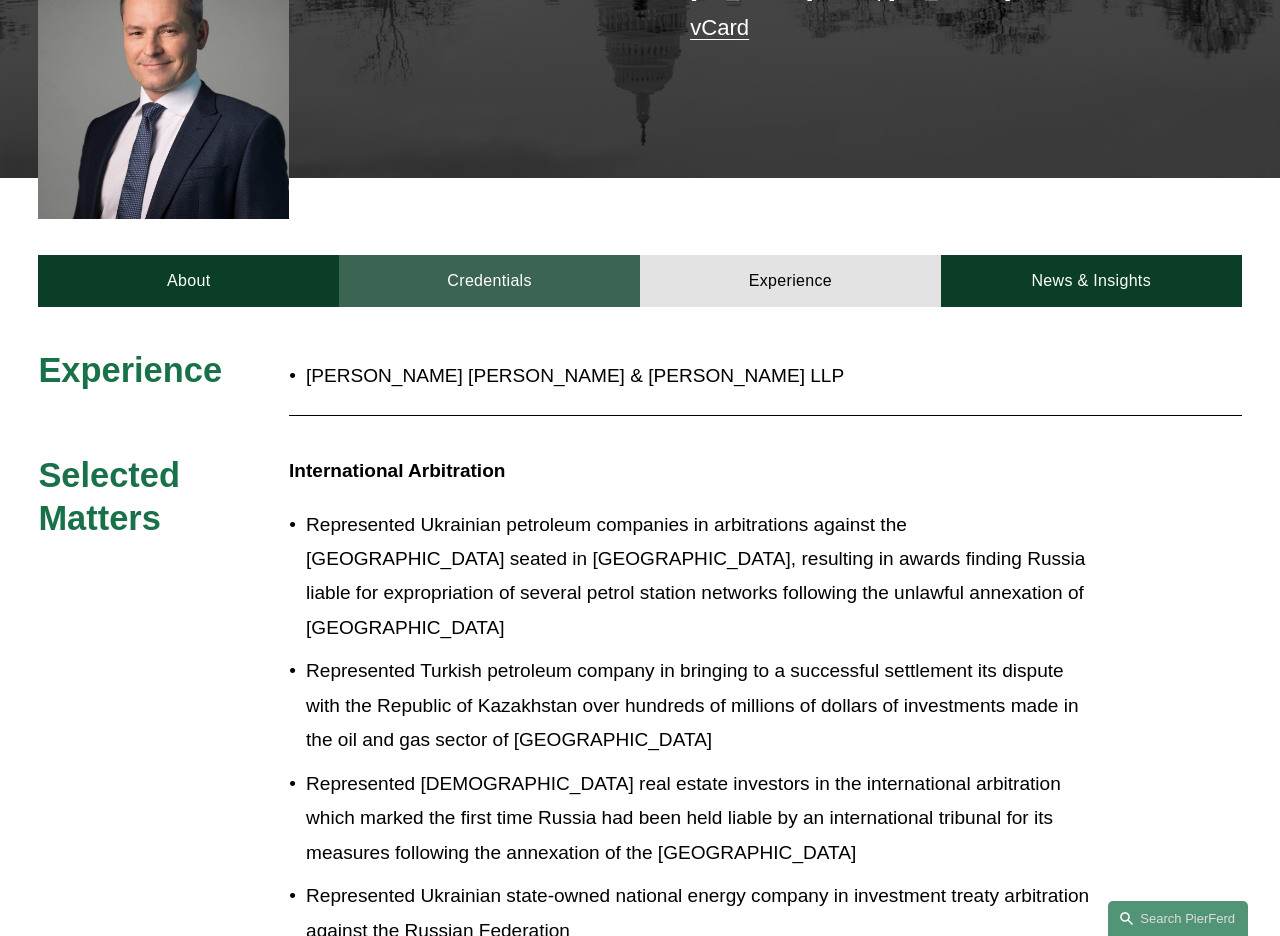 click on "Credentials" at bounding box center (489, 281) 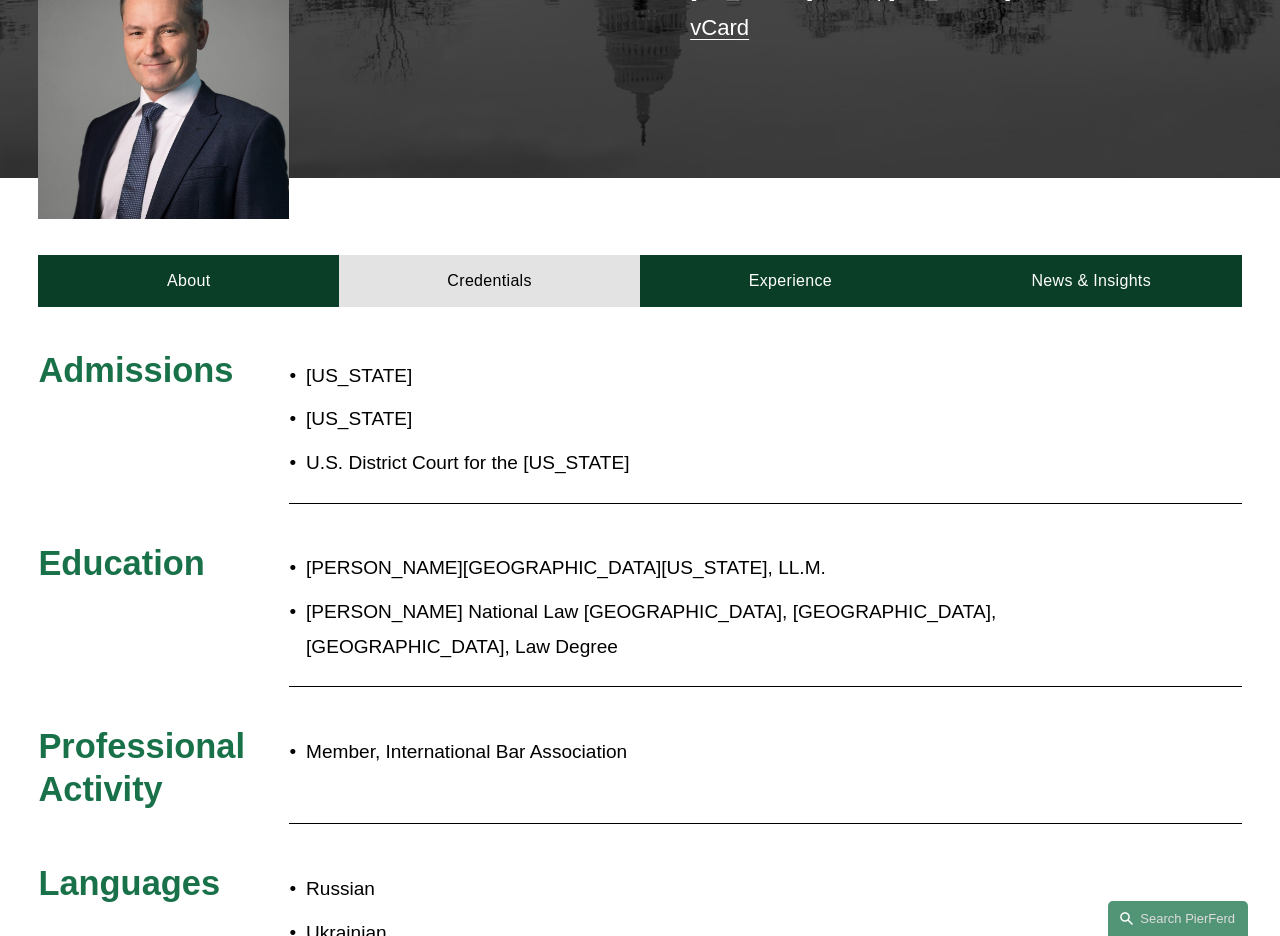scroll, scrollTop: 0, scrollLeft: 0, axis: both 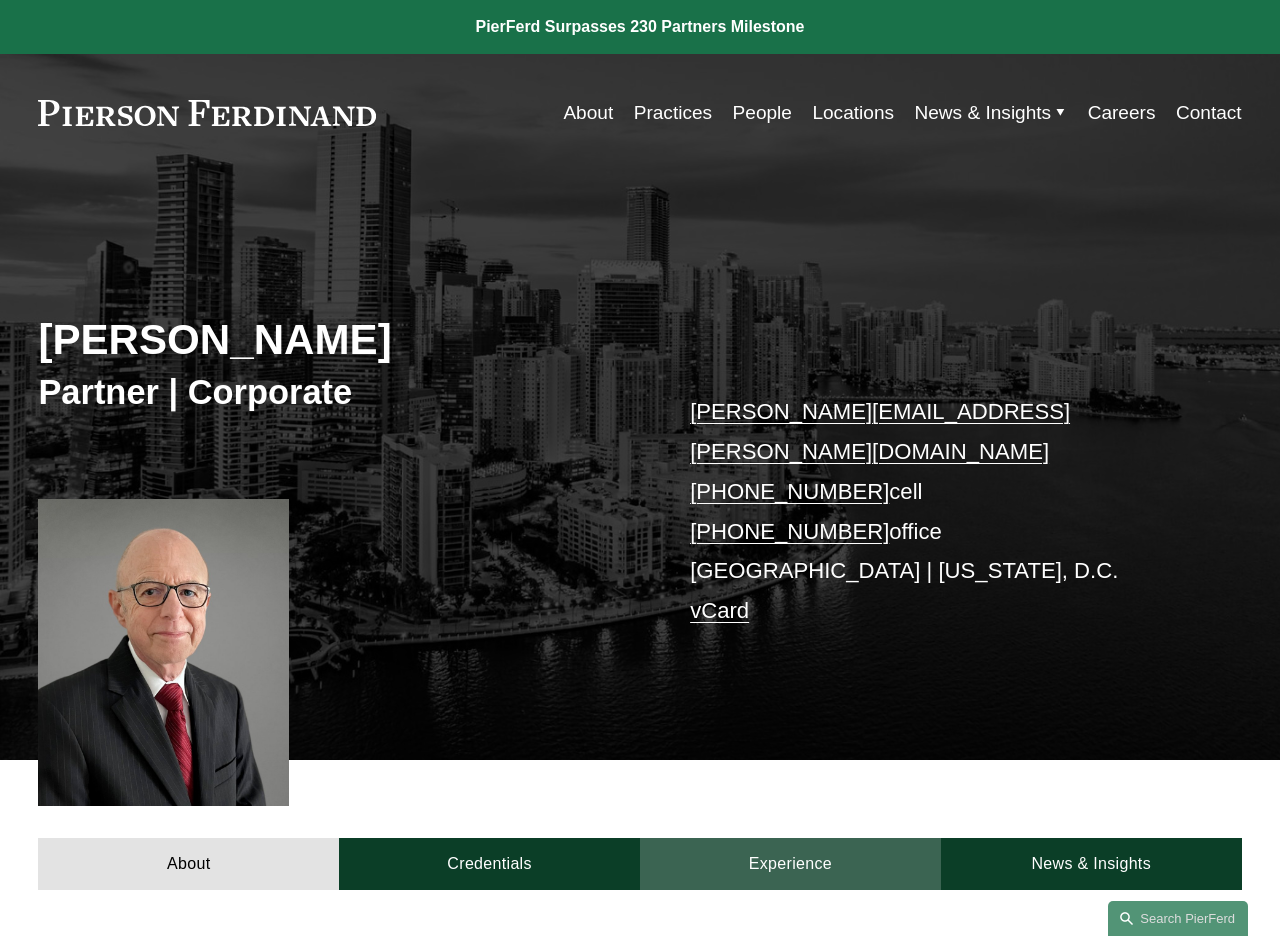 click on "Experience" at bounding box center [790, 864] 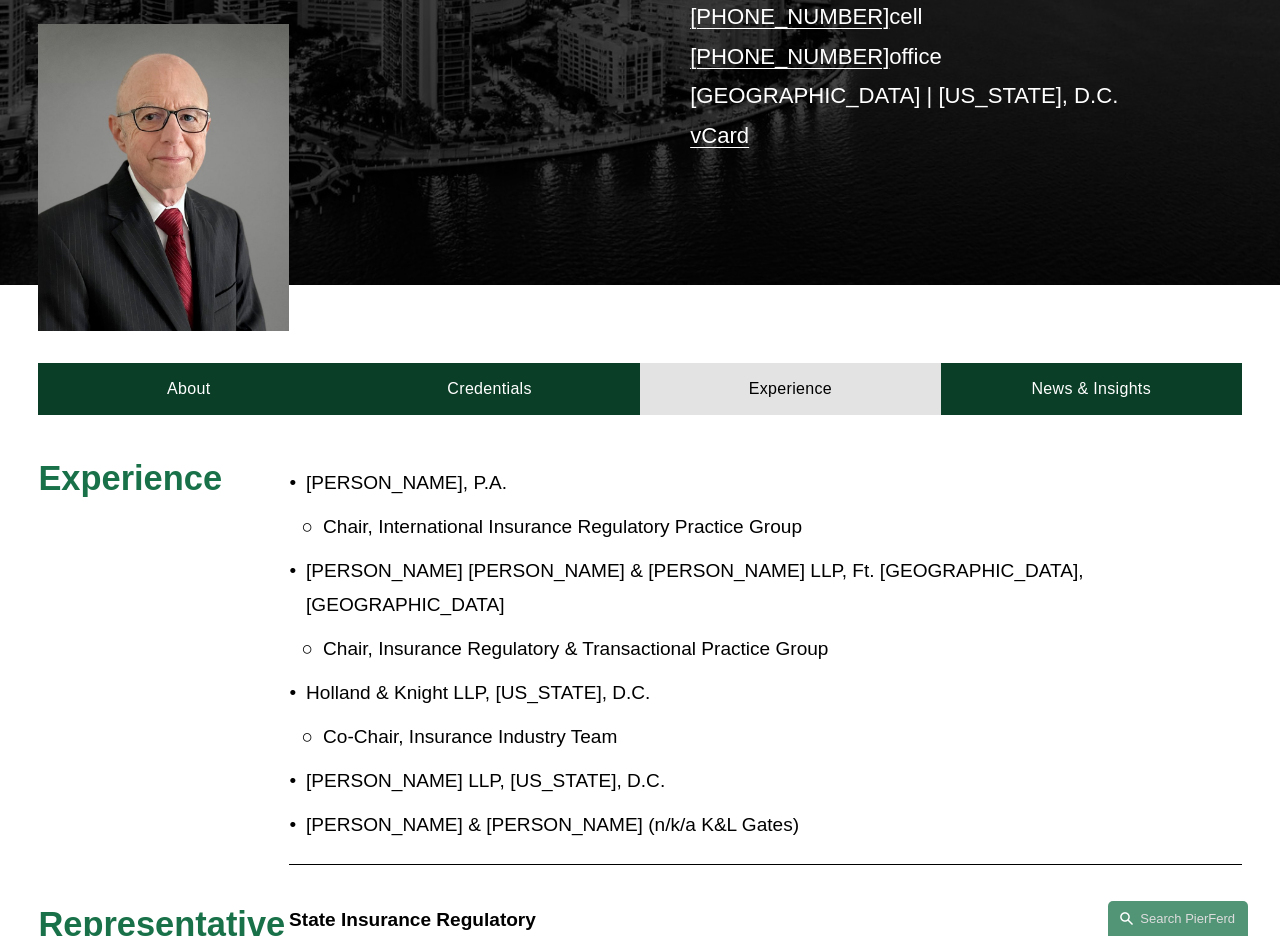 scroll, scrollTop: 476, scrollLeft: 0, axis: vertical 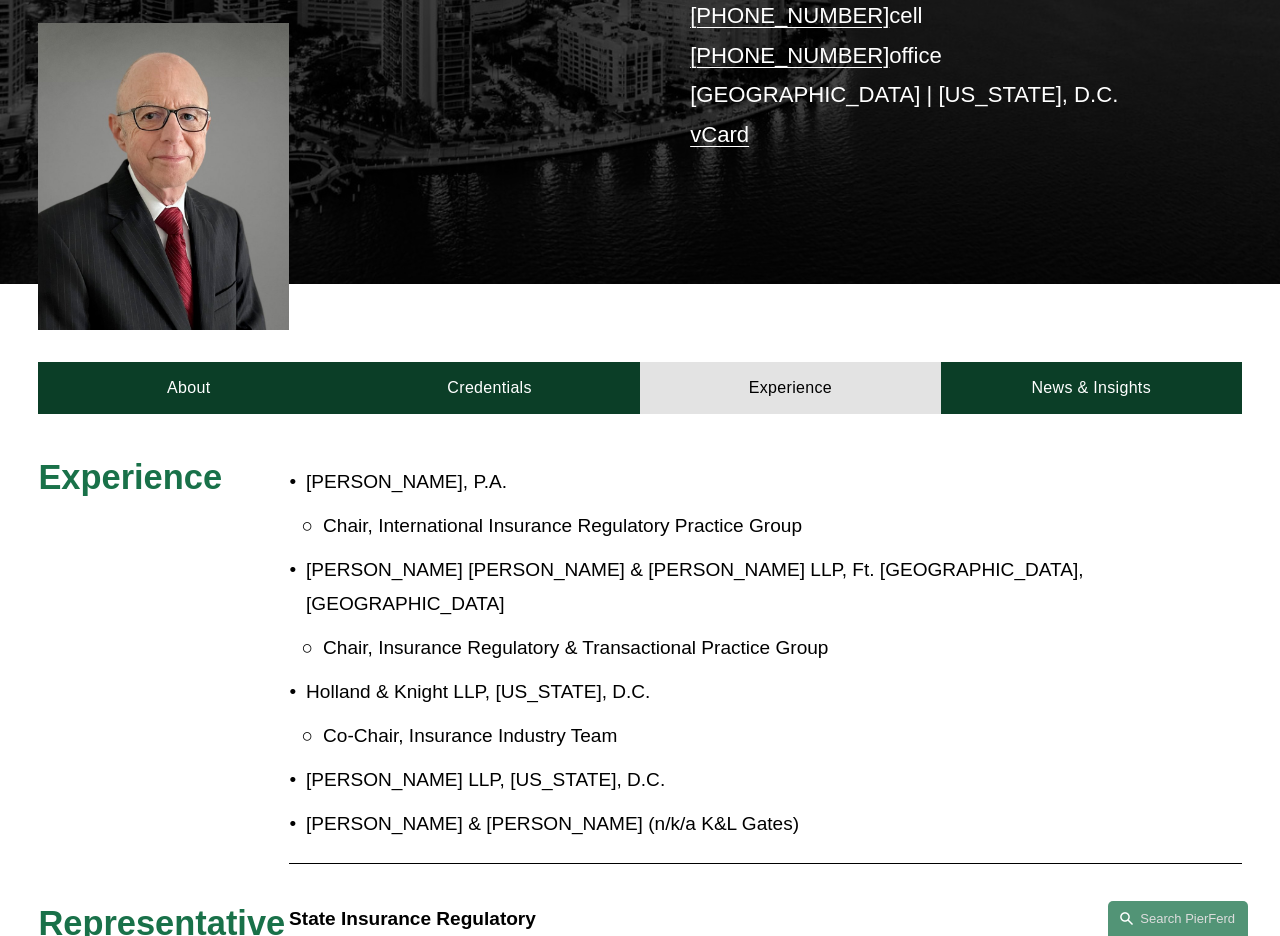 drag, startPoint x: 472, startPoint y: 447, endPoint x: 309, endPoint y: 432, distance: 163.68874 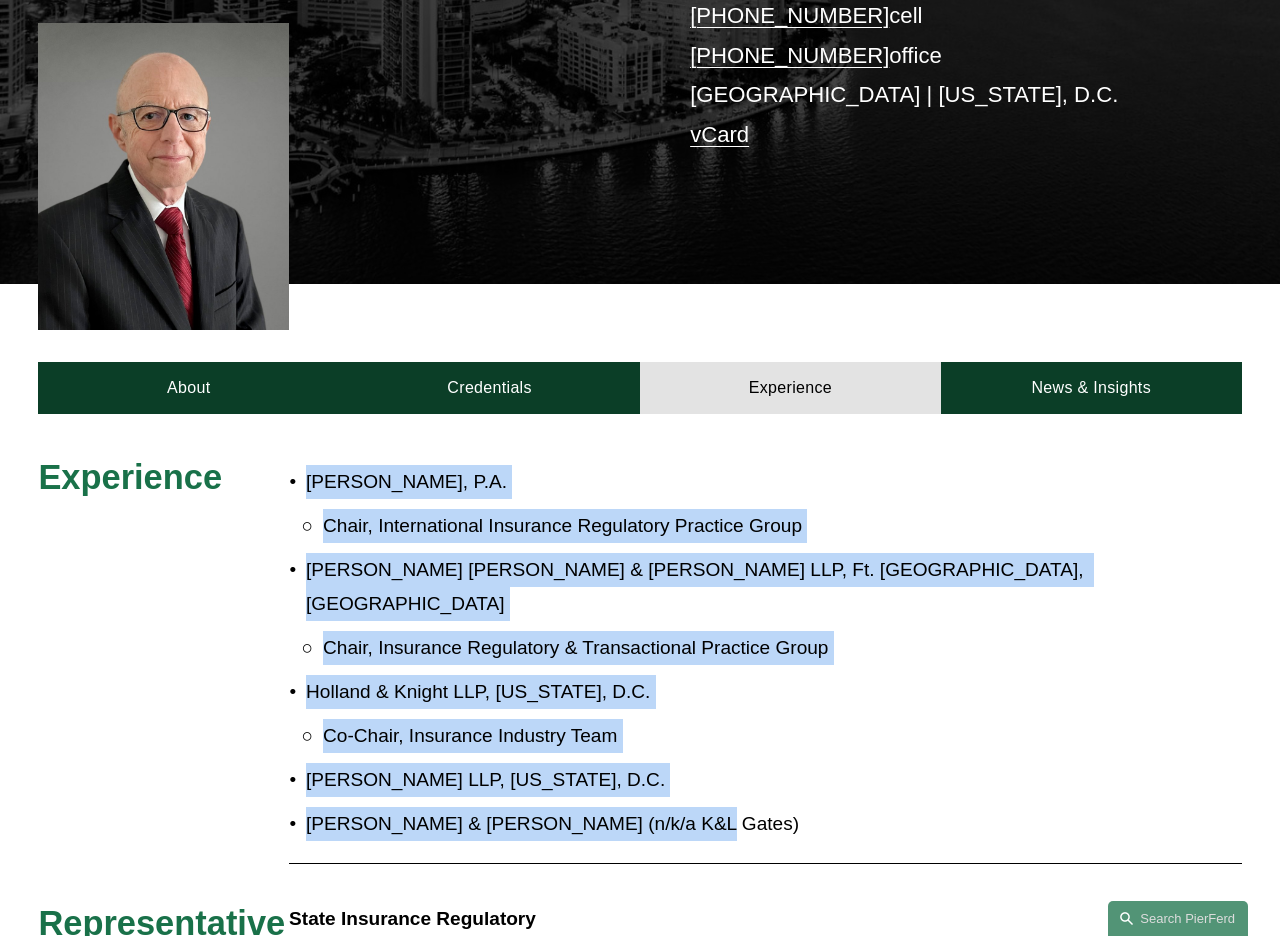 drag, startPoint x: 657, startPoint y: 757, endPoint x: 293, endPoint y: 449, distance: 476.8228 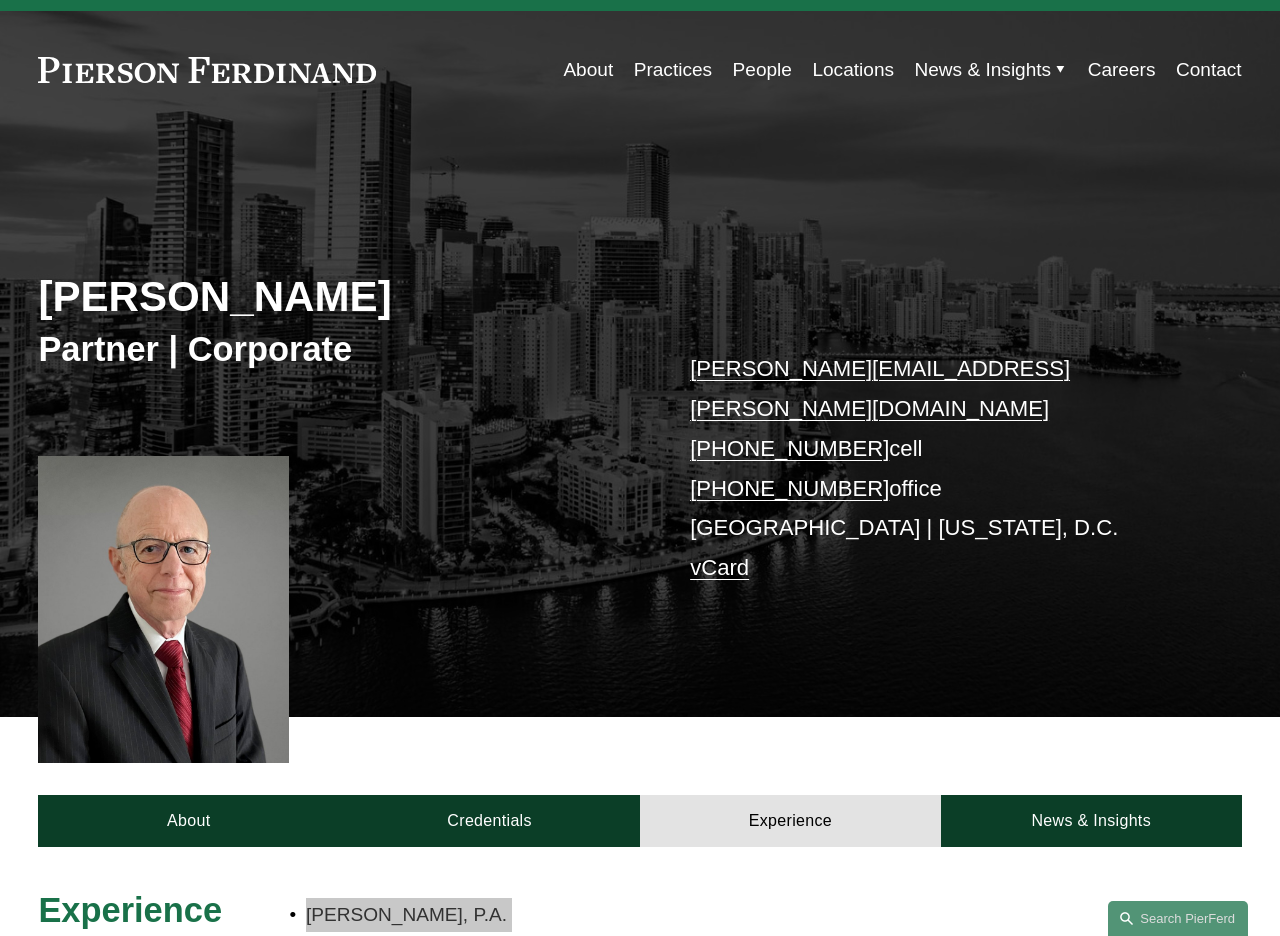 scroll, scrollTop: 0, scrollLeft: 0, axis: both 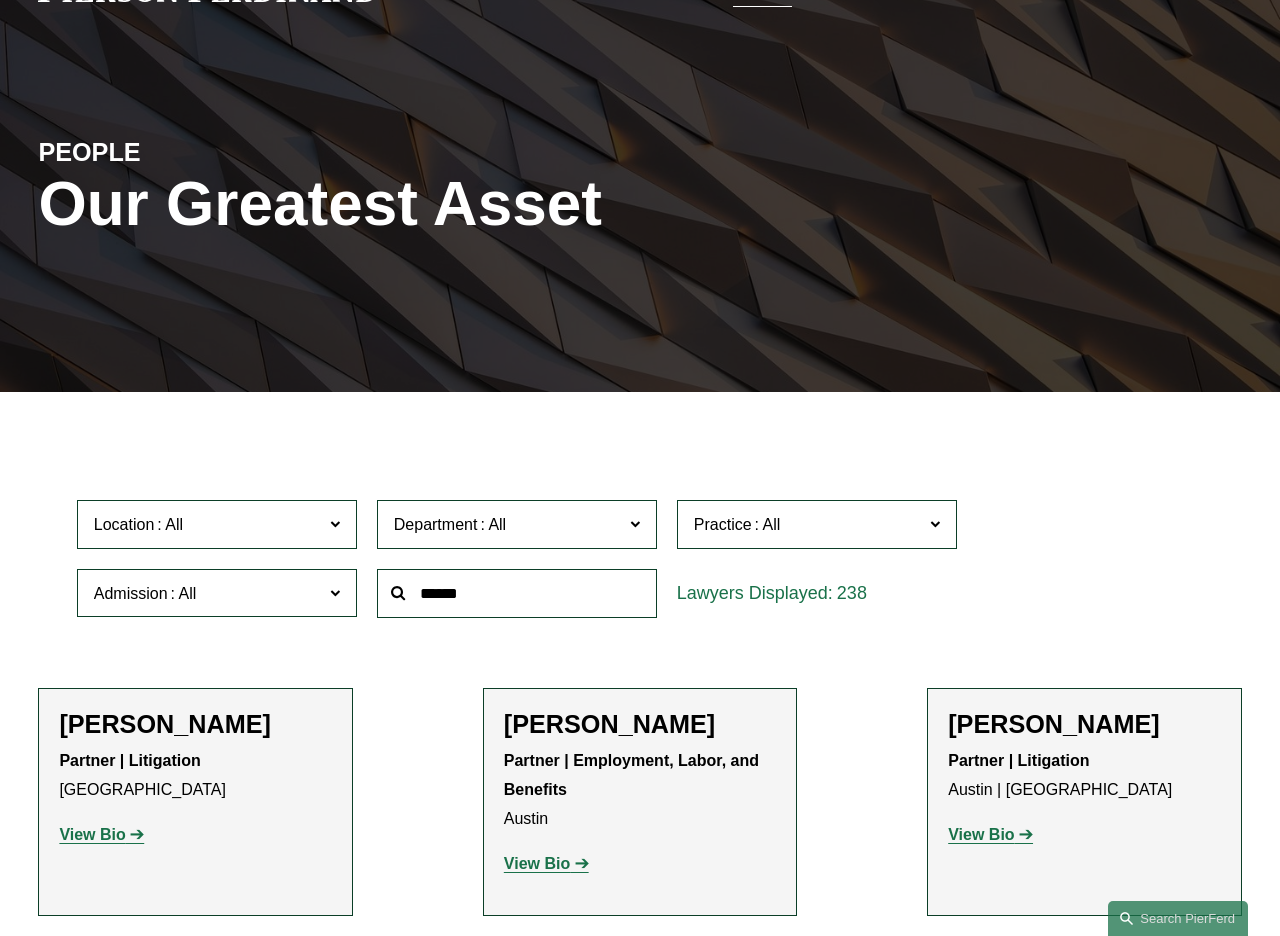 click 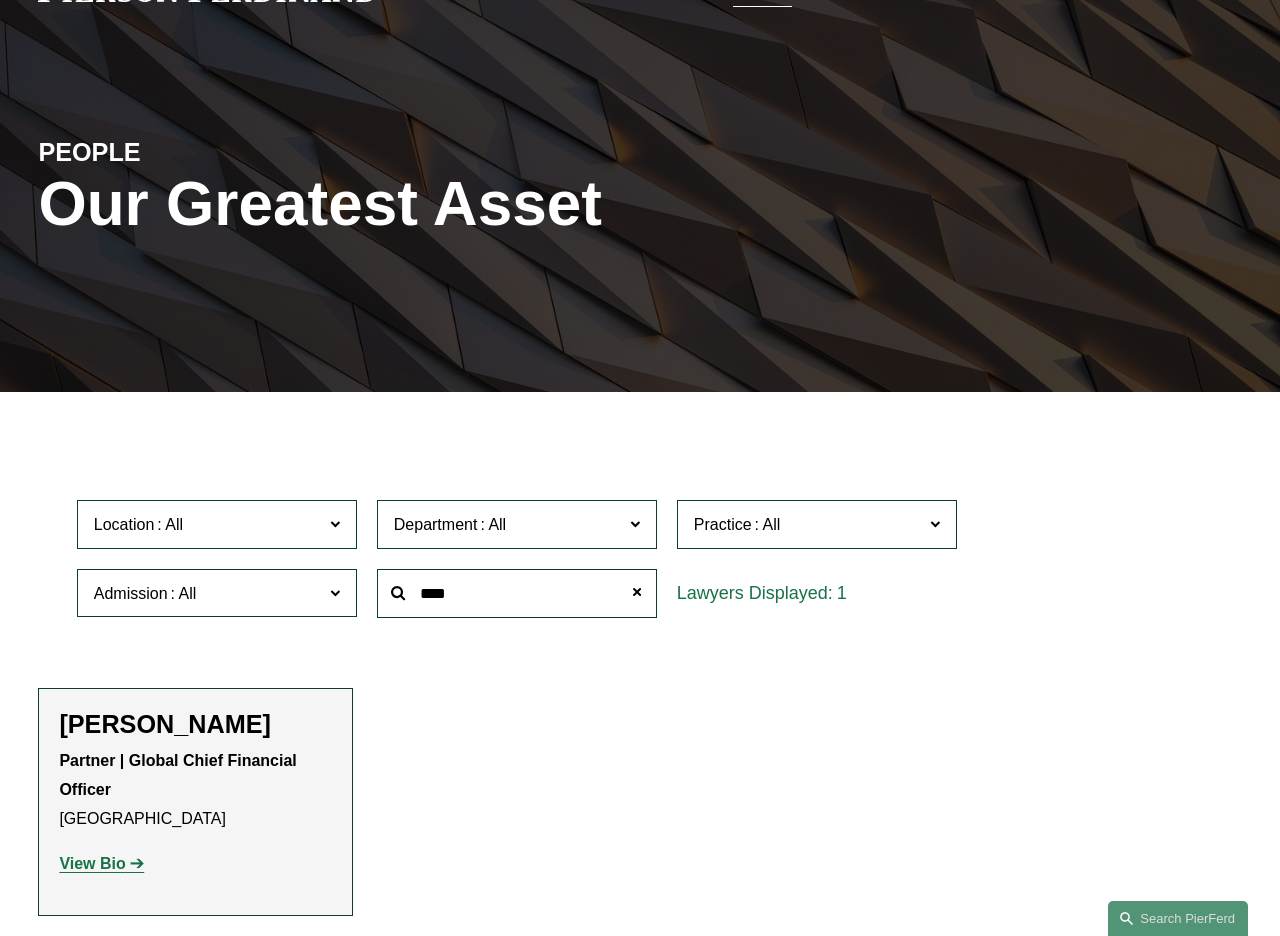 type on "****" 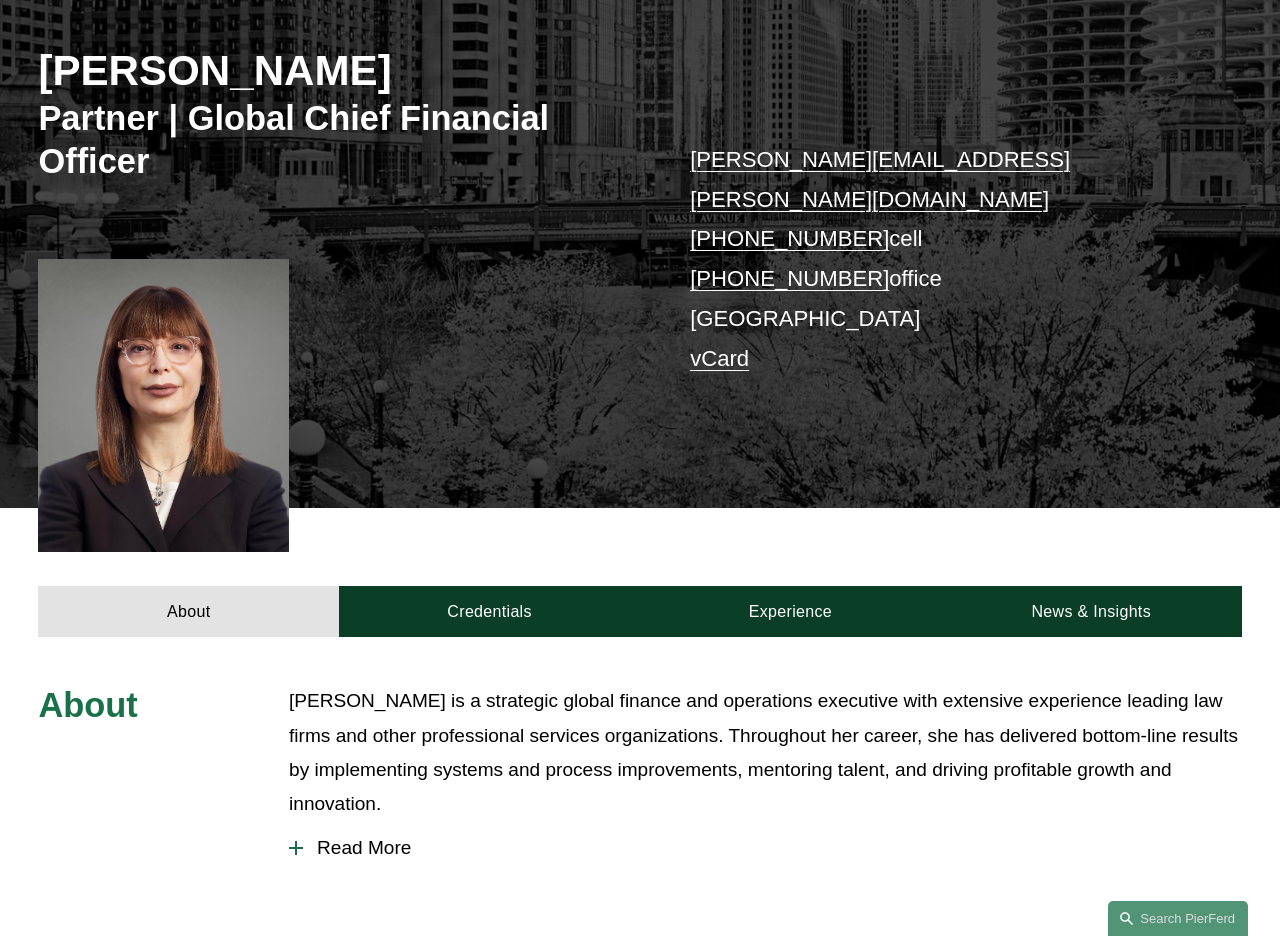 scroll, scrollTop: 660, scrollLeft: 0, axis: vertical 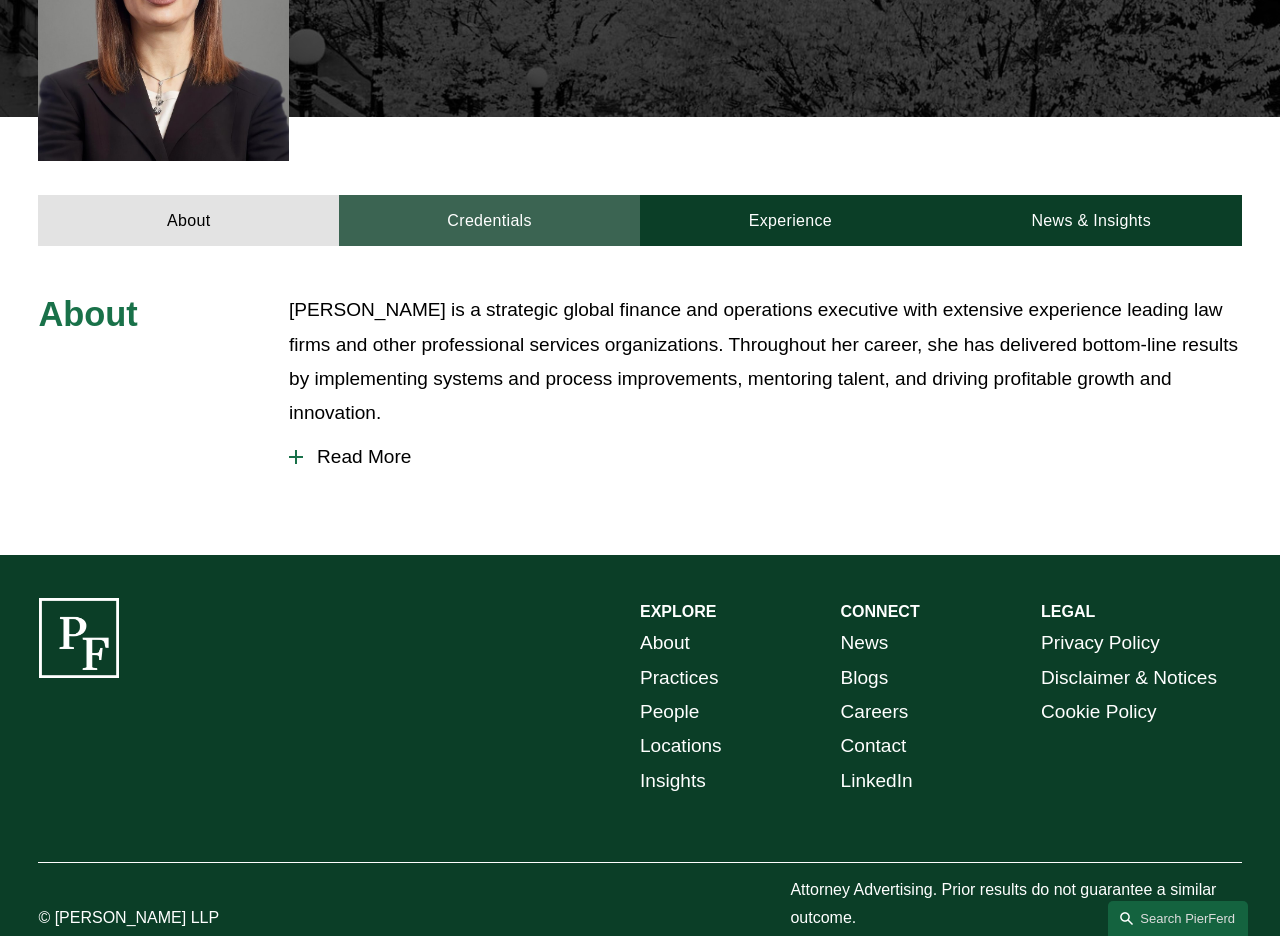 click on "Credentials" at bounding box center (489, 221) 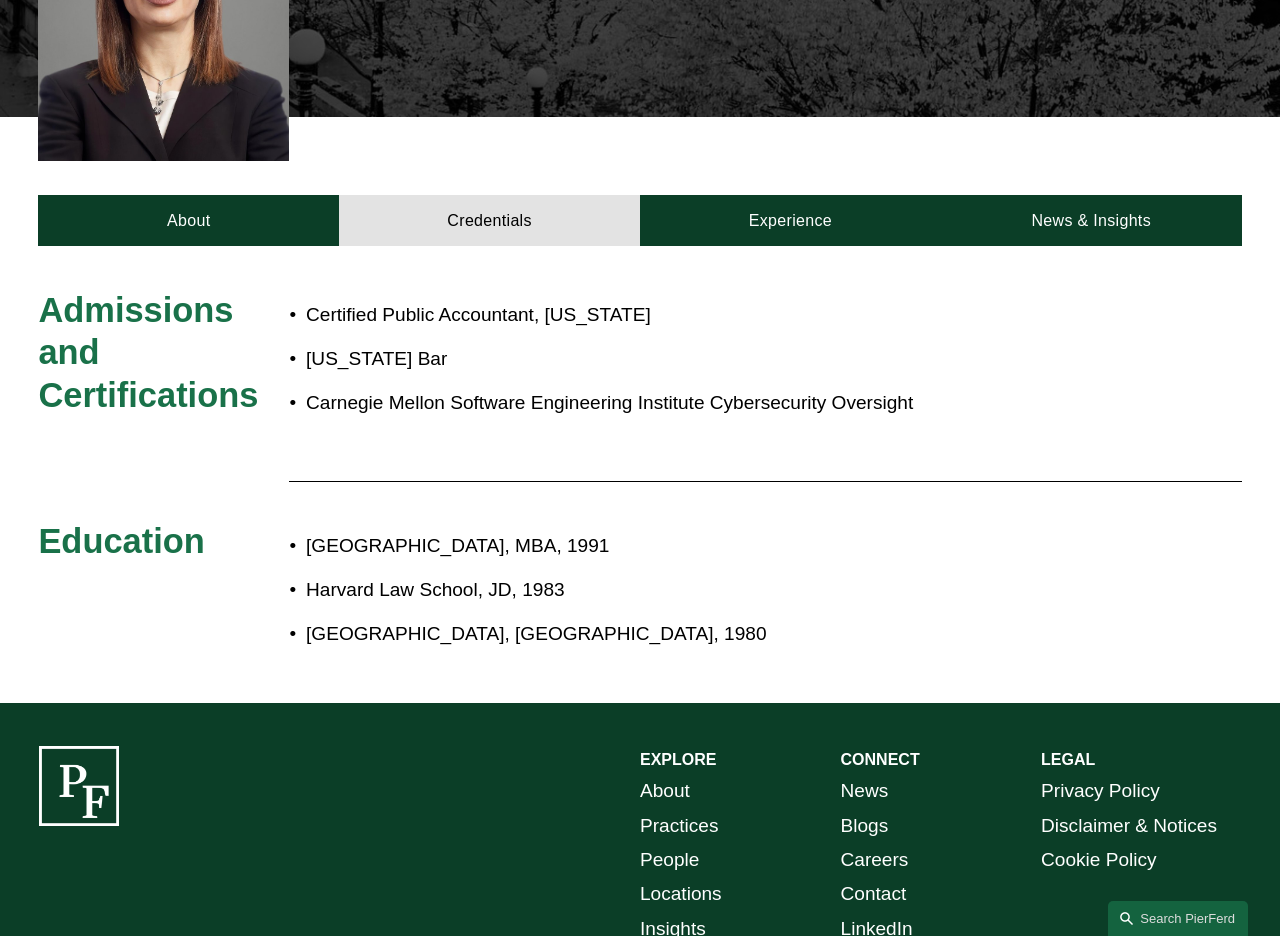 click on "Illinois Bar" at bounding box center [648, 359] 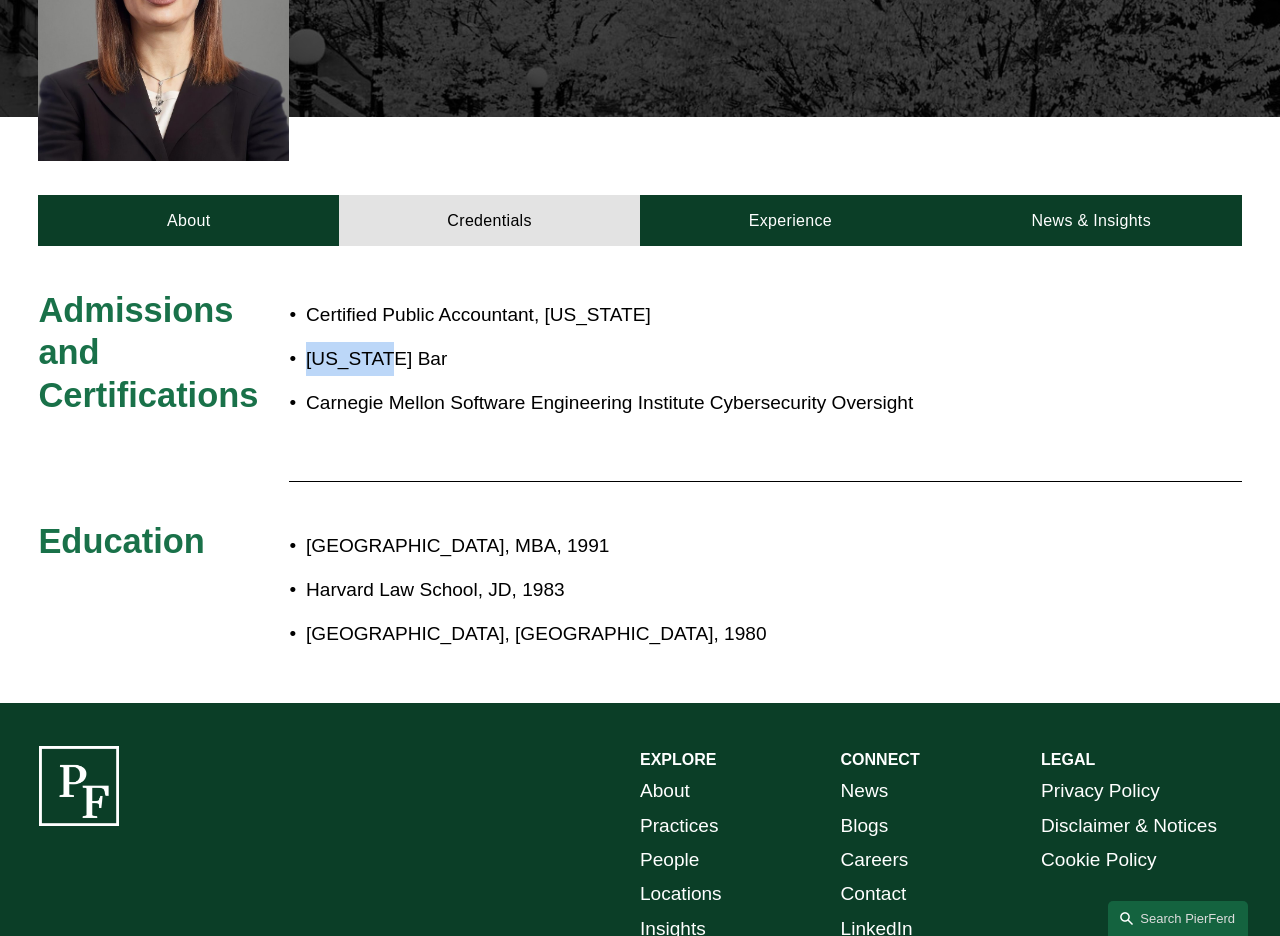 click on "Illinois Bar" at bounding box center [648, 359] 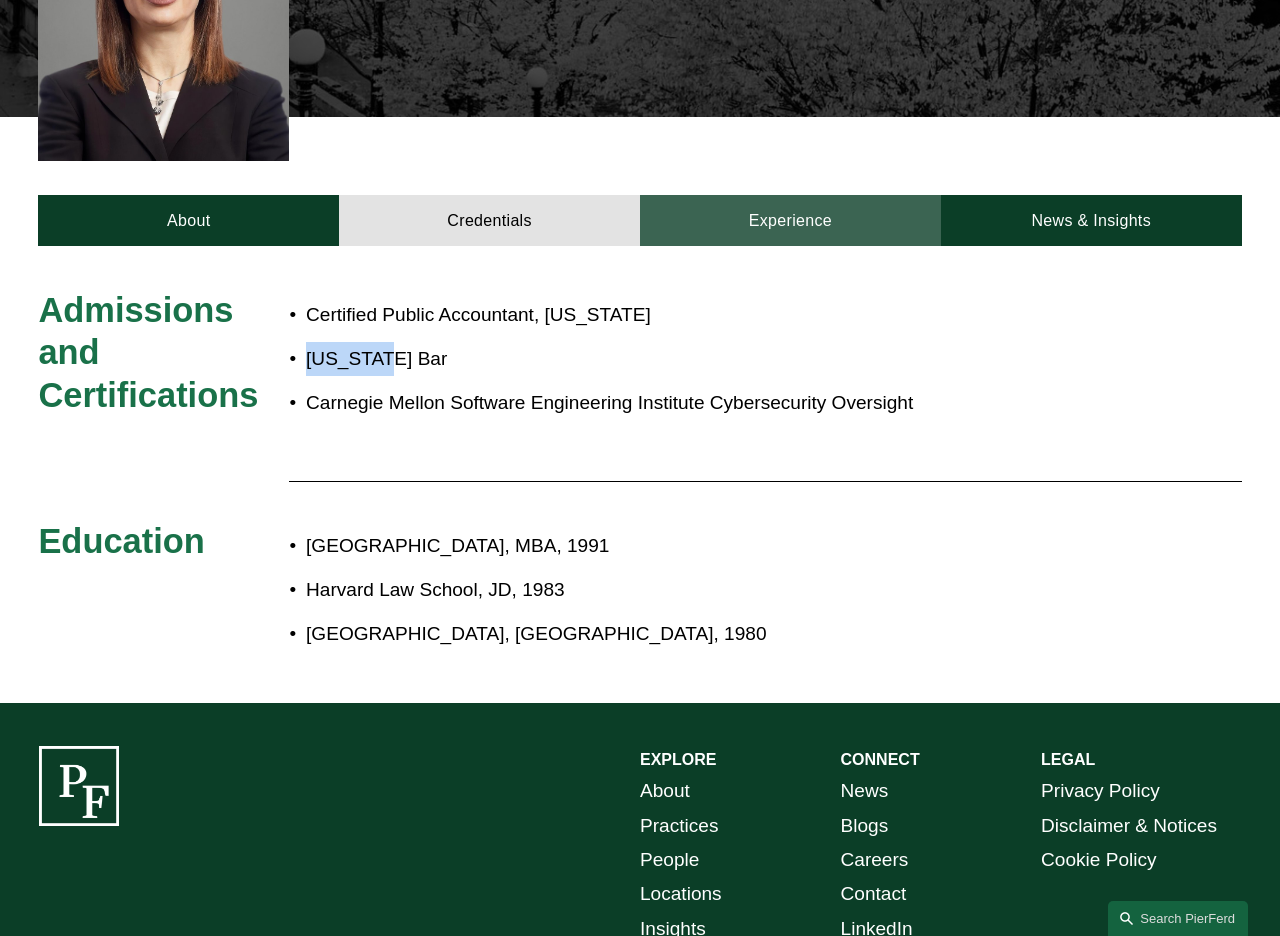click on "Experience" at bounding box center [790, 221] 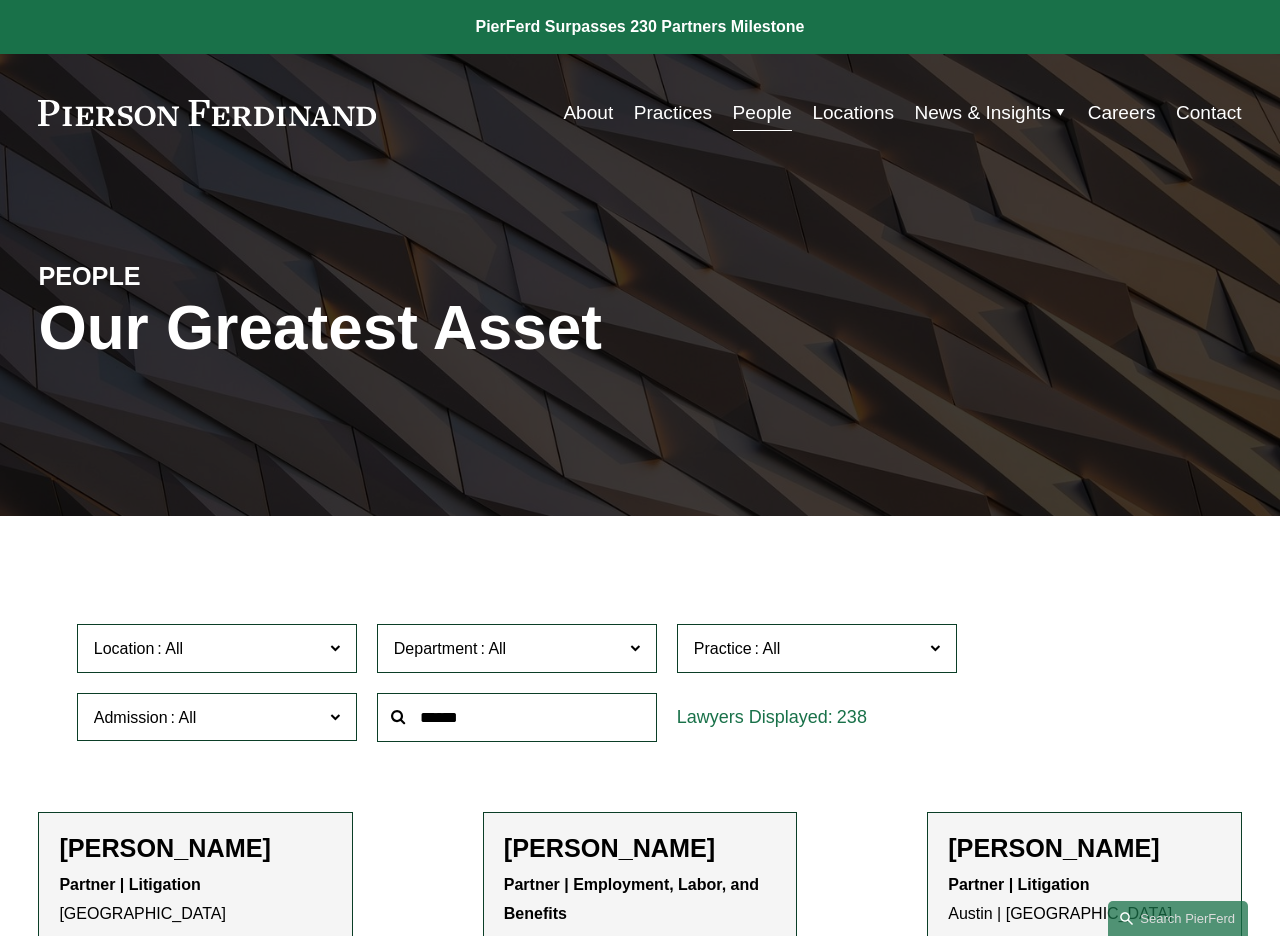 scroll, scrollTop: 134, scrollLeft: 0, axis: vertical 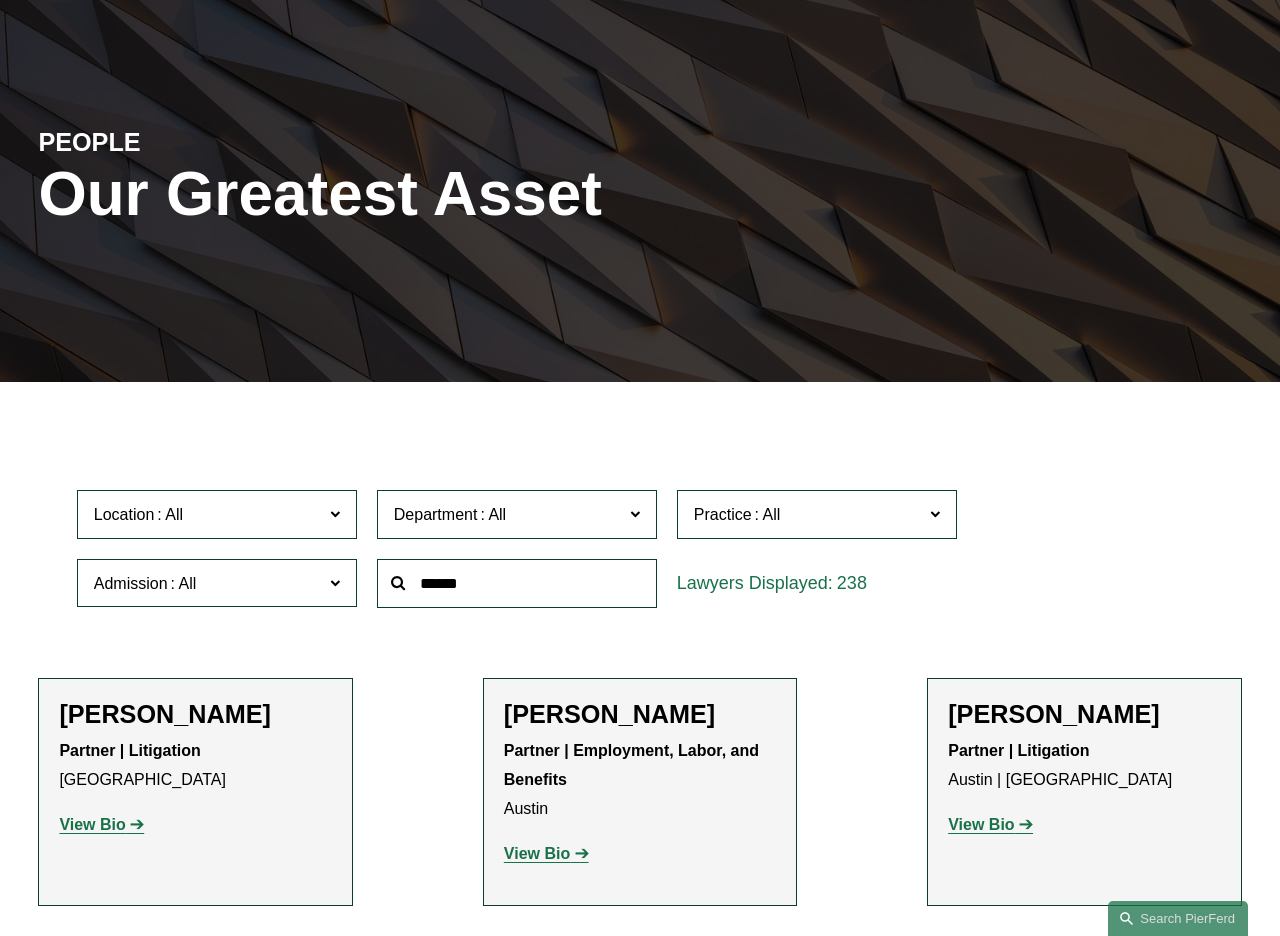 click 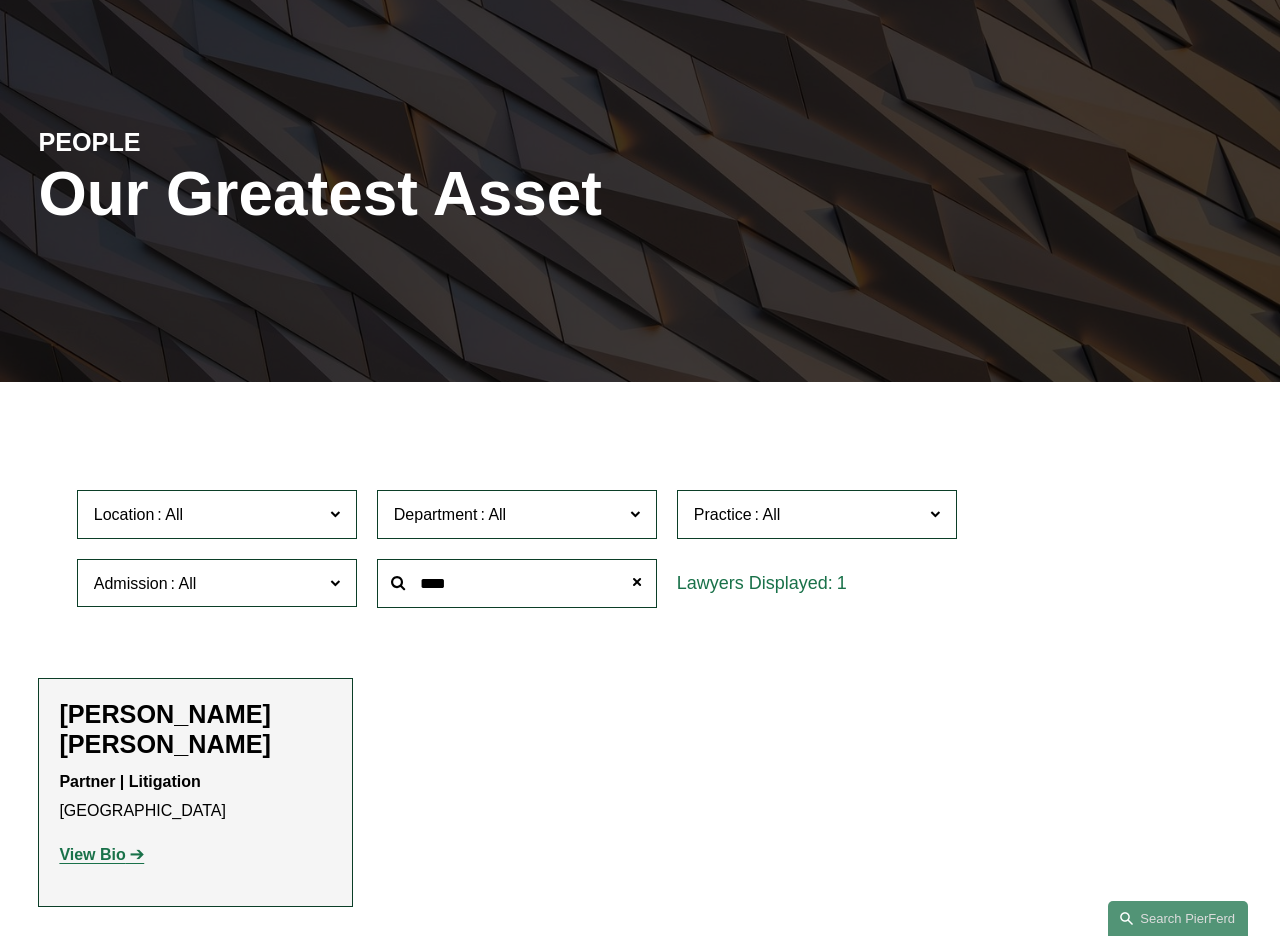 click on "View Bio" 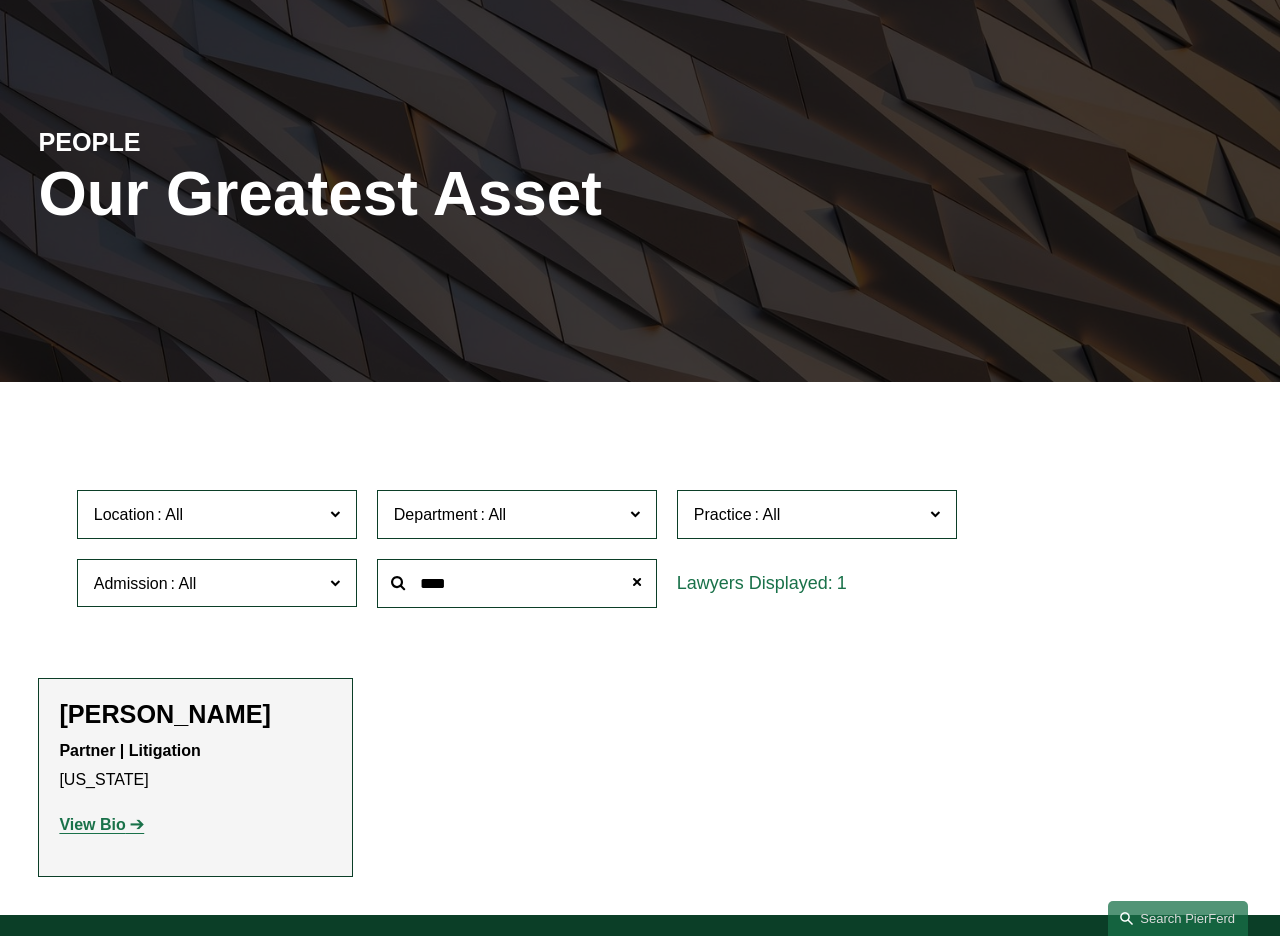 type on "****" 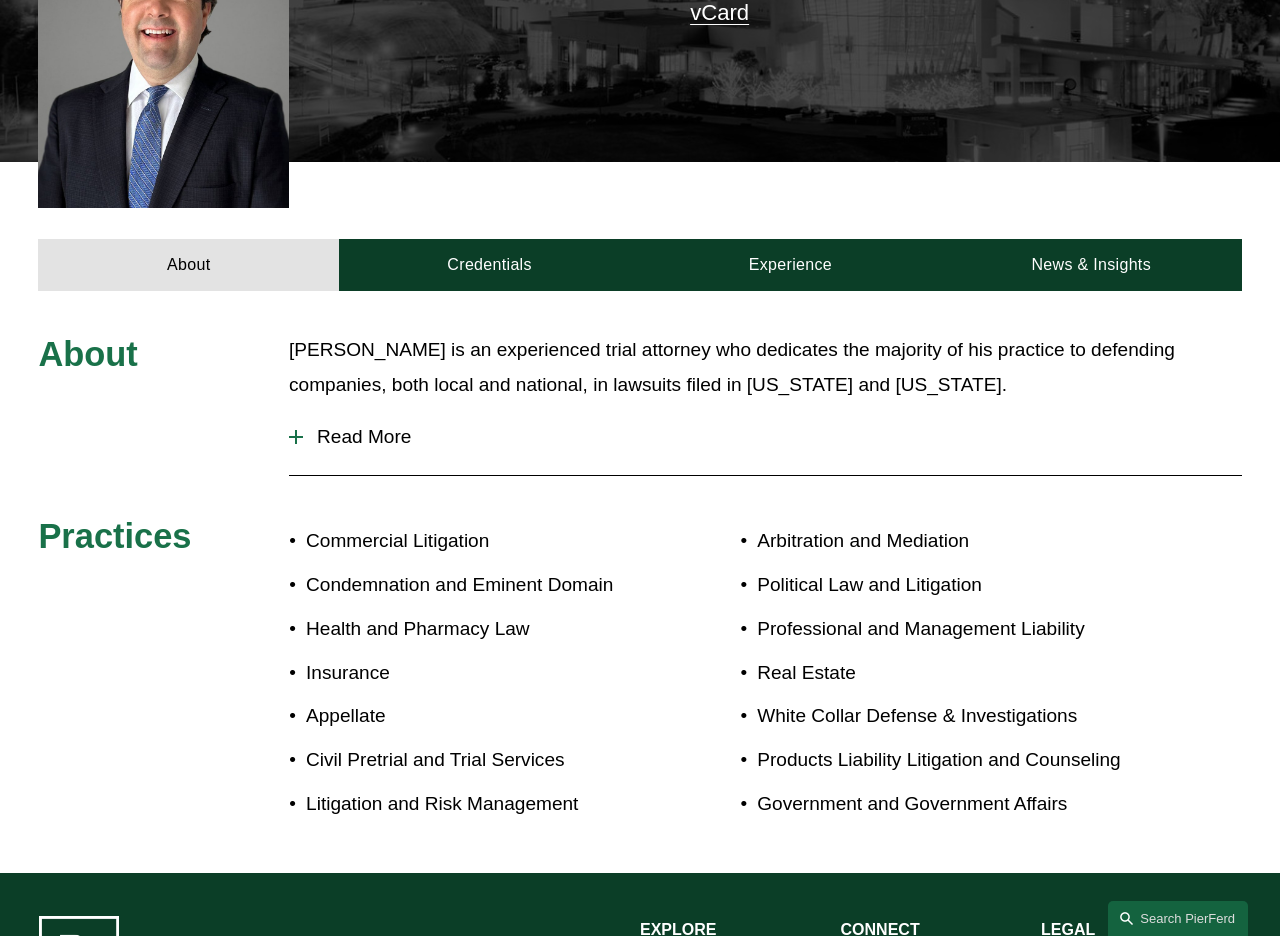 scroll, scrollTop: 627, scrollLeft: 0, axis: vertical 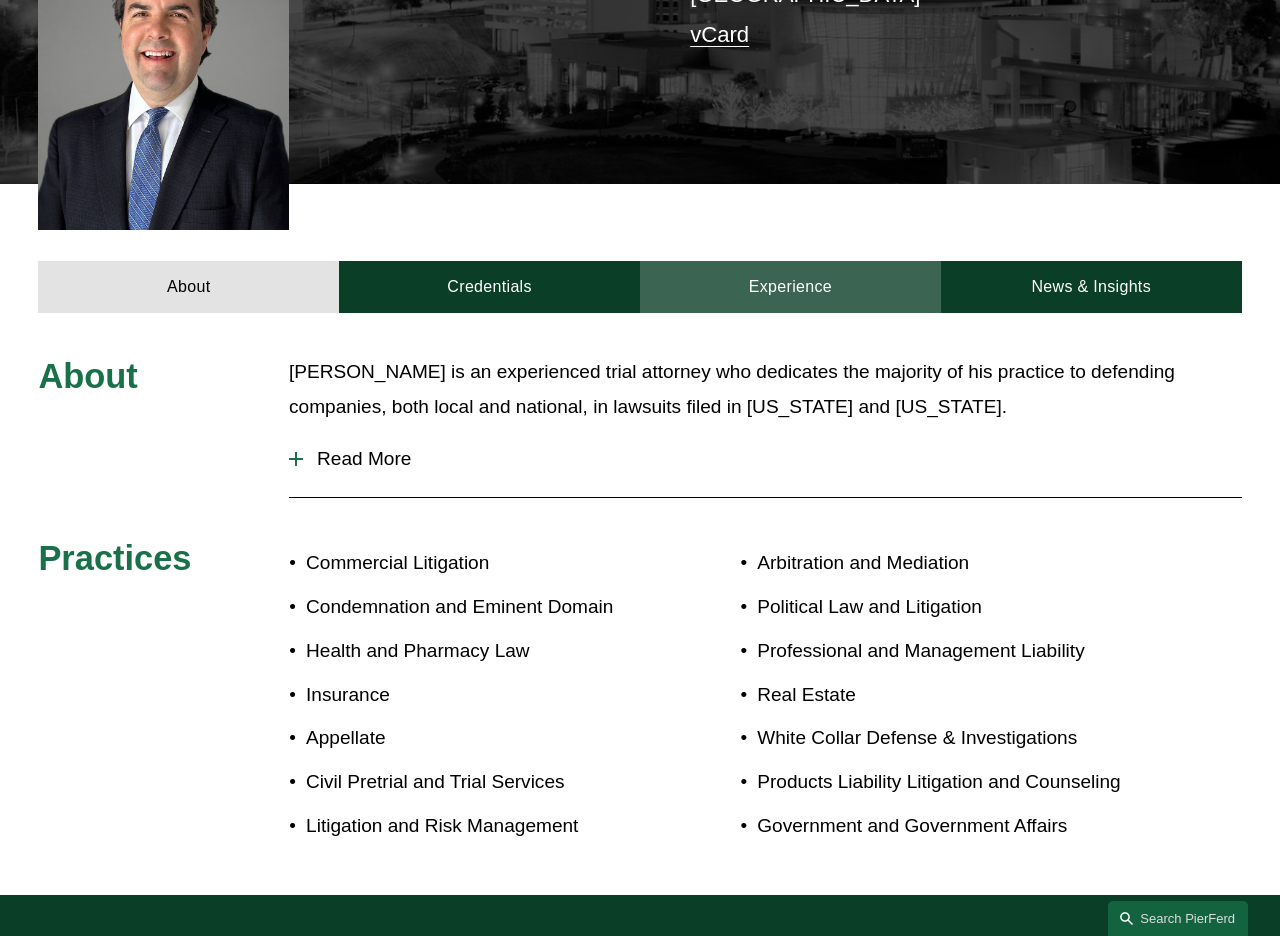 click on "Experience" at bounding box center (790, 287) 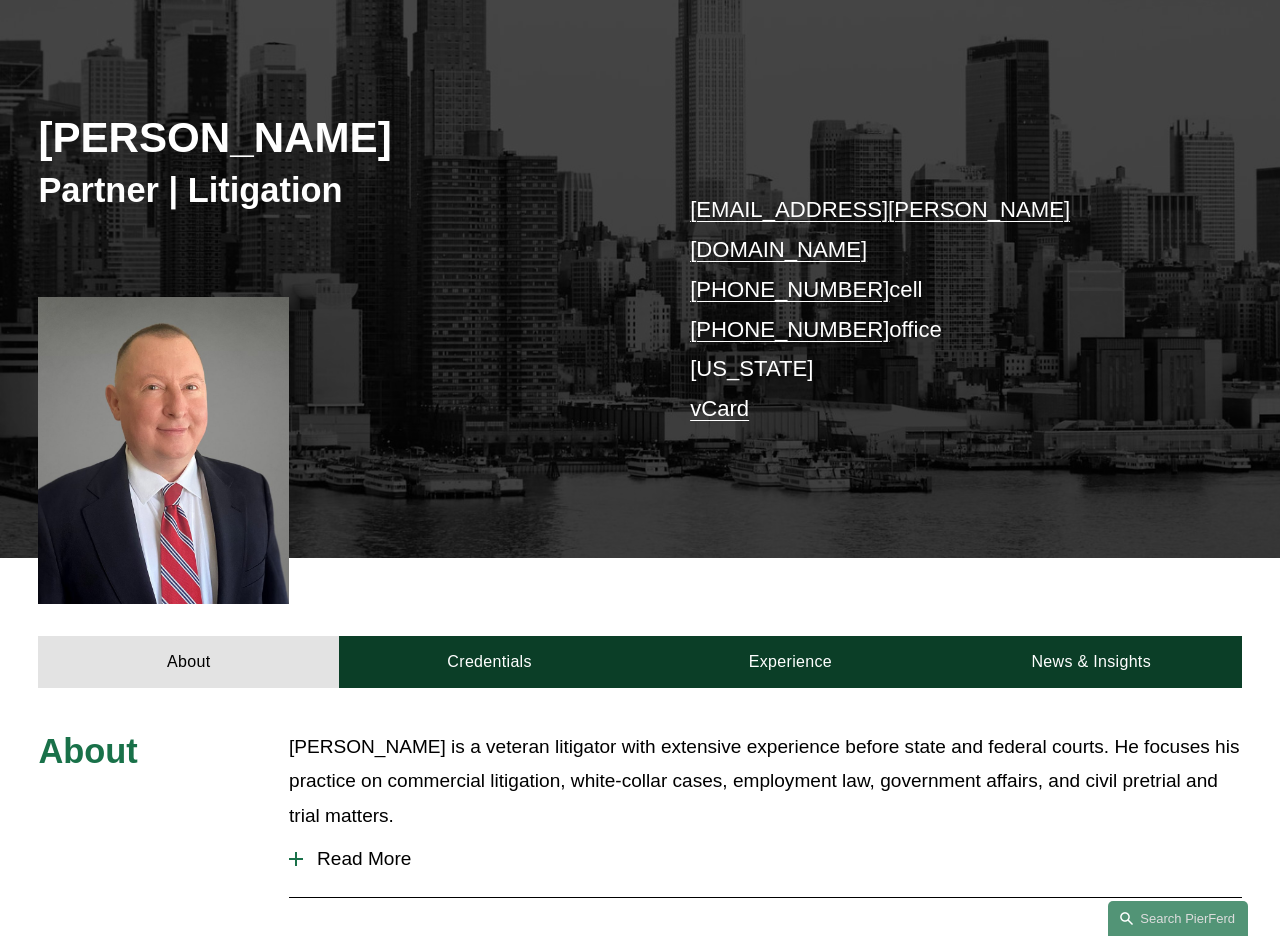 scroll, scrollTop: 265, scrollLeft: 0, axis: vertical 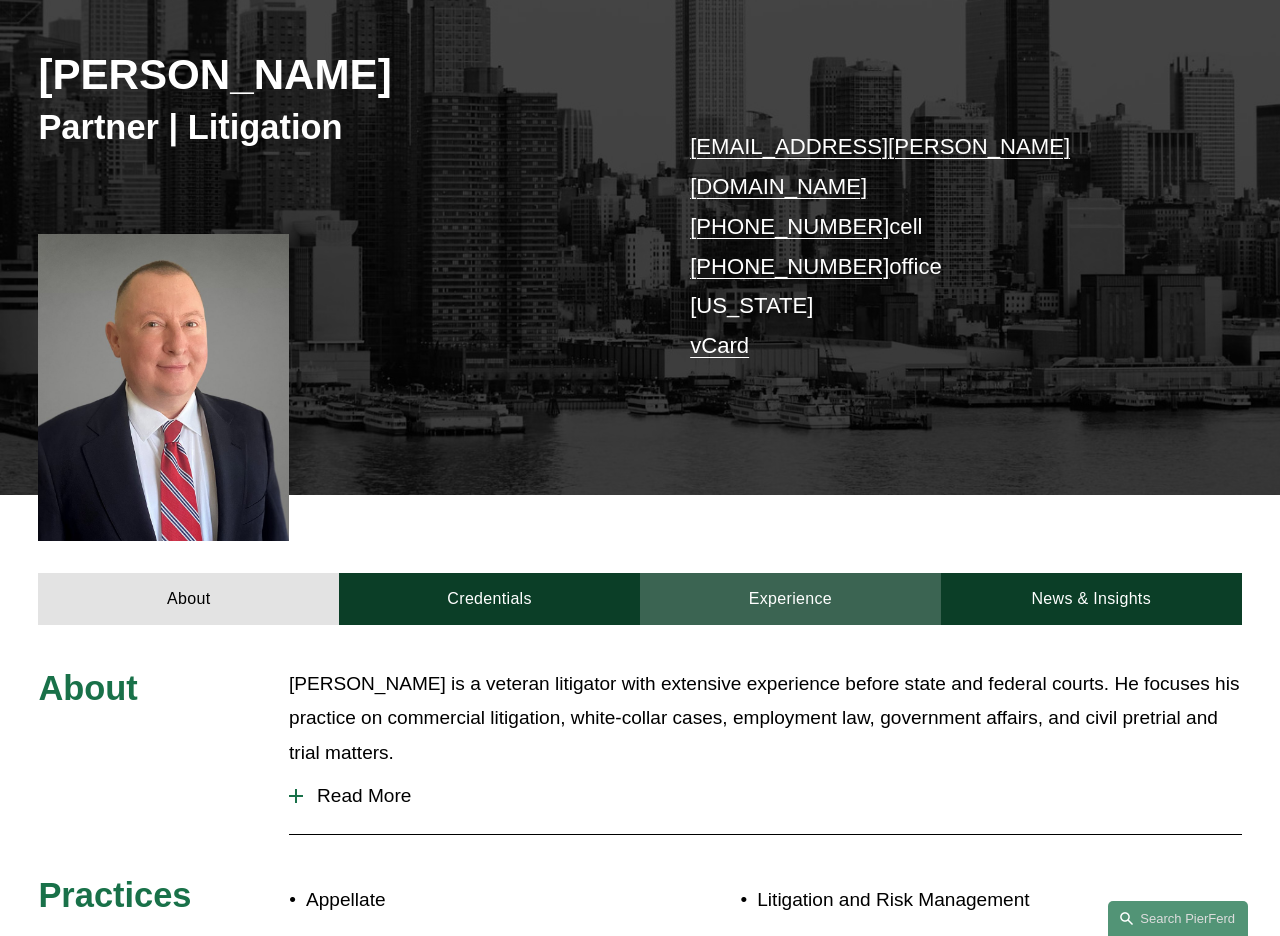click on "Experience" at bounding box center (790, 599) 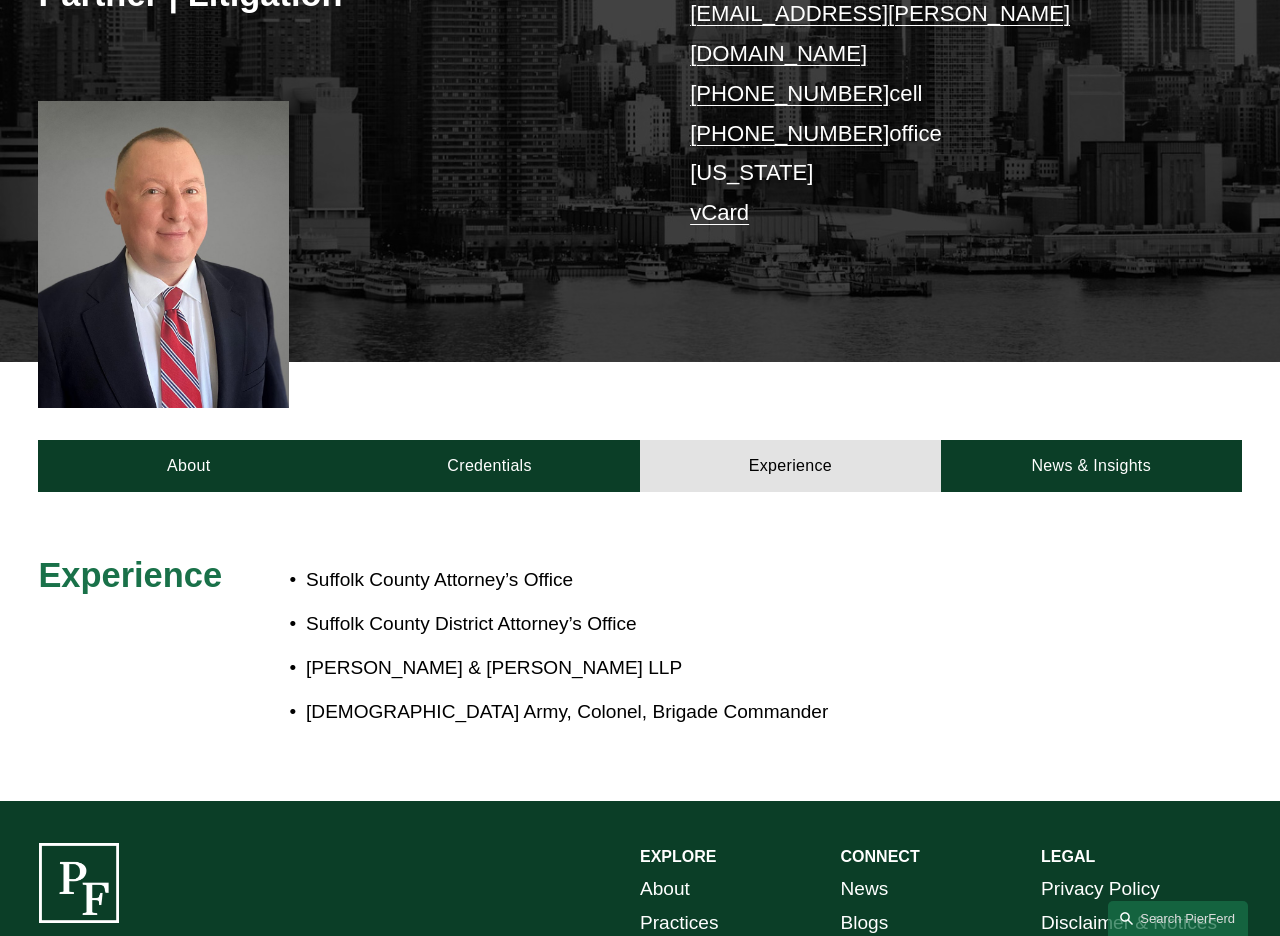 scroll, scrollTop: 0, scrollLeft: 0, axis: both 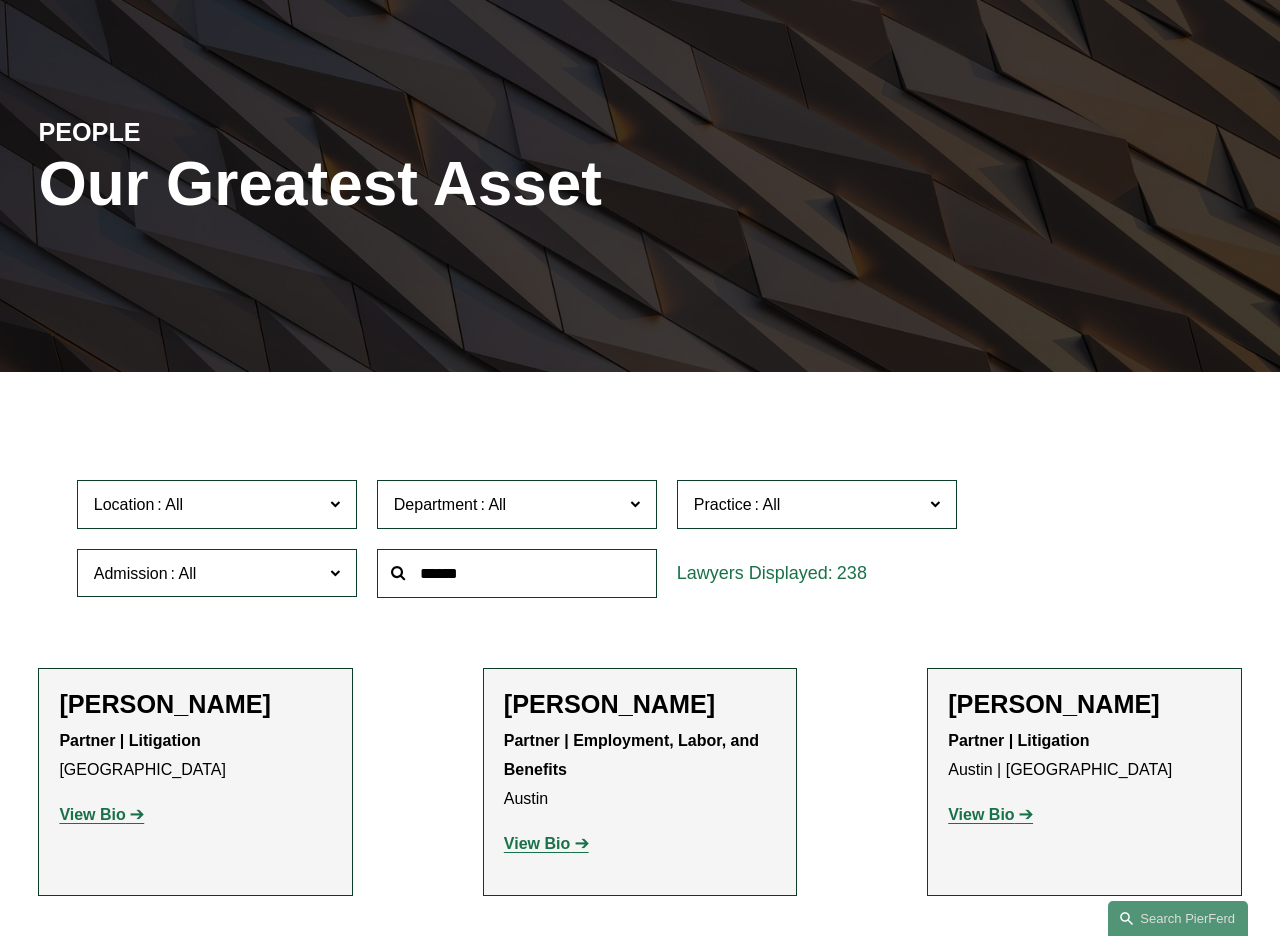 click 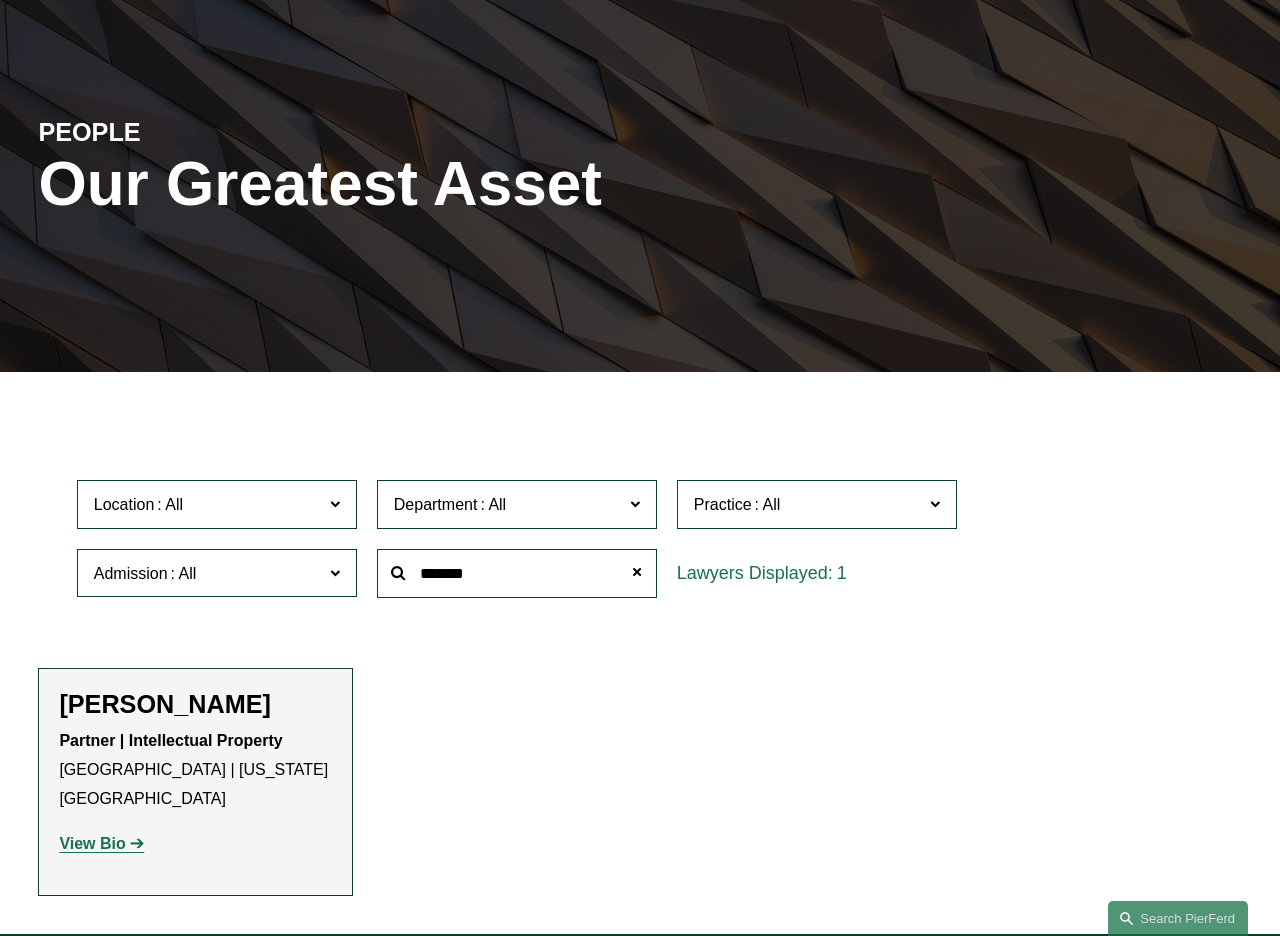 click on "View Bio" 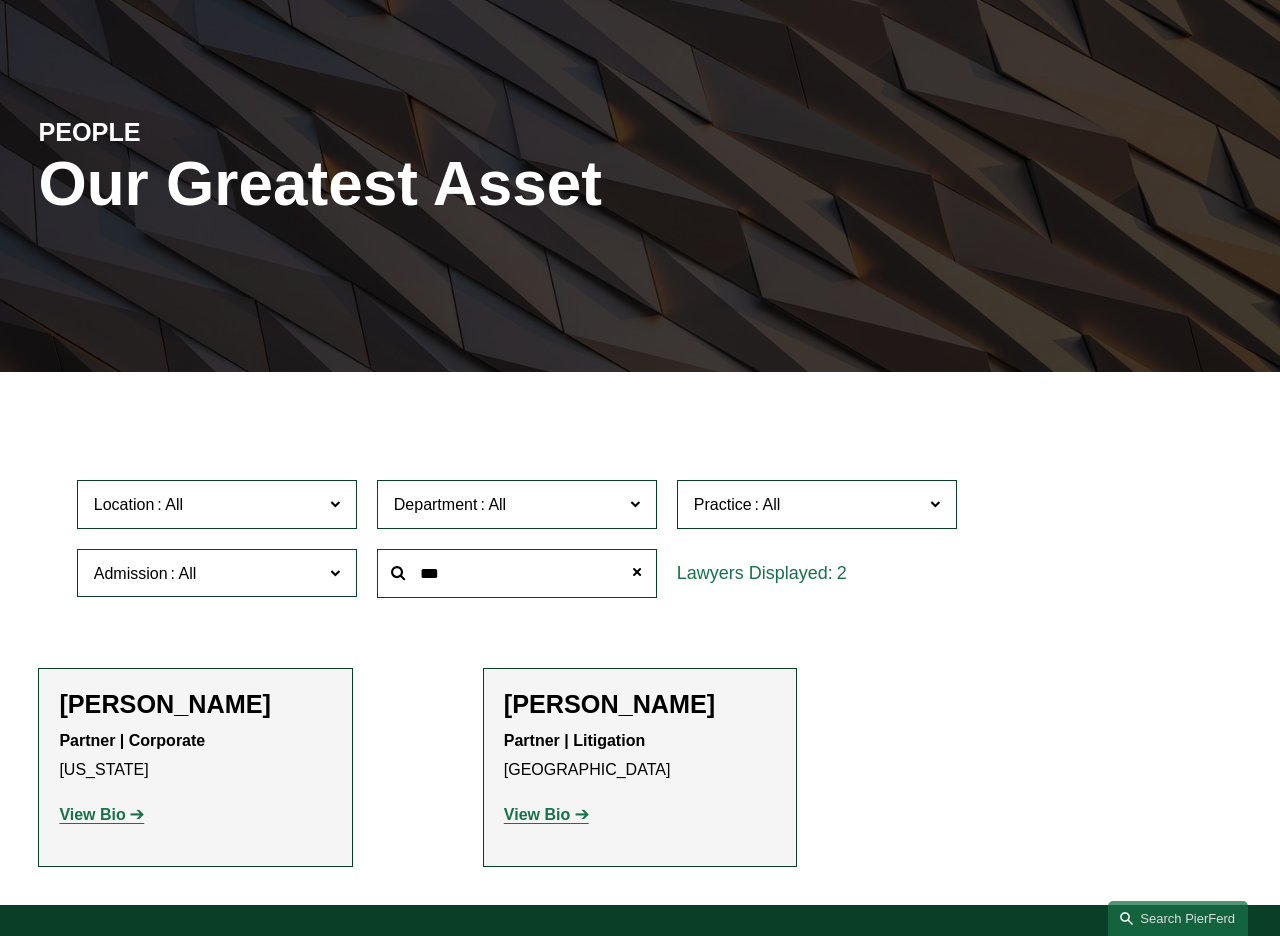 click on "View Bio" 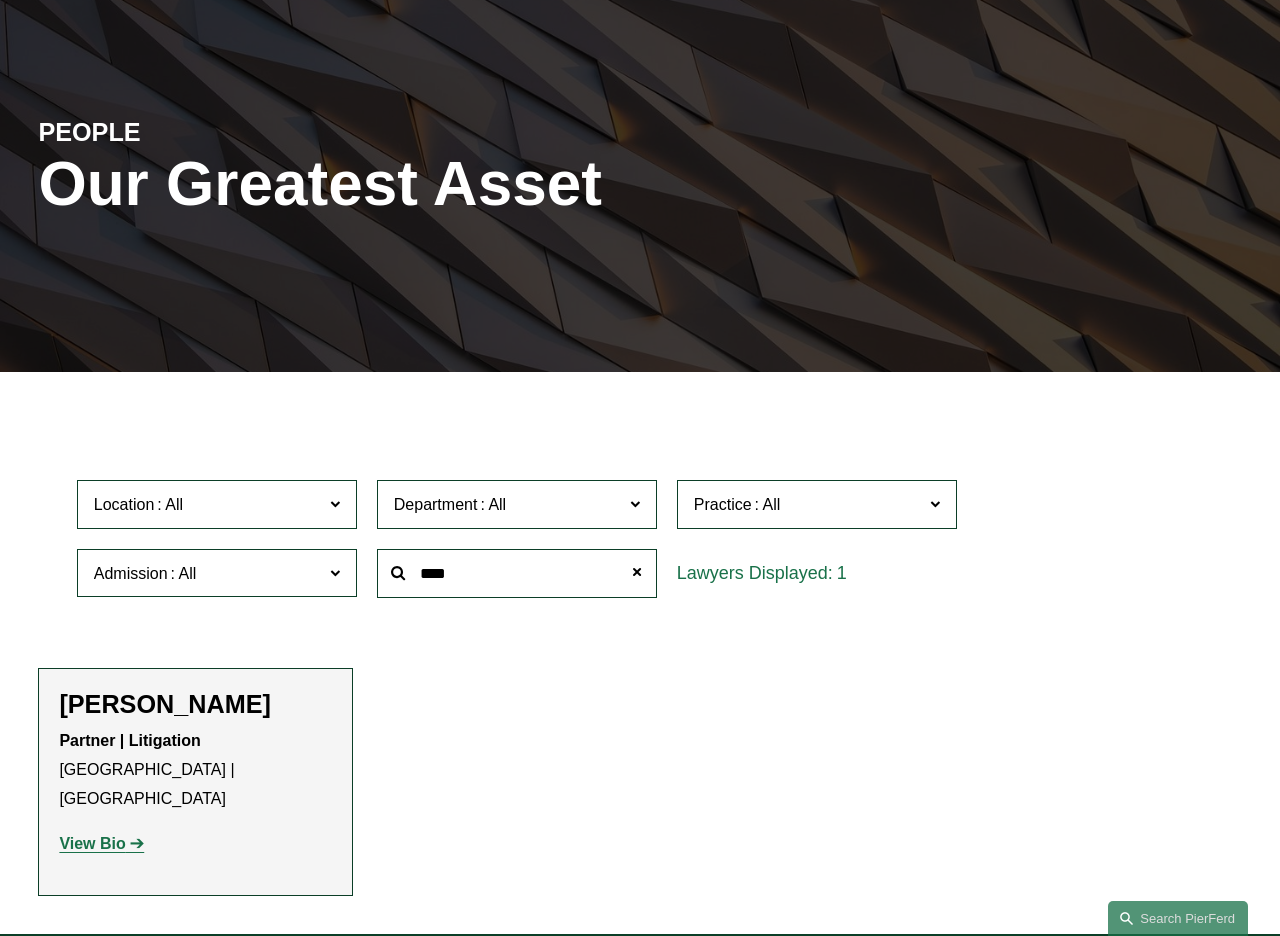 click on "View Bio" 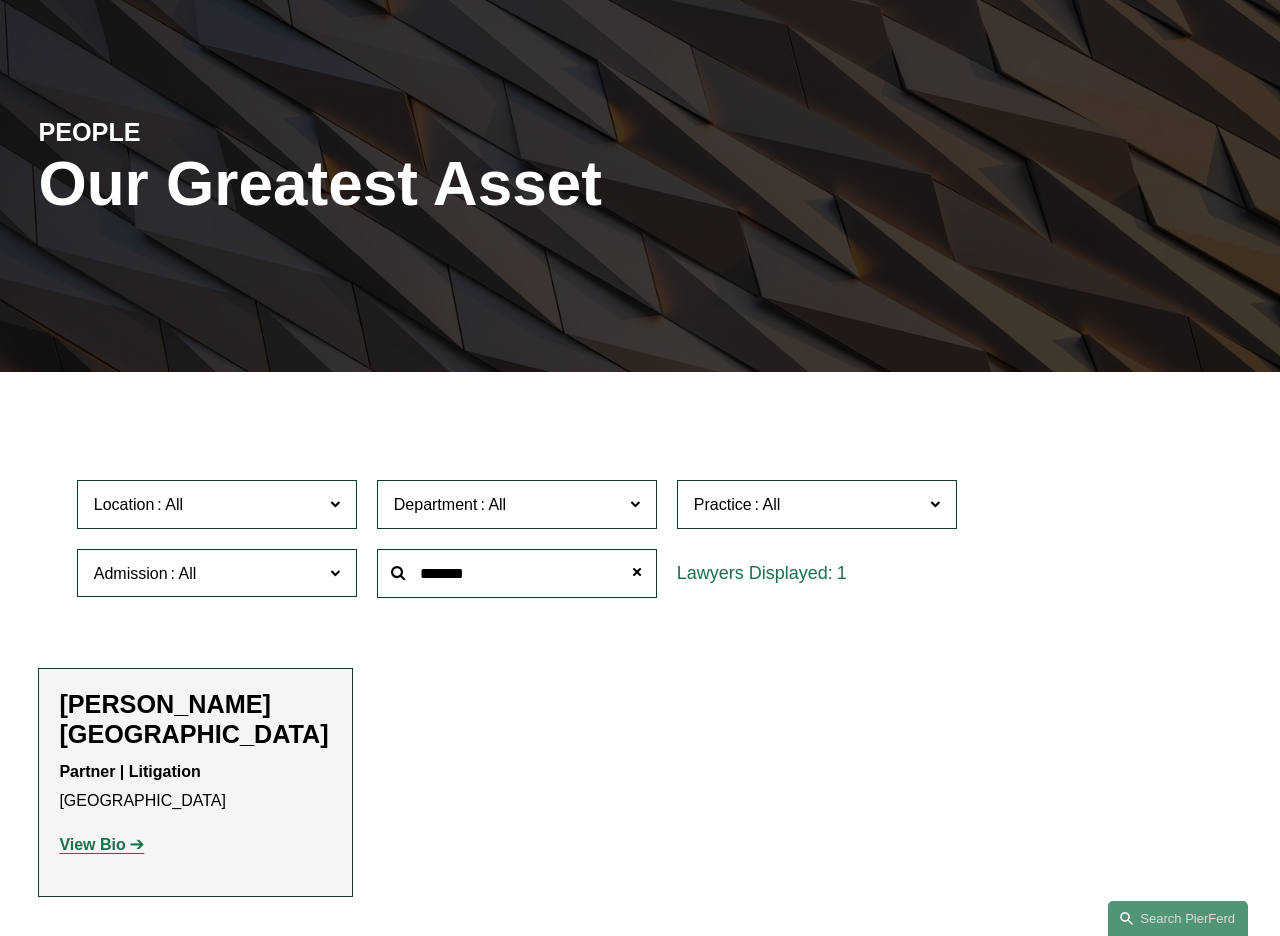 type on "*******" 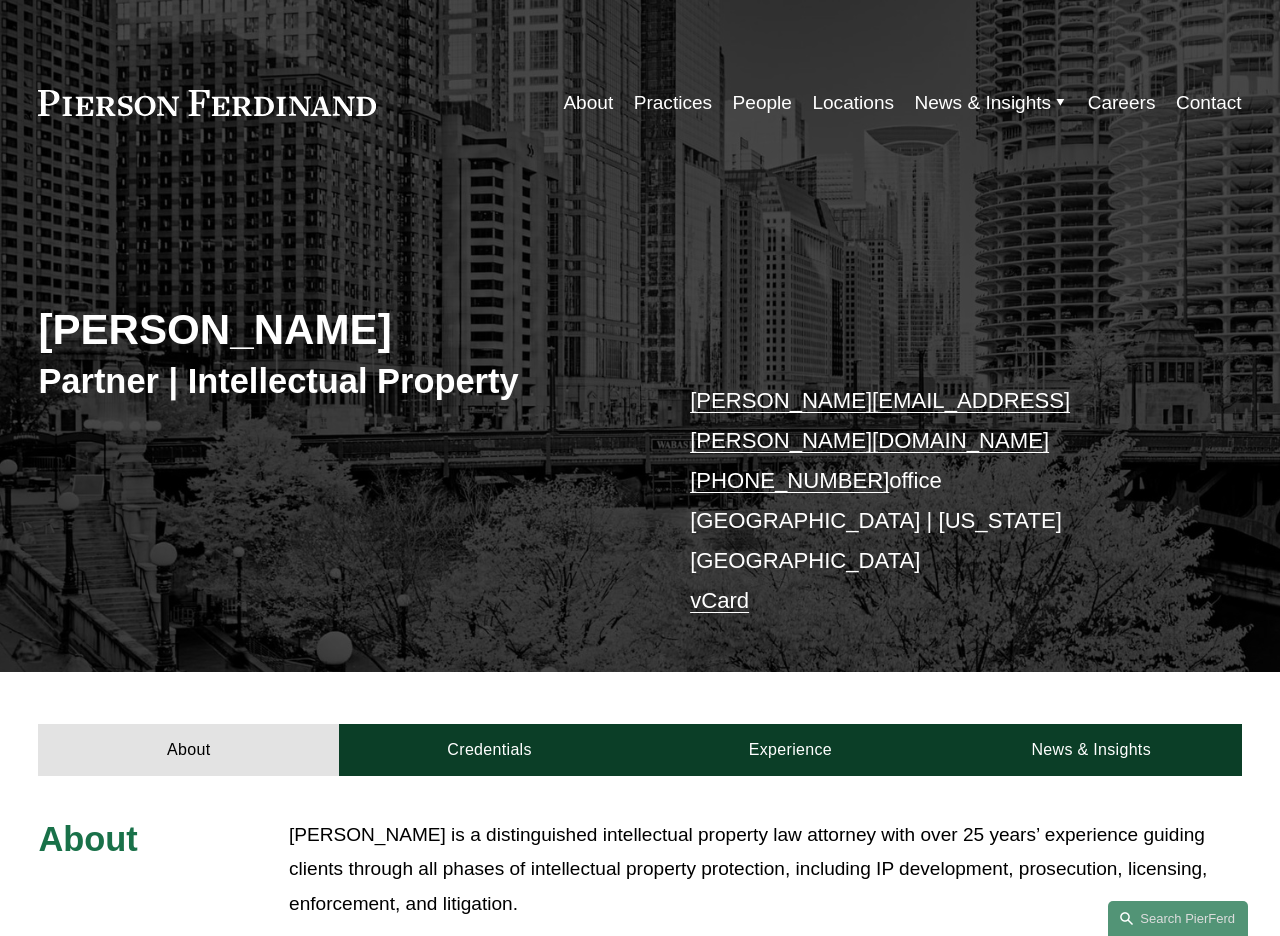 scroll, scrollTop: 0, scrollLeft: 0, axis: both 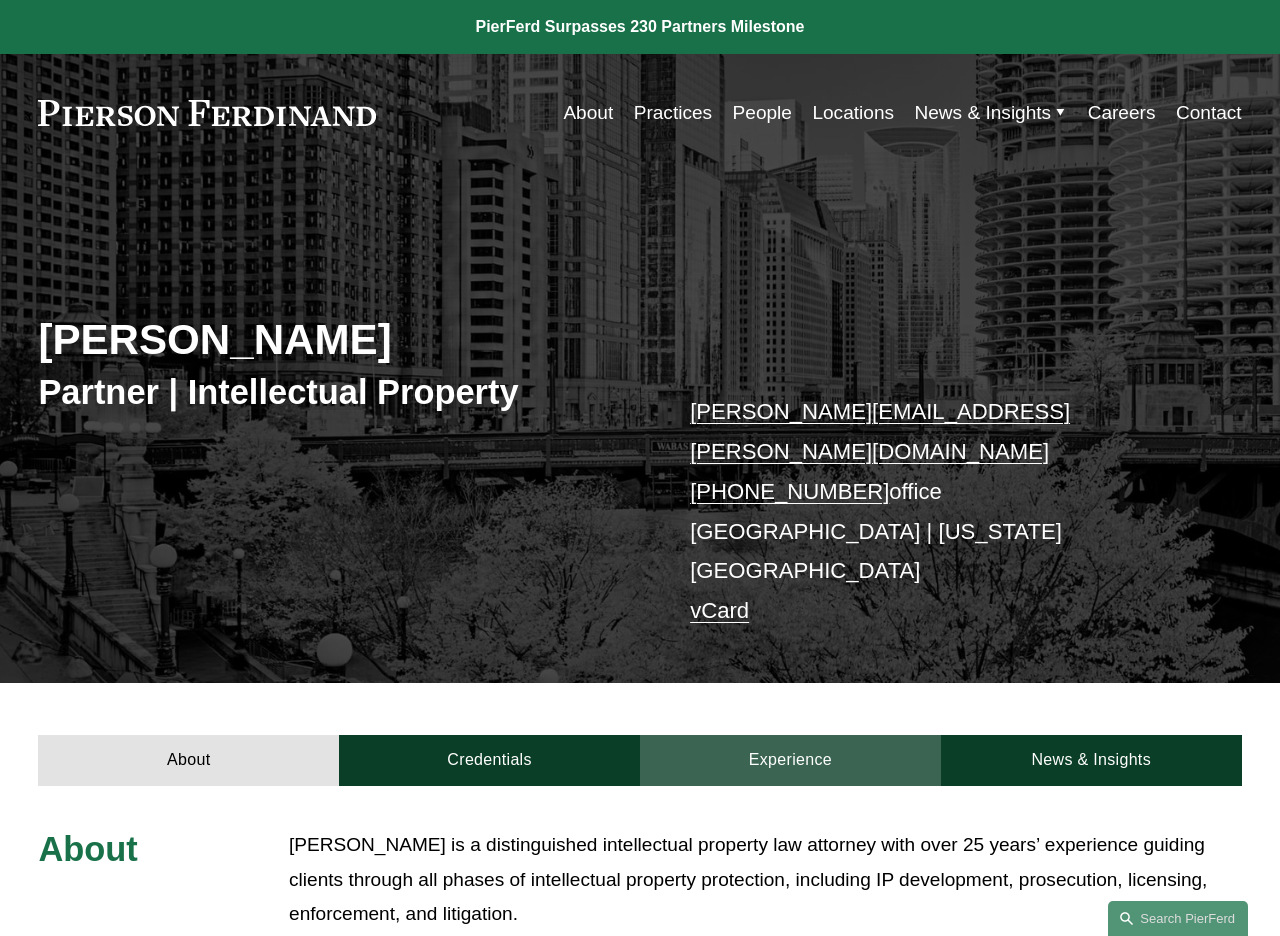 click on "Experience" at bounding box center [790, 761] 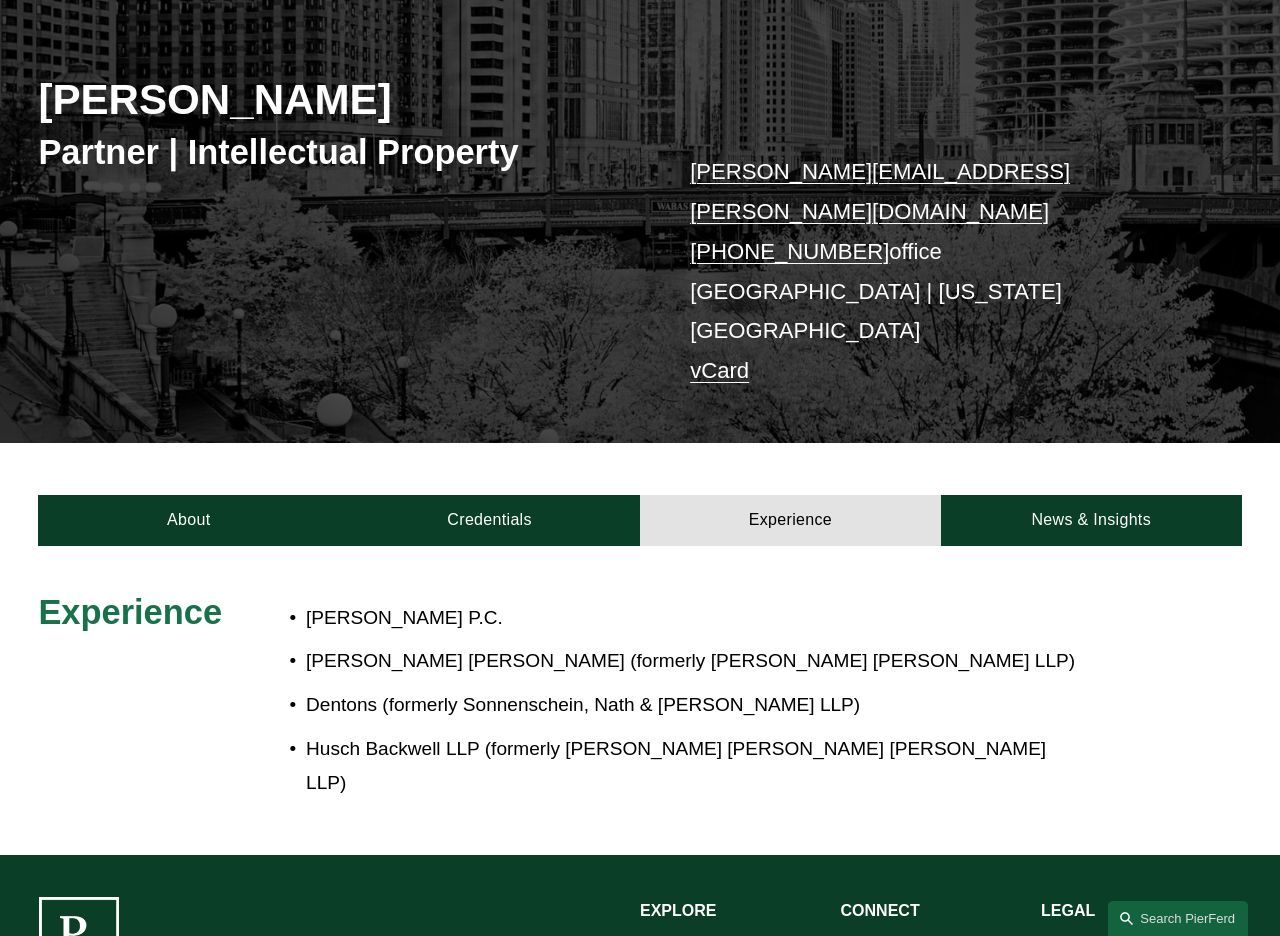 scroll, scrollTop: 267, scrollLeft: 0, axis: vertical 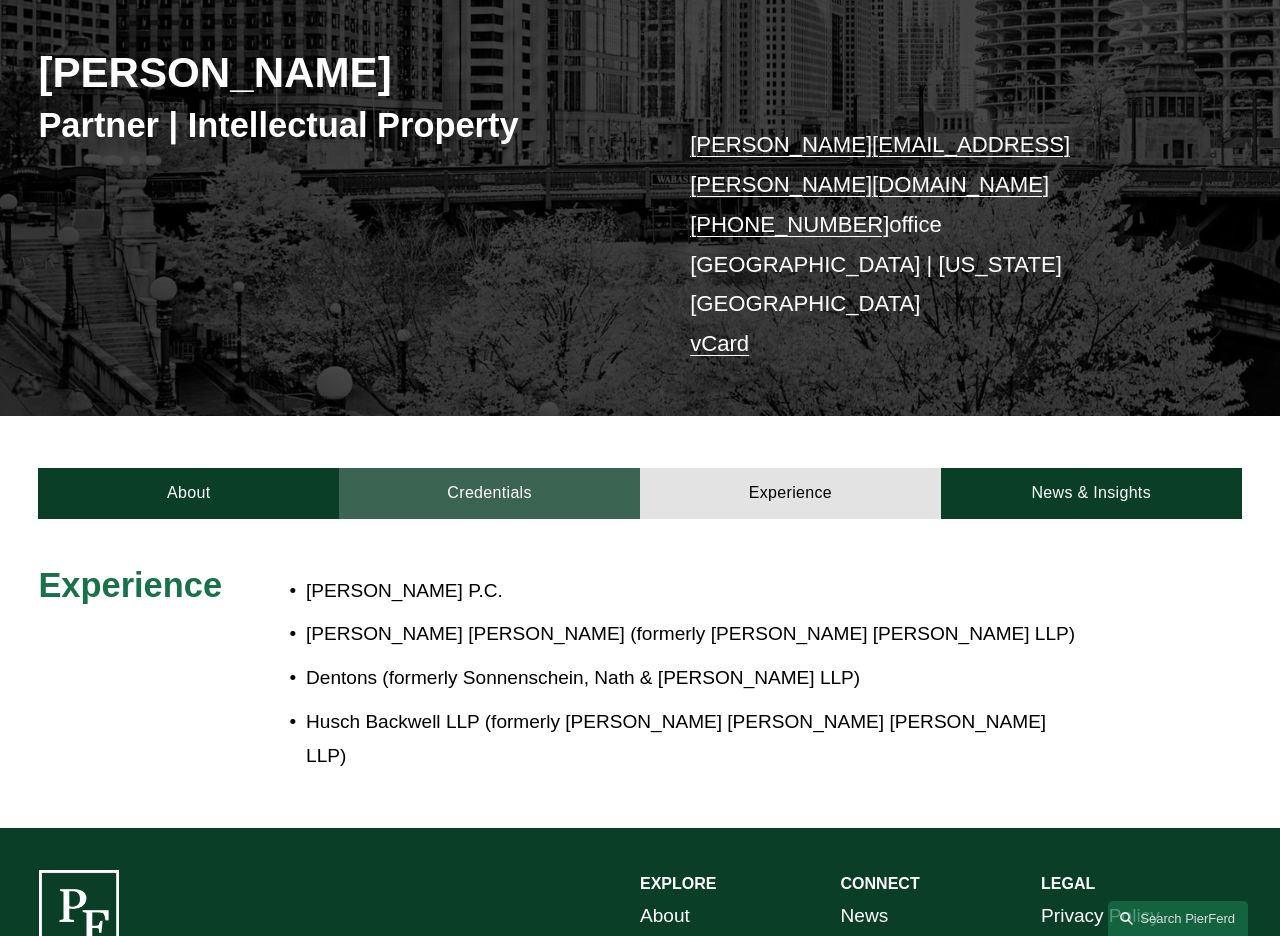 click on "Credentials" at bounding box center (489, 494) 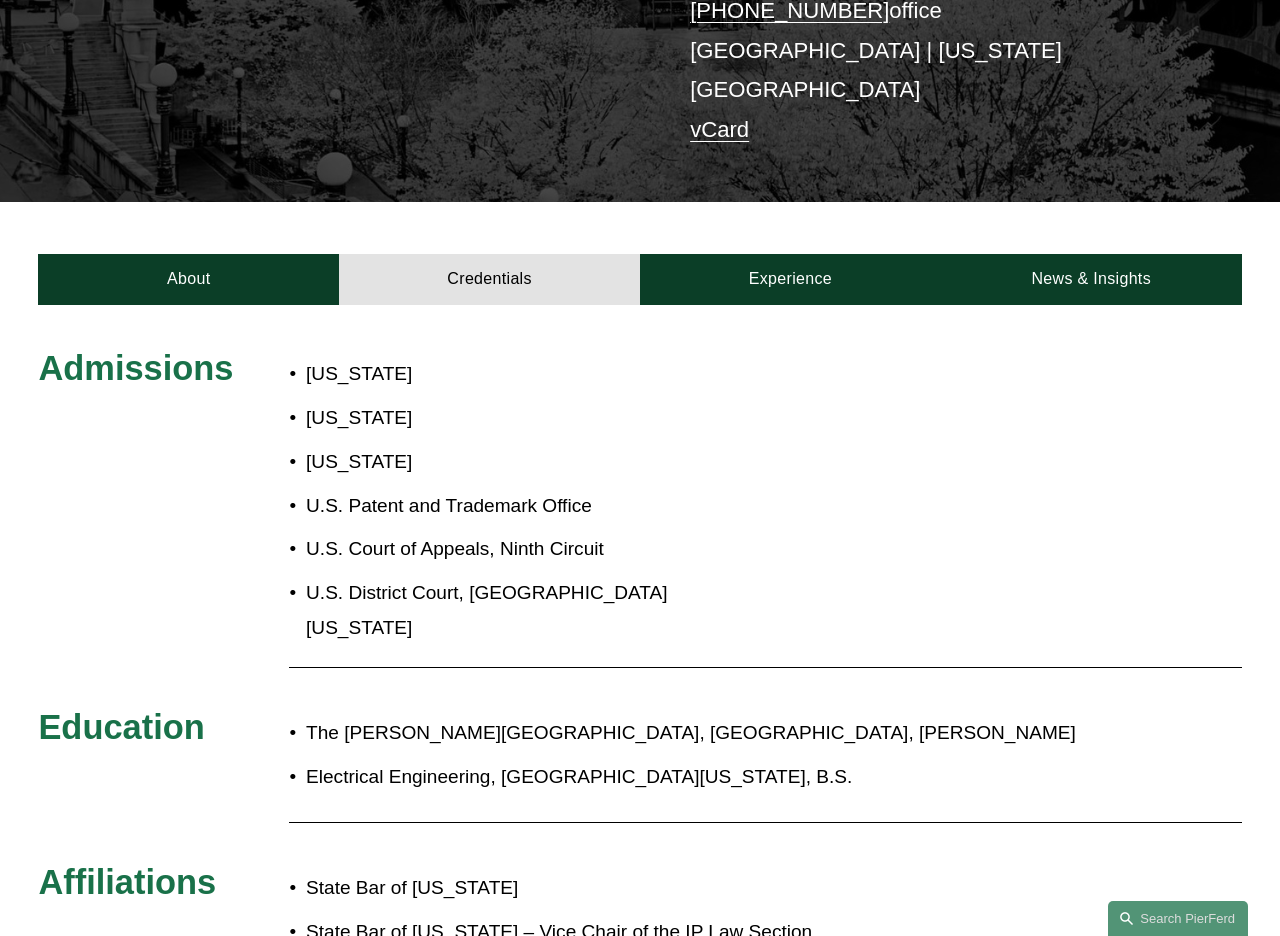scroll, scrollTop: 446, scrollLeft: 0, axis: vertical 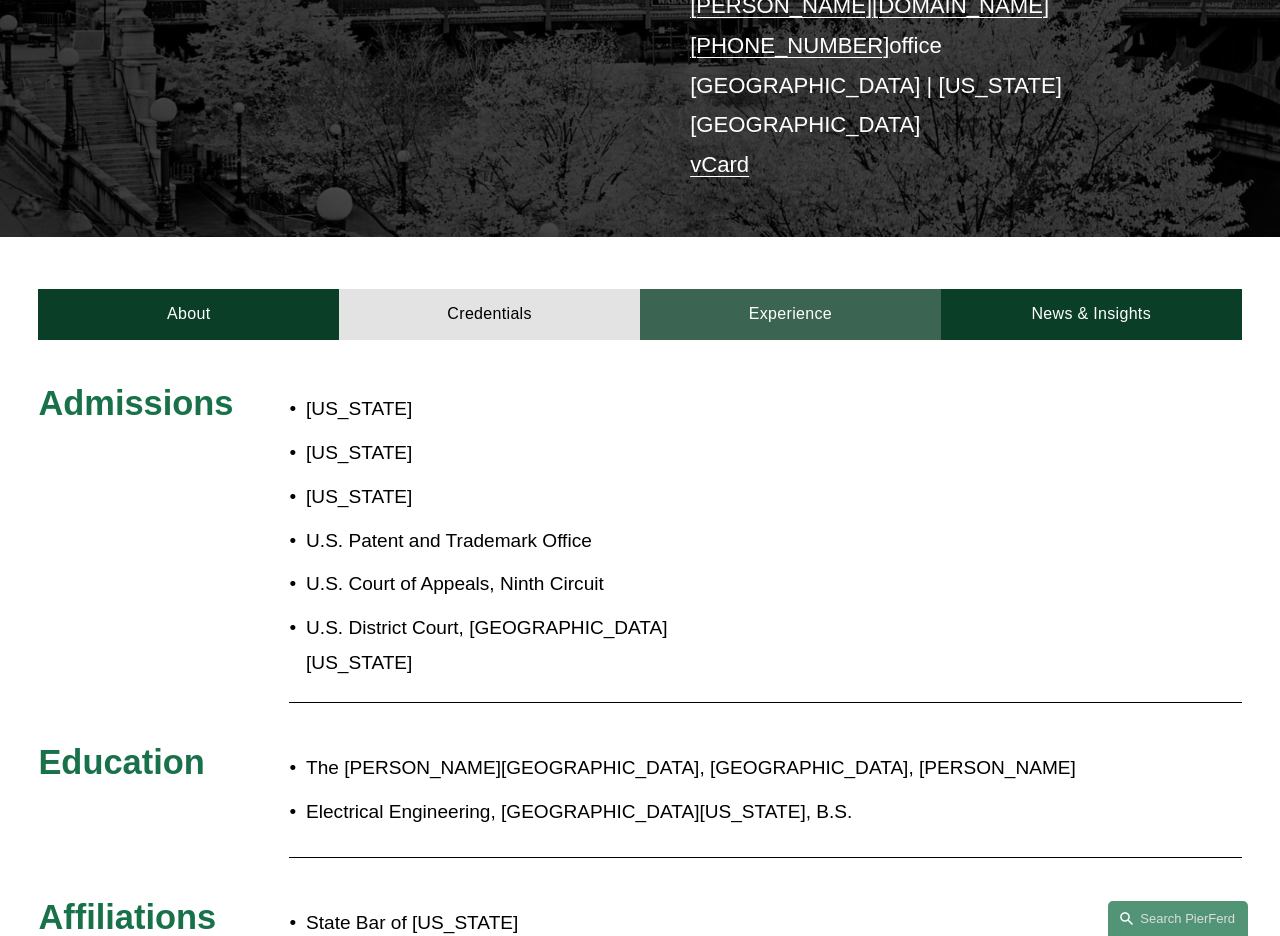 click on "Experience" at bounding box center [790, 315] 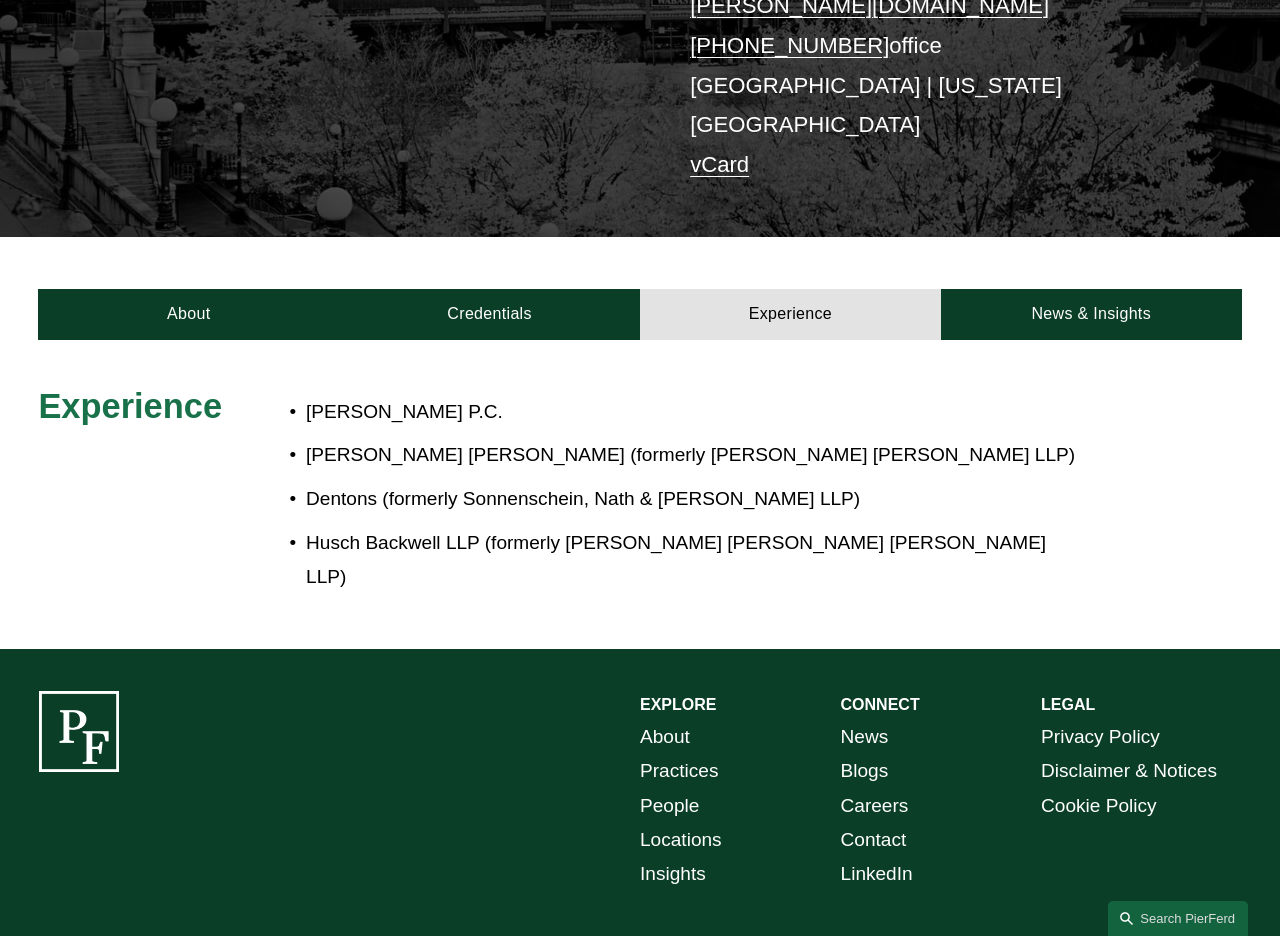 scroll, scrollTop: 0, scrollLeft: 0, axis: both 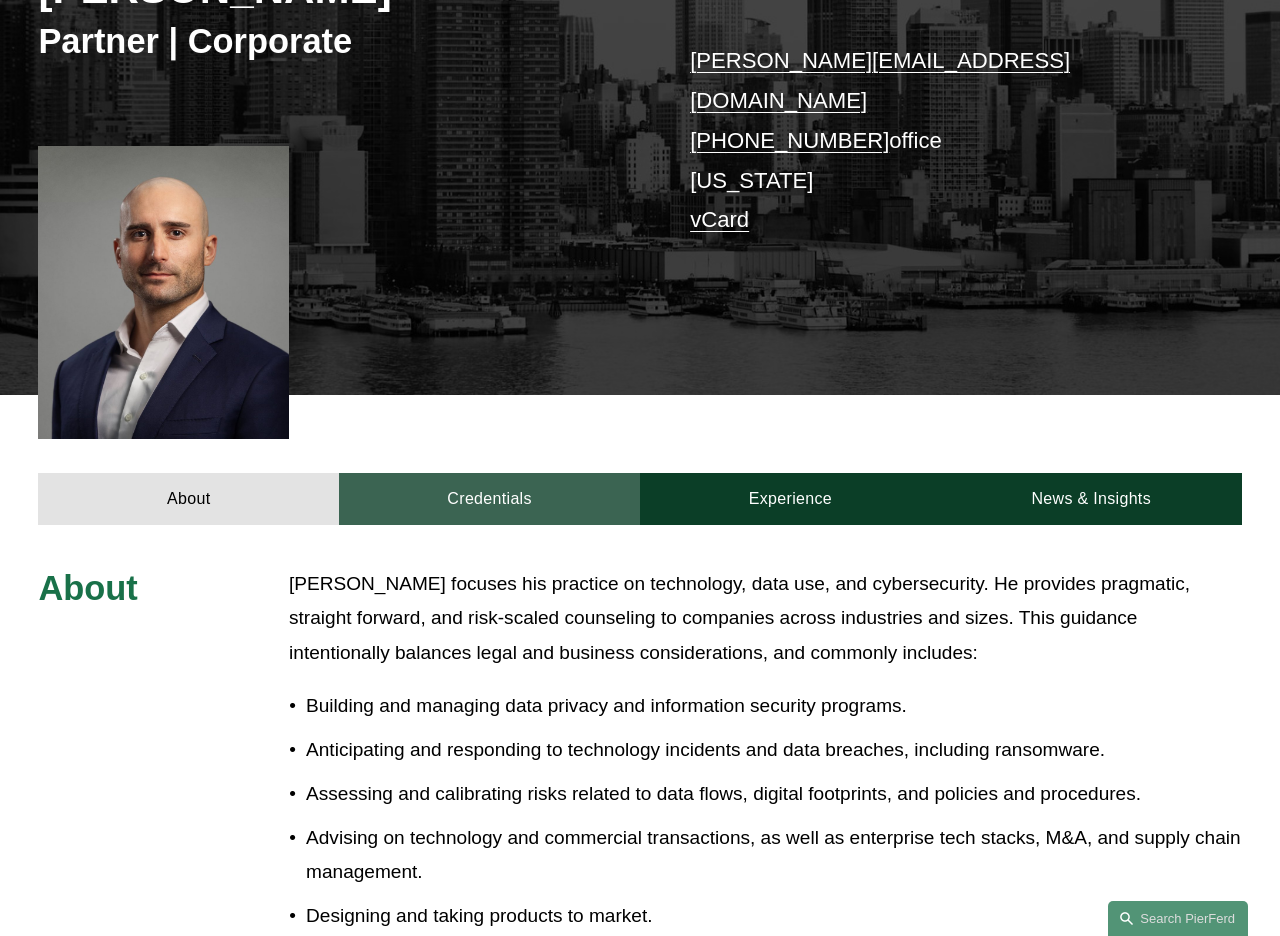 click on "Credentials" at bounding box center (489, 499) 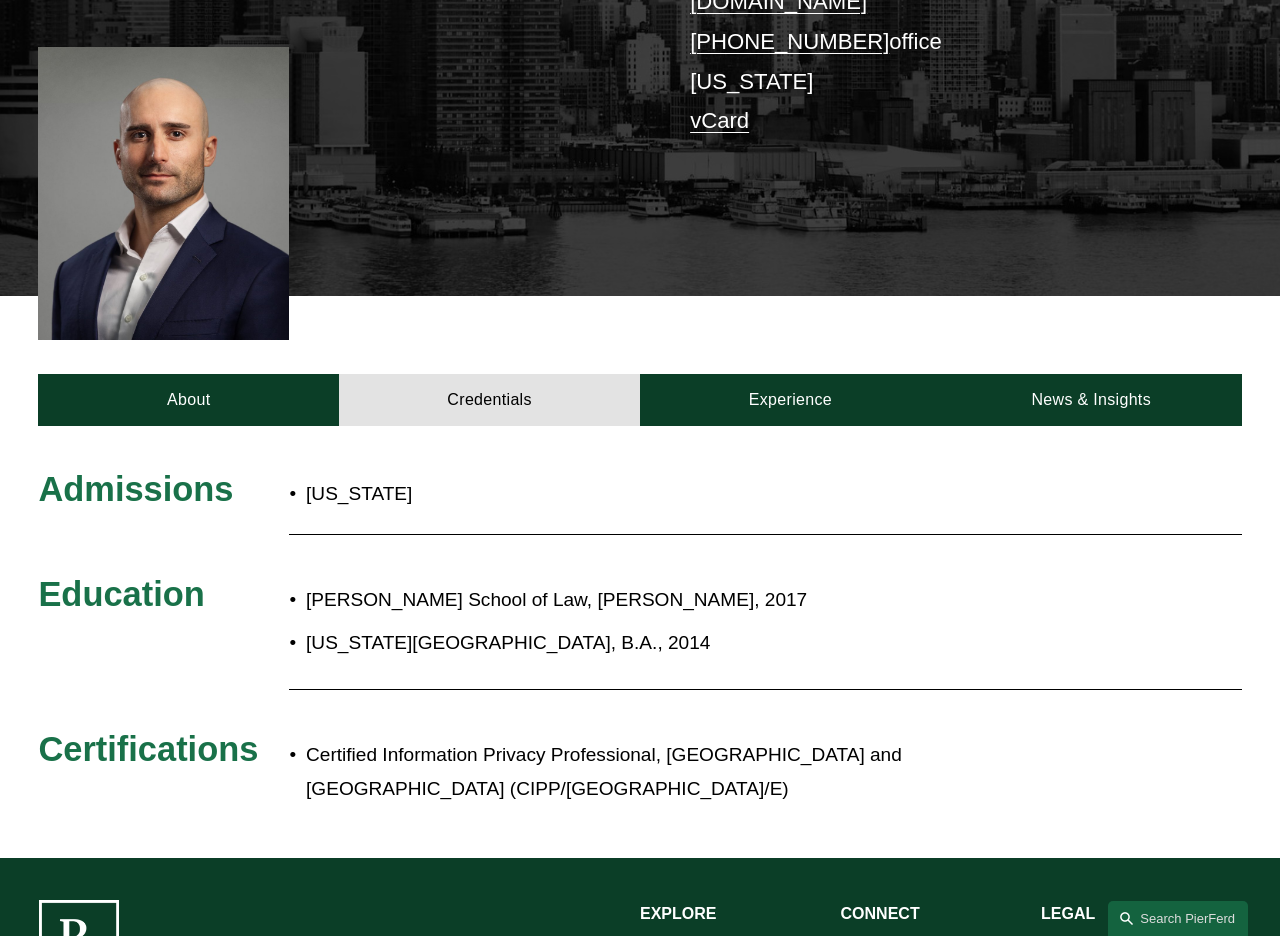 scroll, scrollTop: 506, scrollLeft: 0, axis: vertical 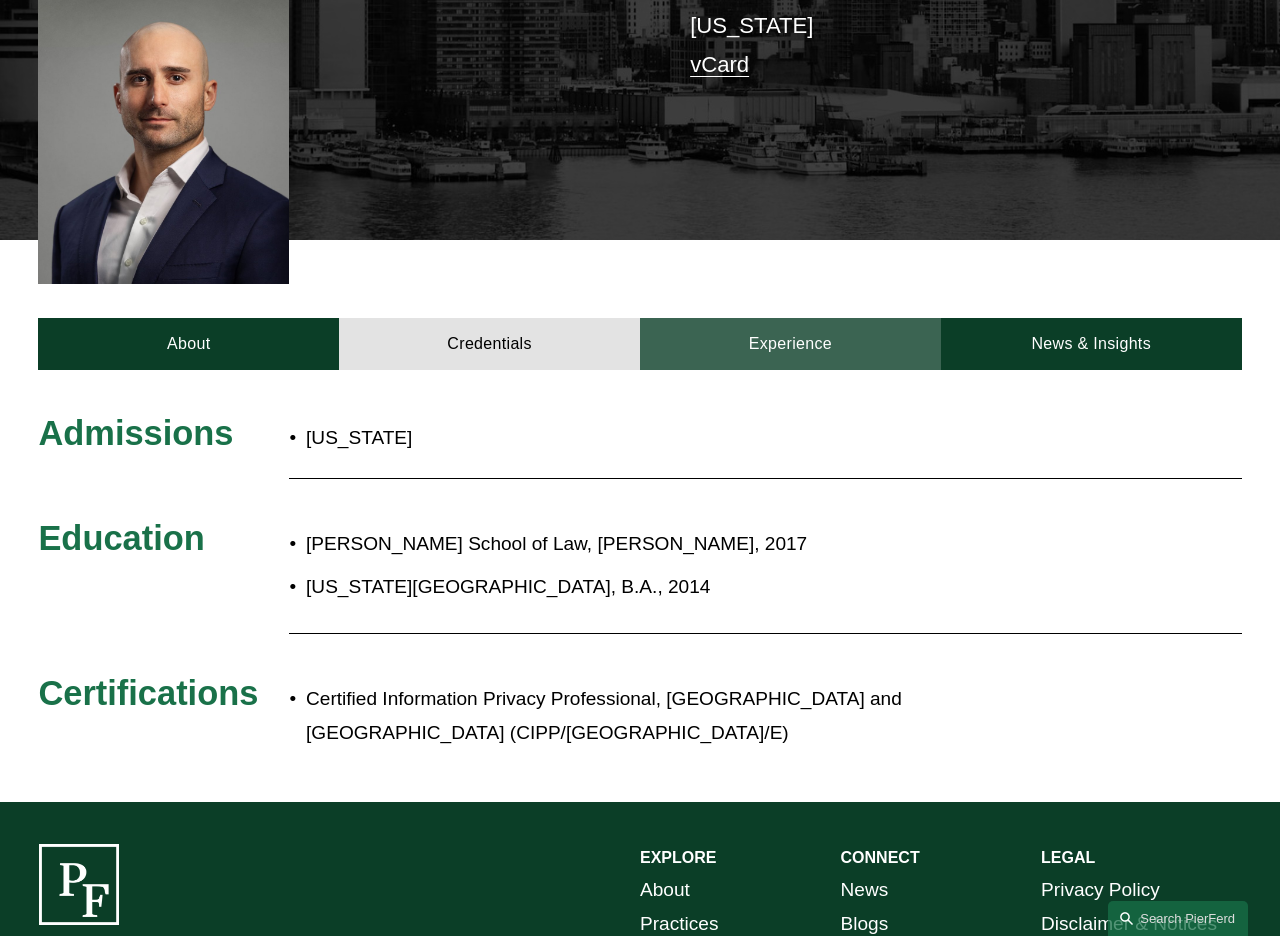click on "Experience" at bounding box center [790, 344] 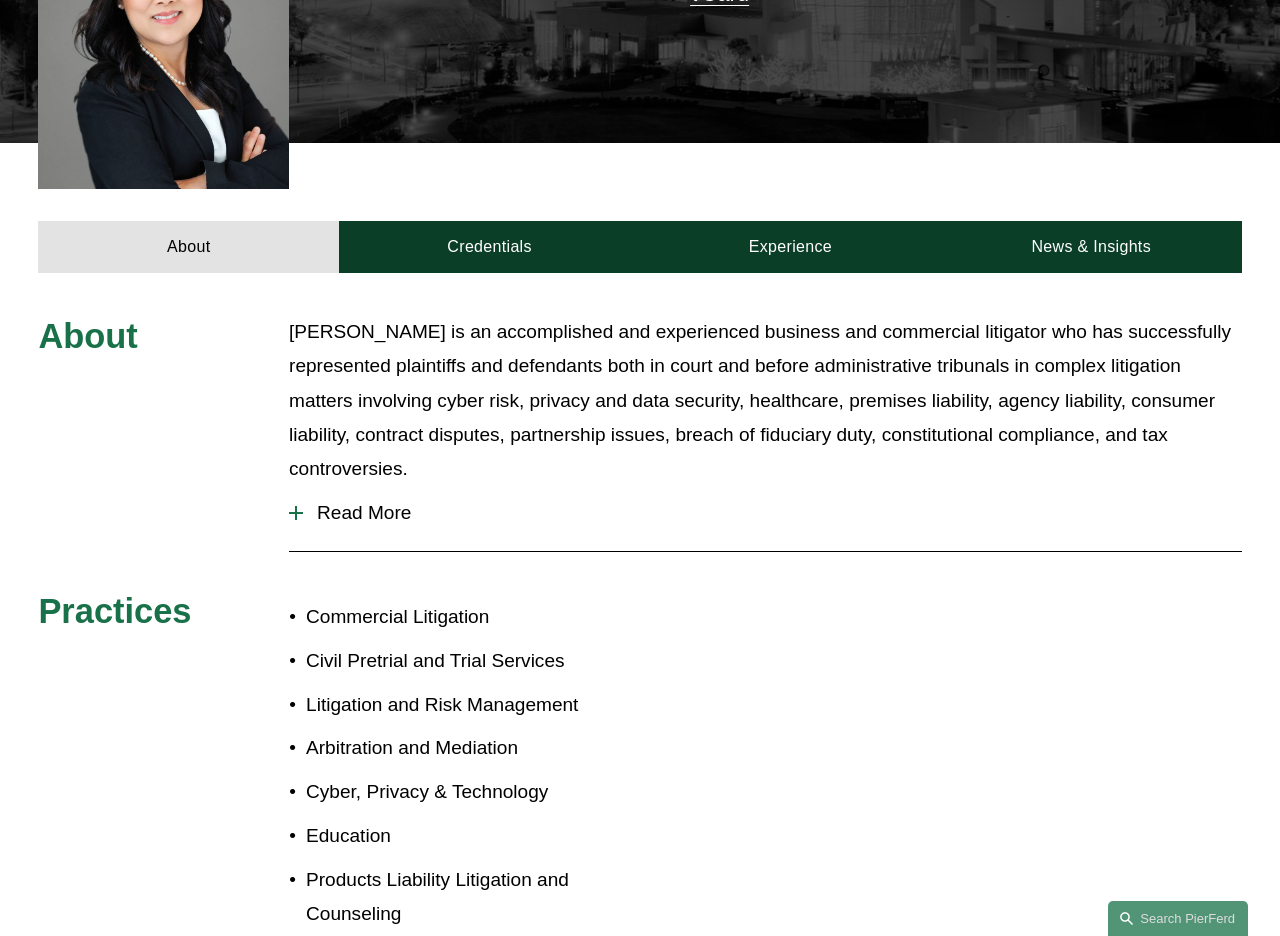 scroll, scrollTop: 580, scrollLeft: 0, axis: vertical 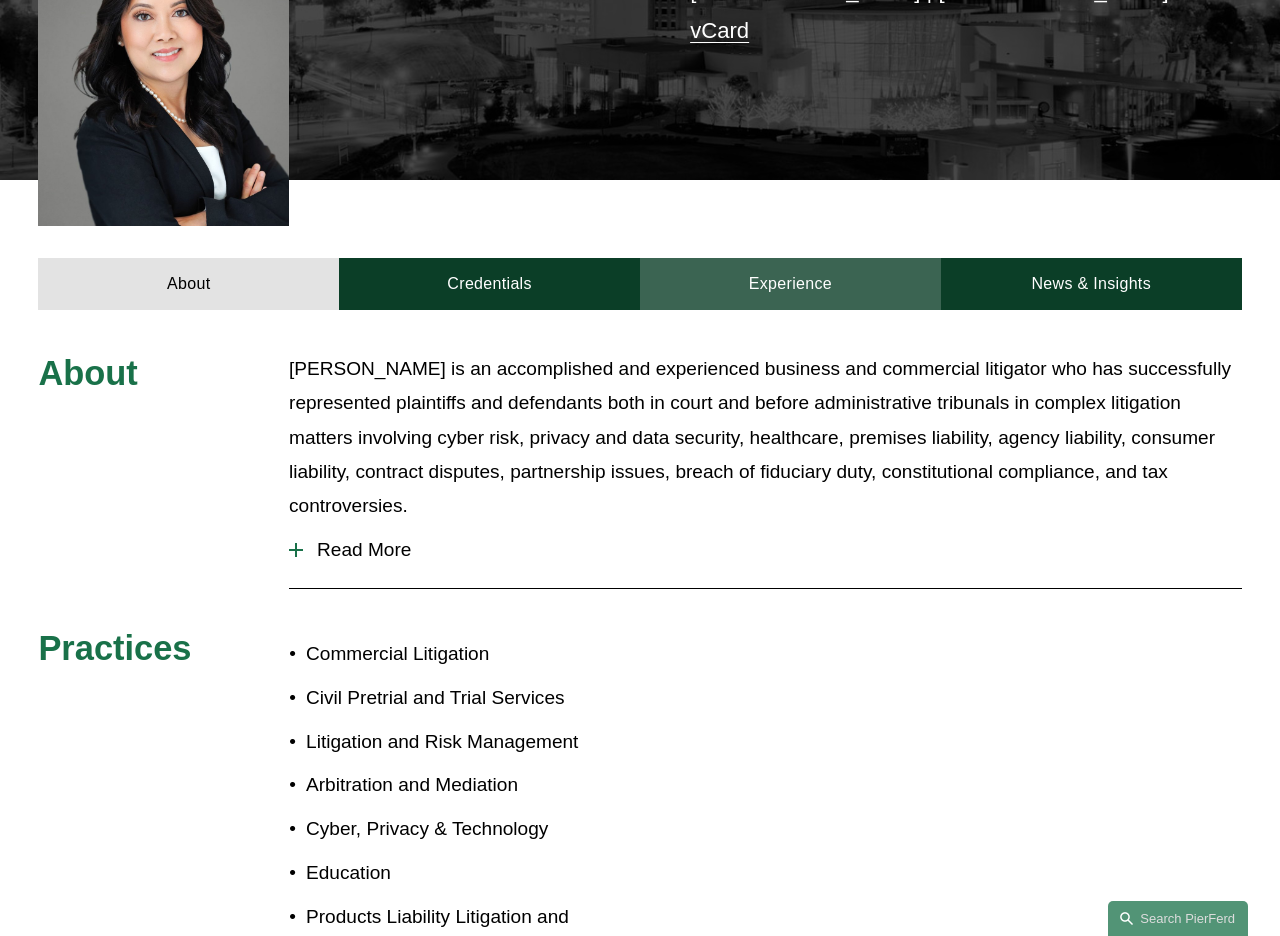 click on "Experience" at bounding box center [790, 284] 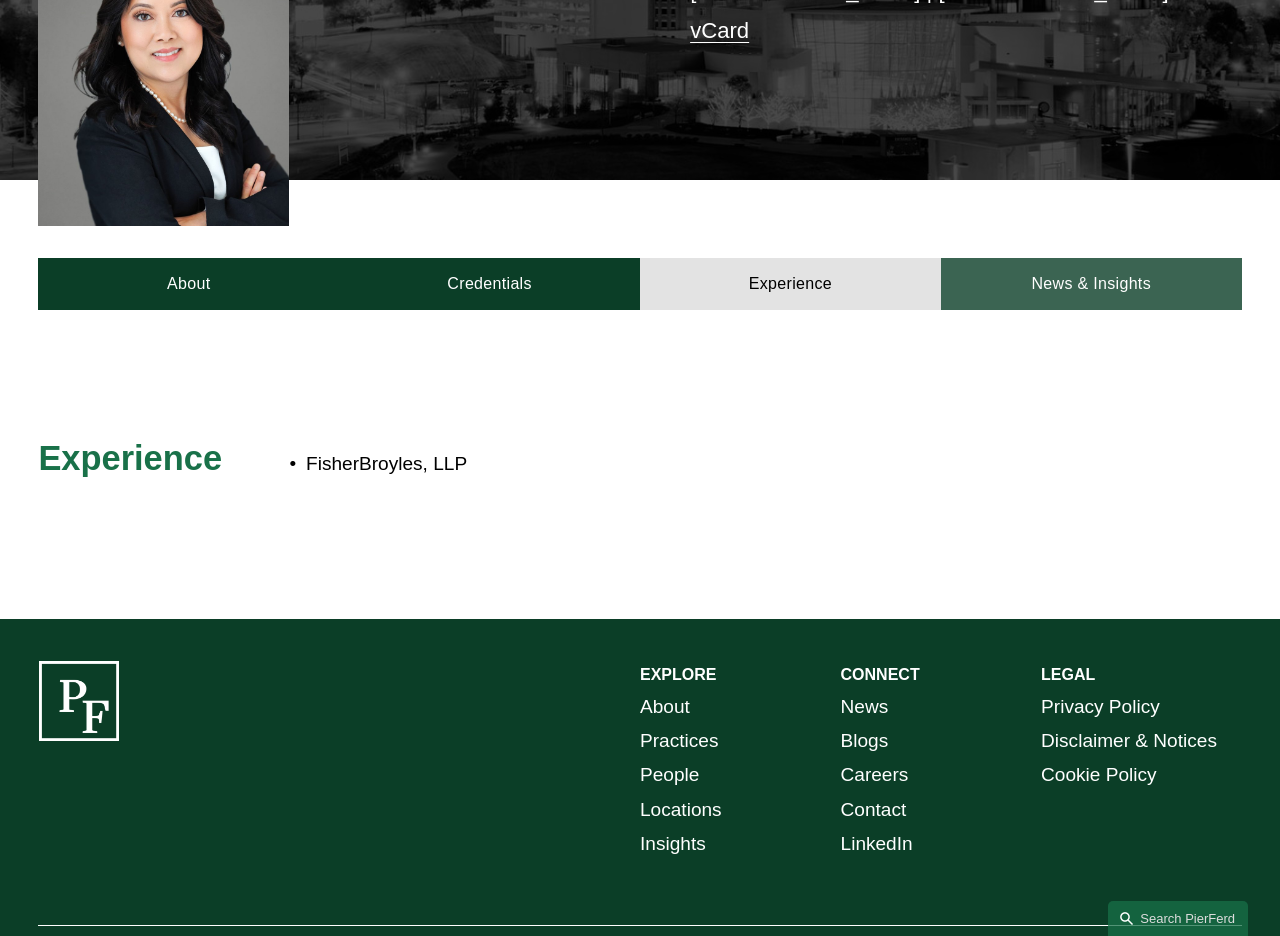 click on "News & Insights" at bounding box center (1091, 284) 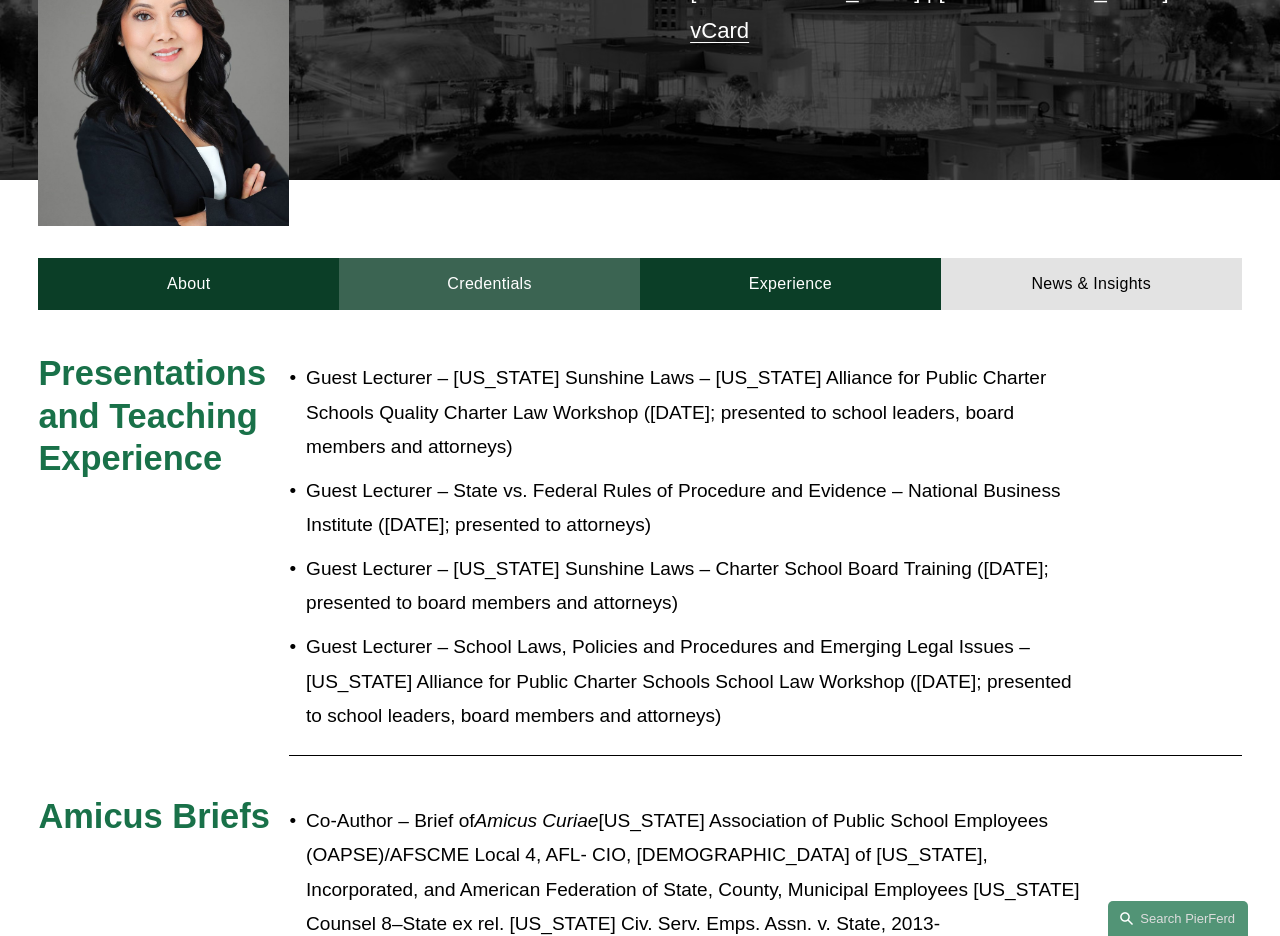 click on "Credentials" at bounding box center (489, 284) 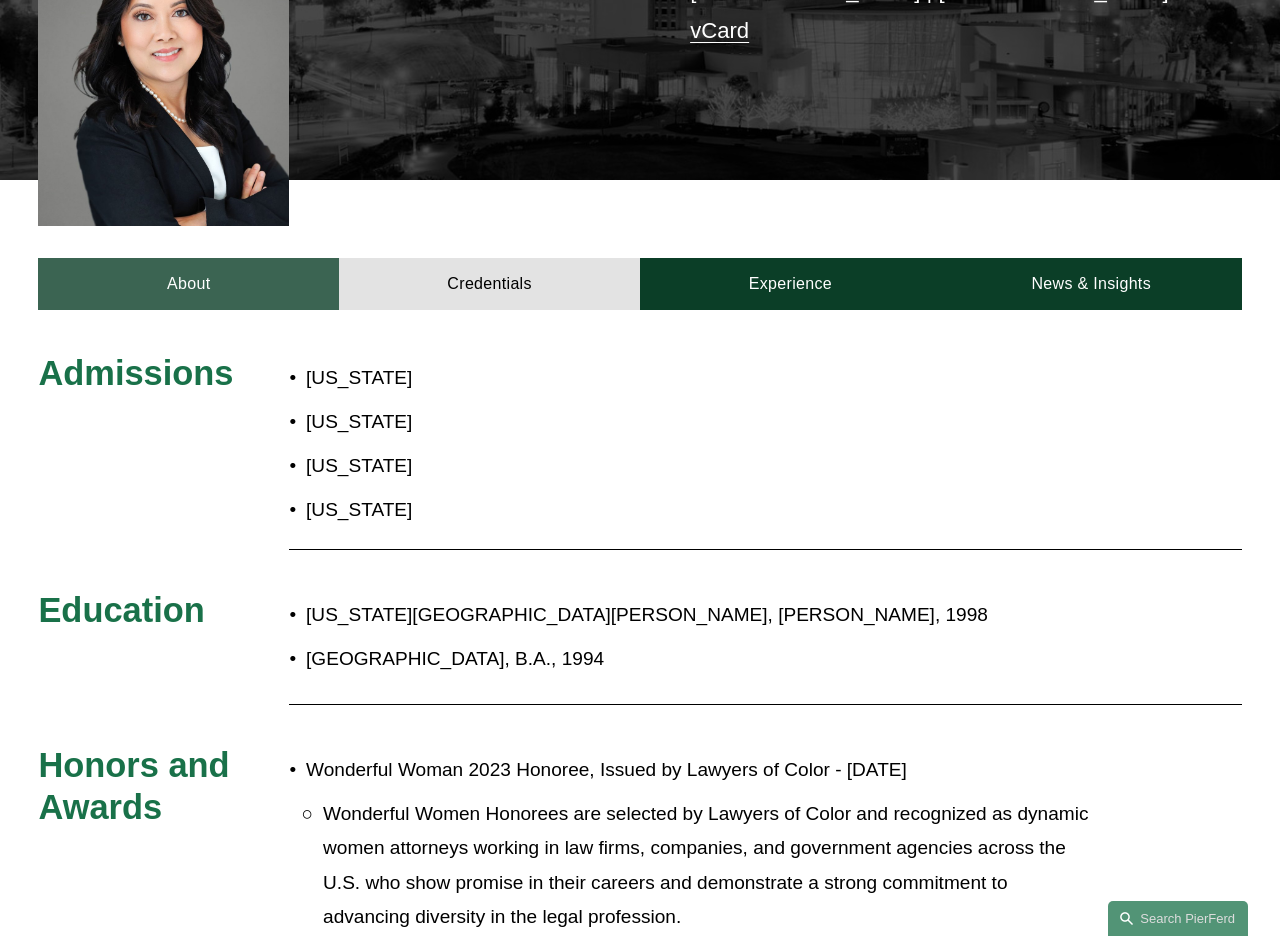 click on "About" at bounding box center [188, 284] 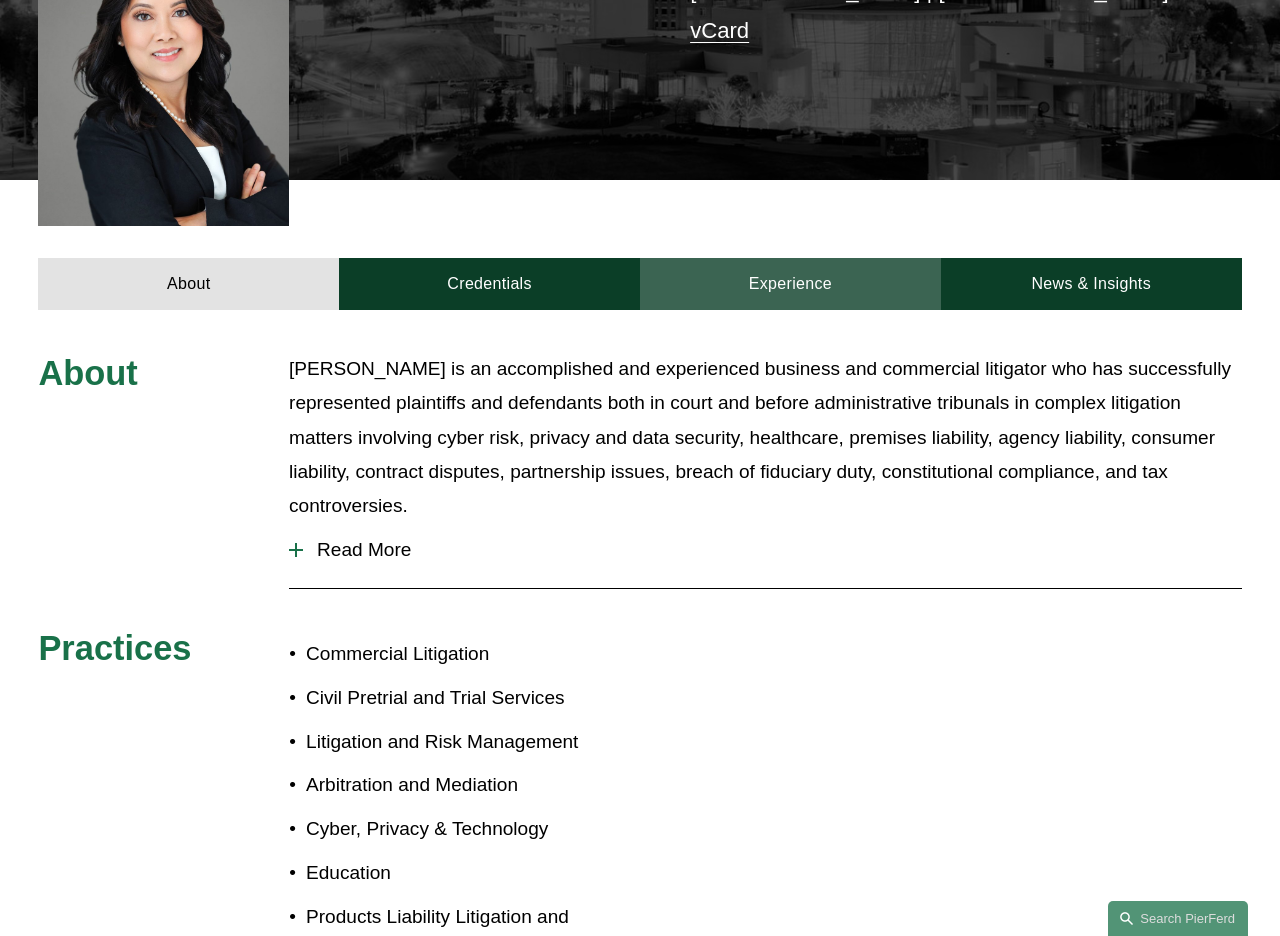 click on "Experience" at bounding box center [790, 284] 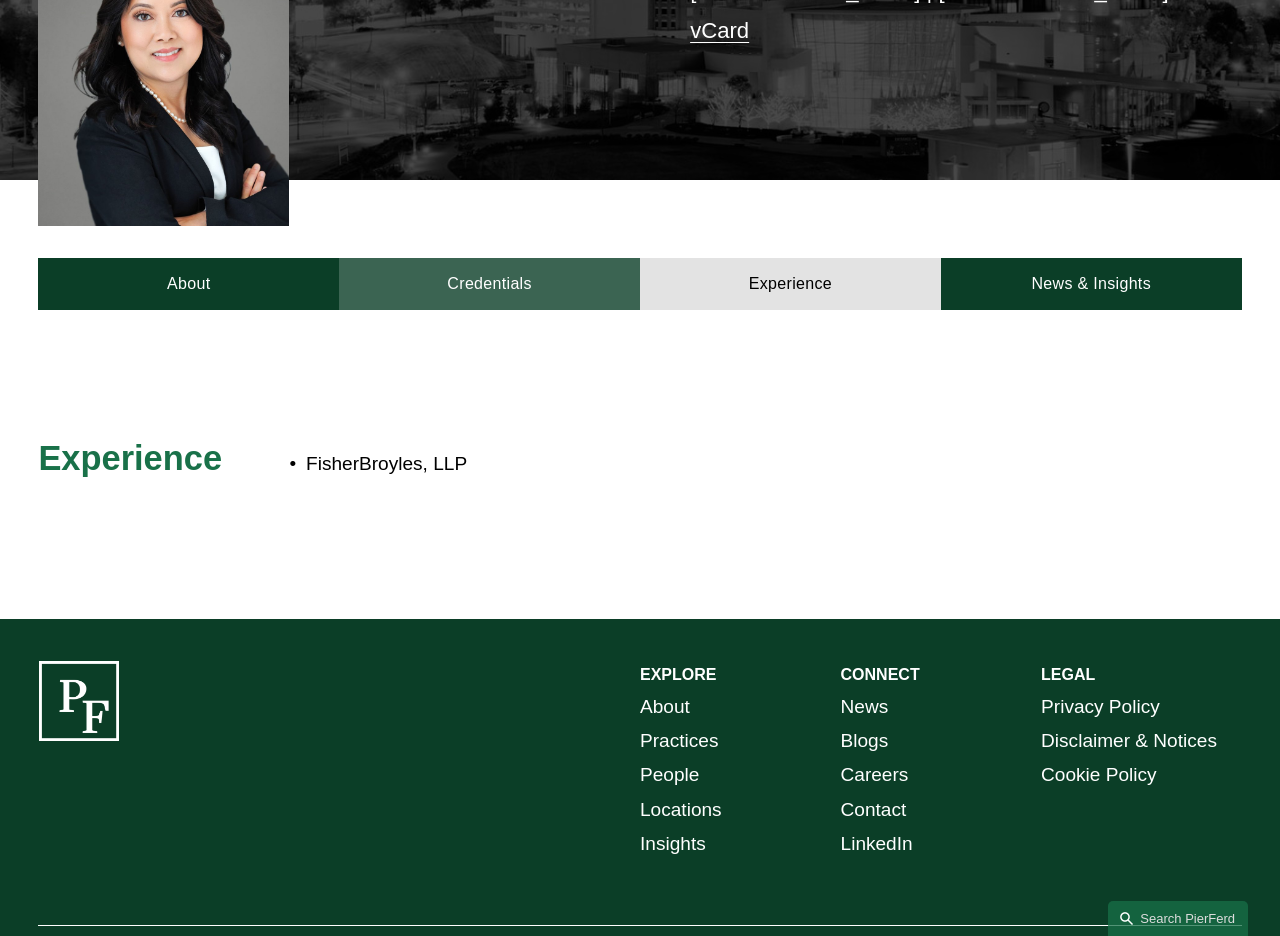 click on "Credentials" at bounding box center (489, 284) 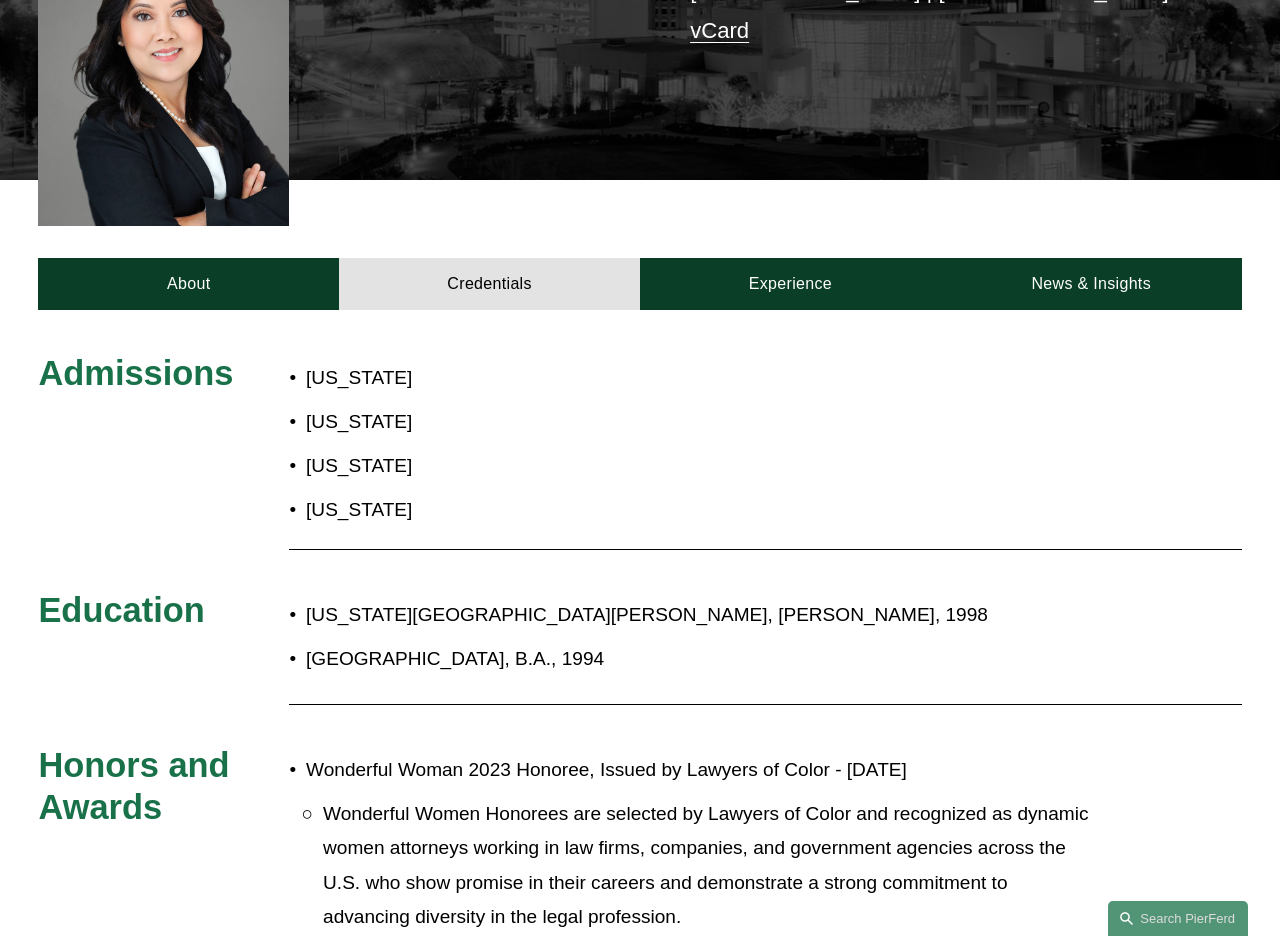 scroll, scrollTop: 0, scrollLeft: 0, axis: both 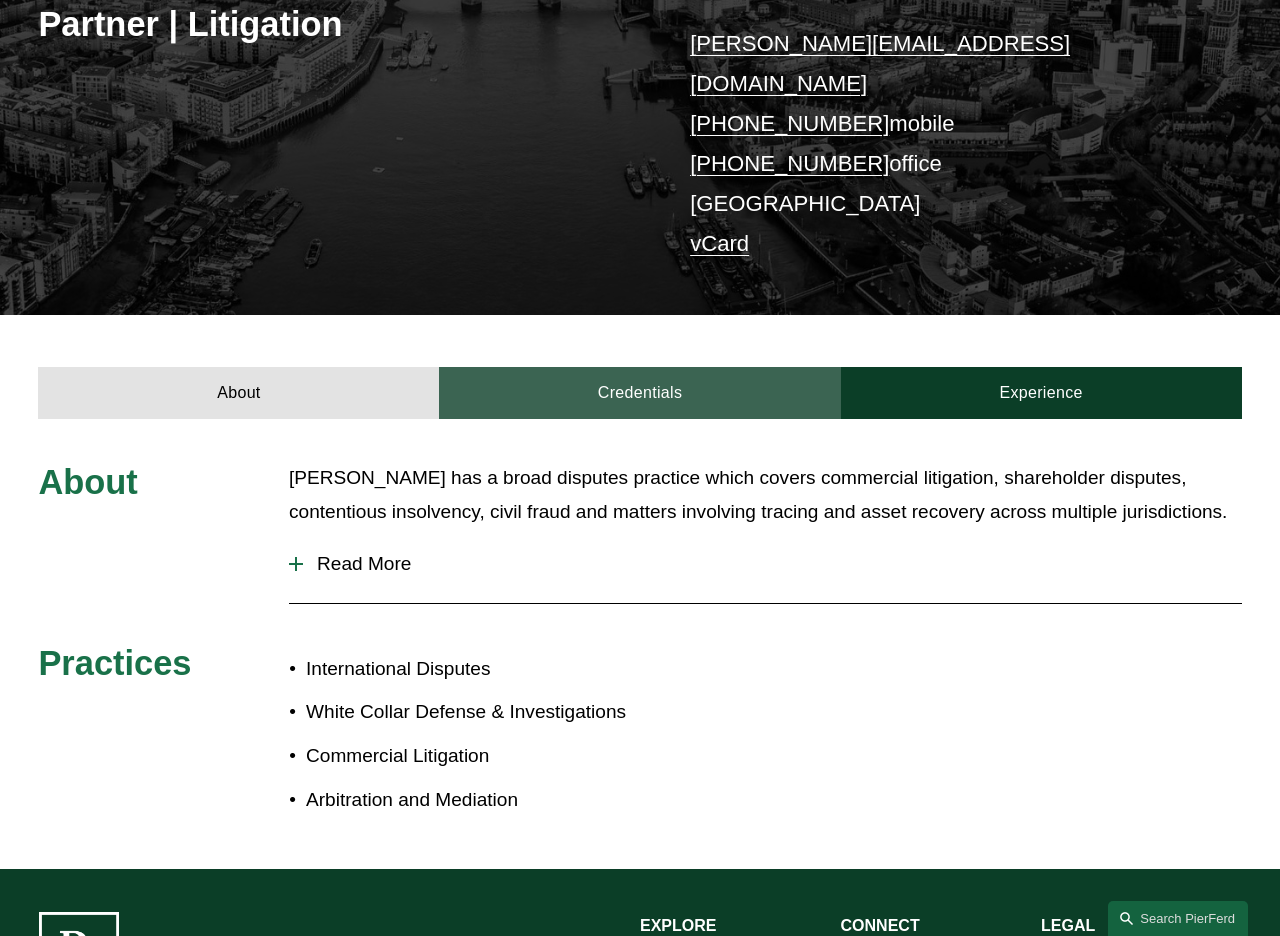 click on "Credentials" at bounding box center [639, 393] 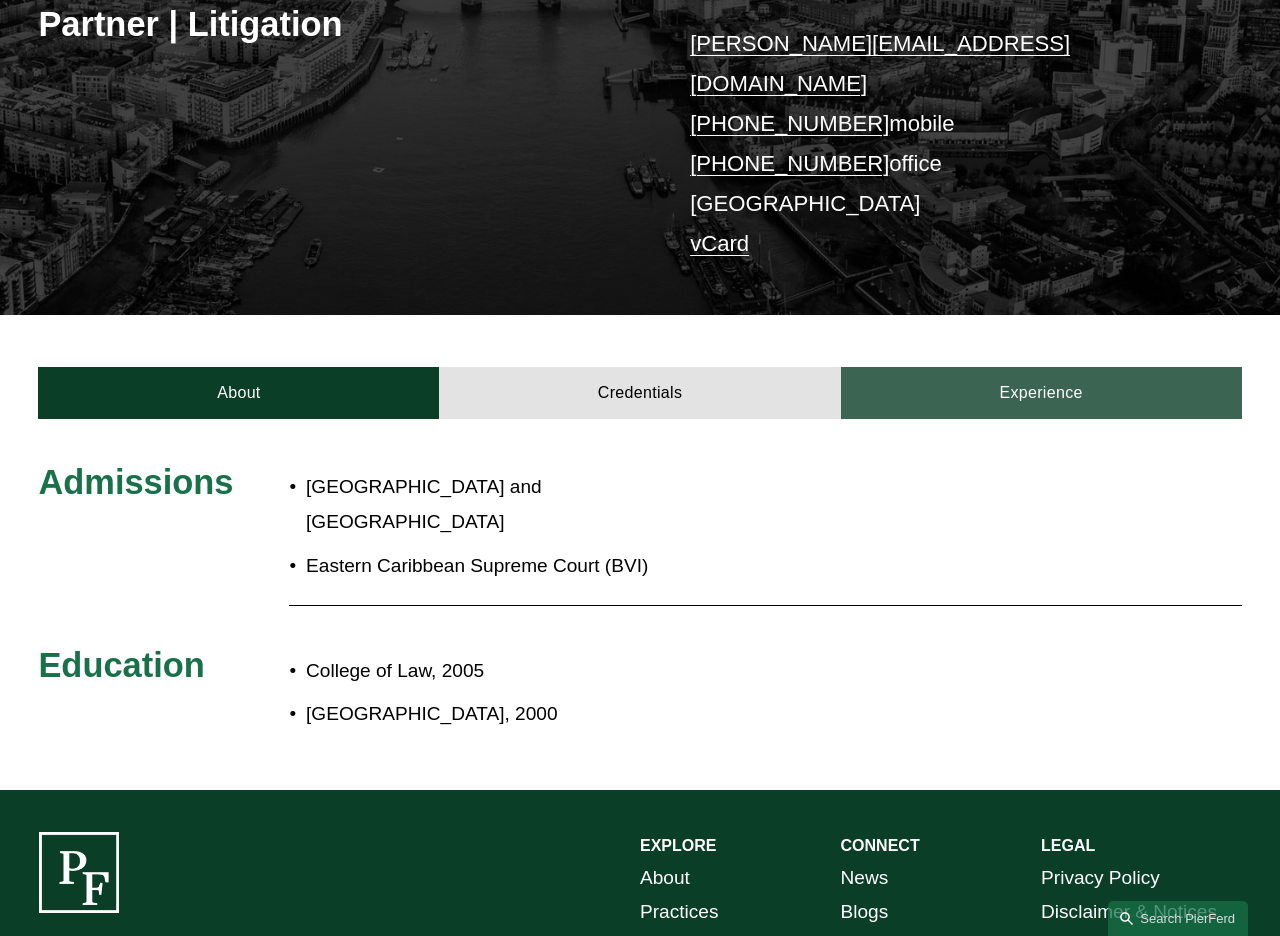 click on "Experience" at bounding box center [1041, 393] 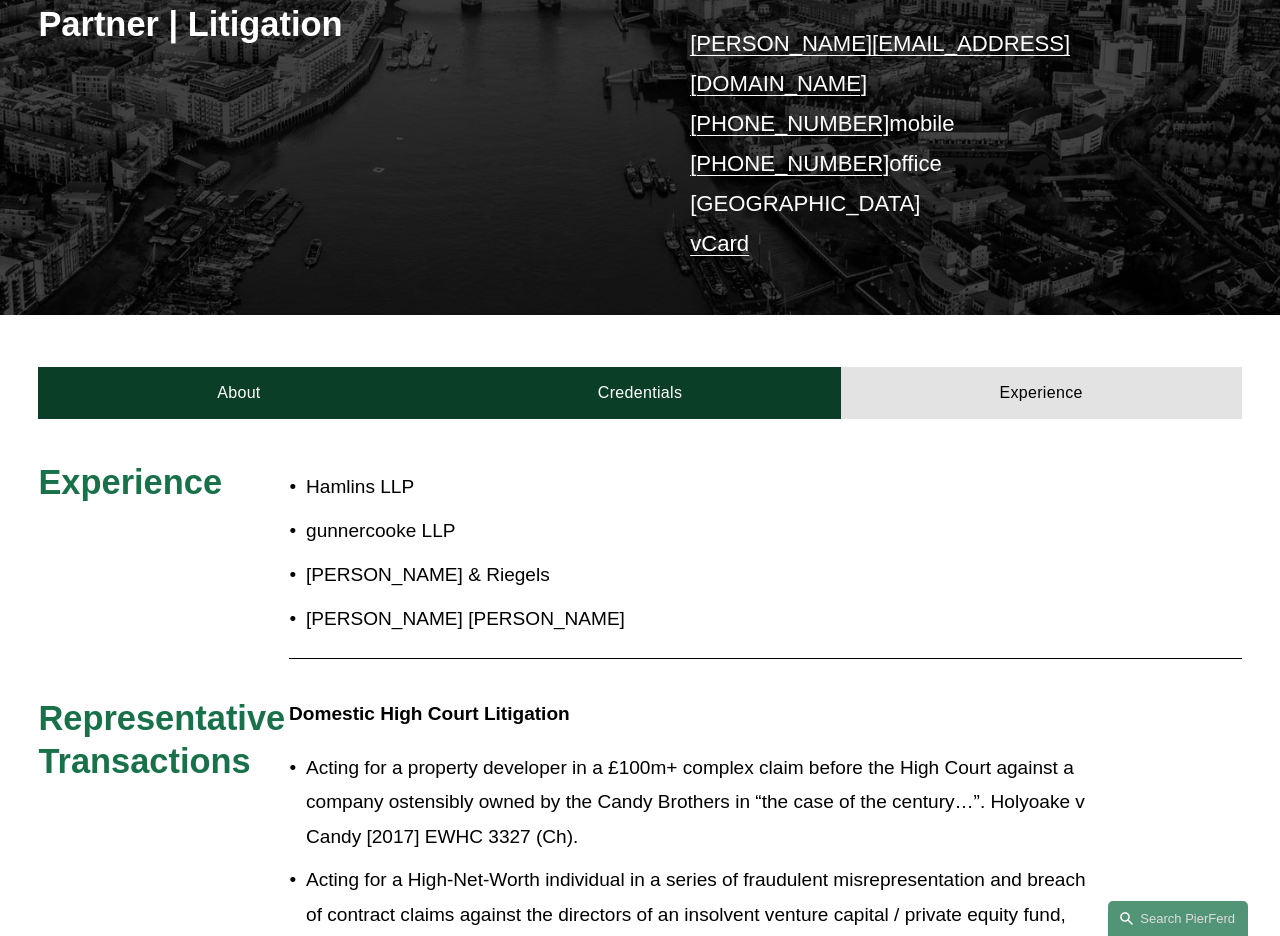 scroll, scrollTop: 0, scrollLeft: 0, axis: both 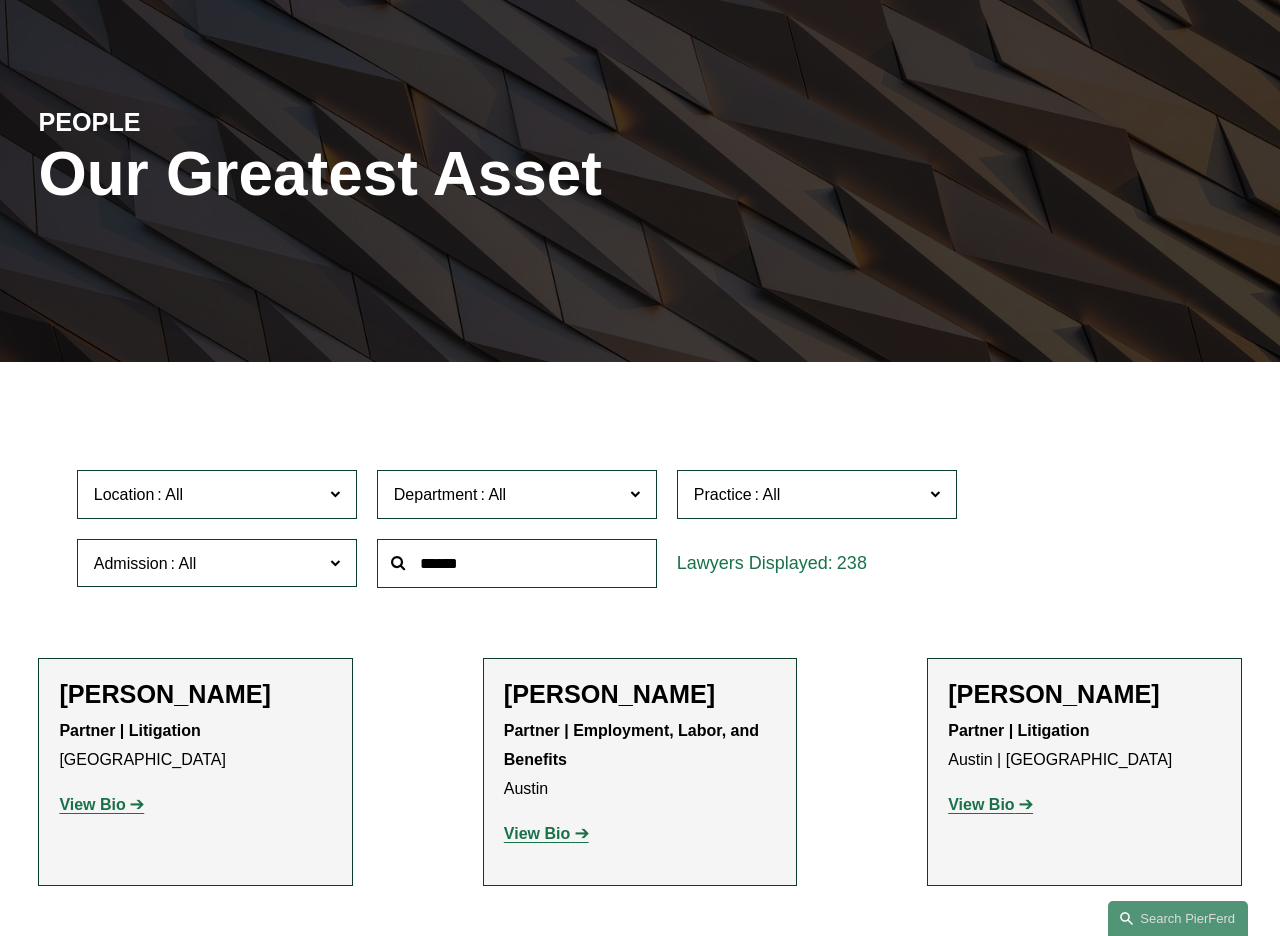 click 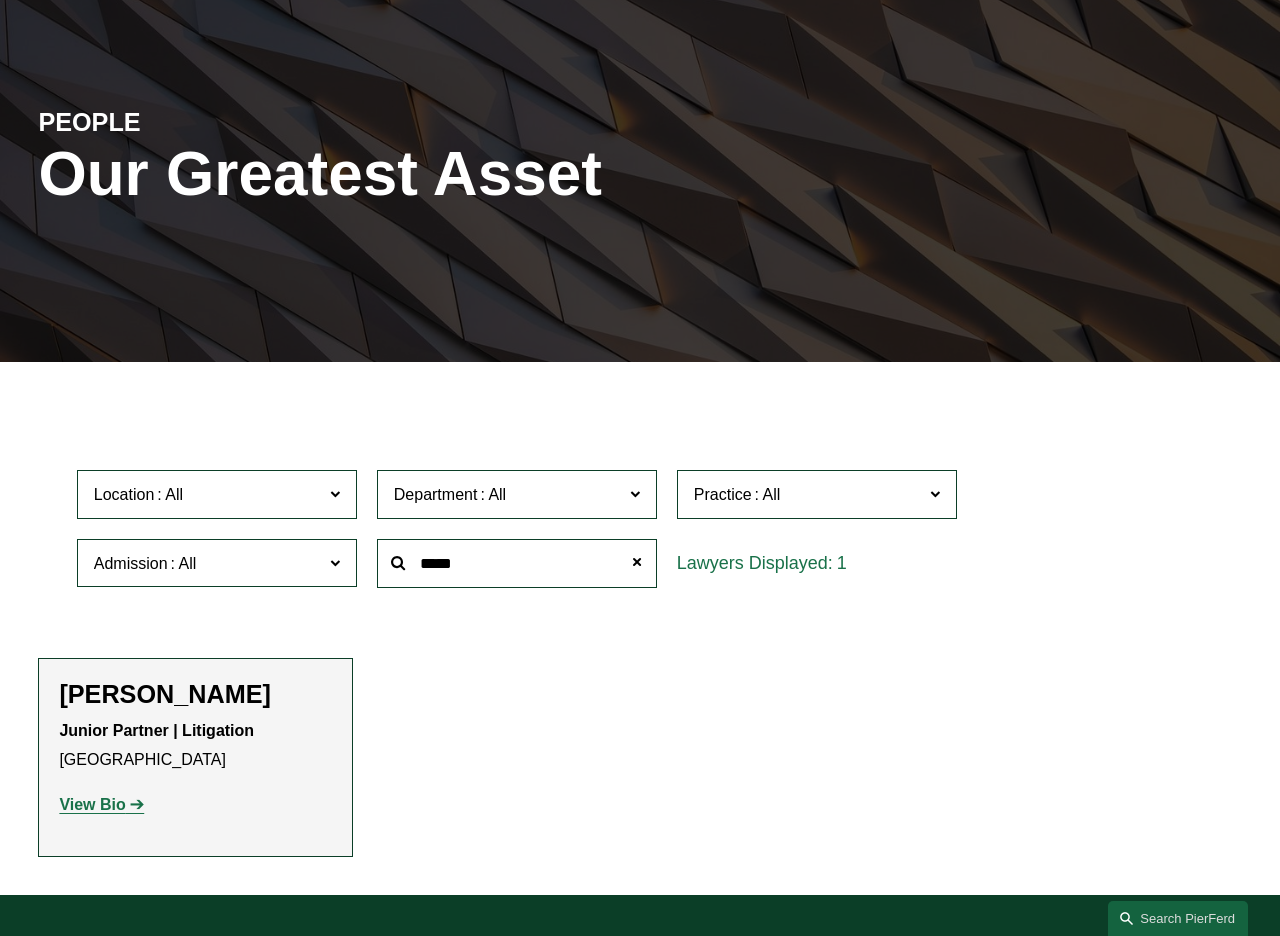 click on "View Bio" 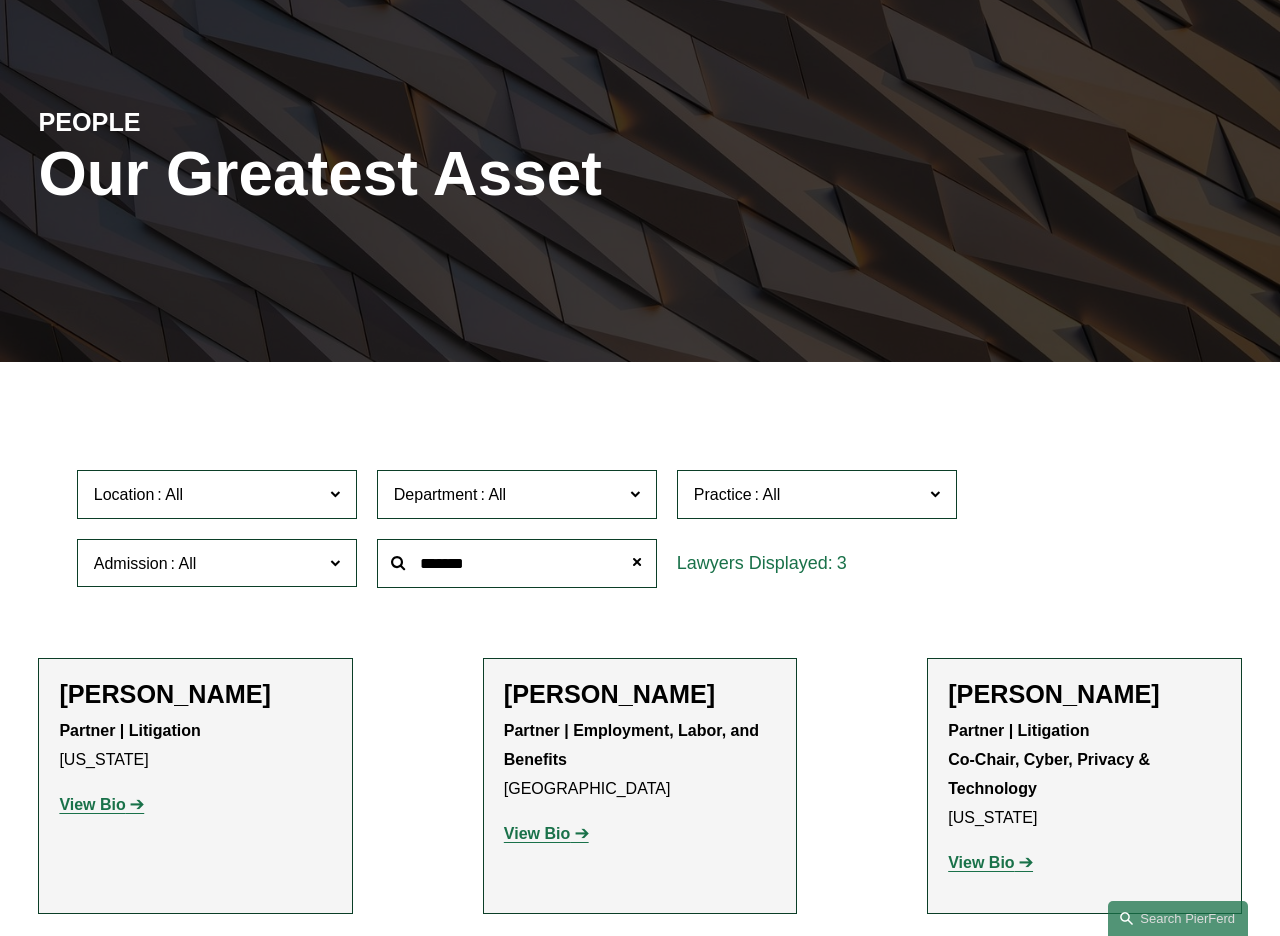 type on "*******" 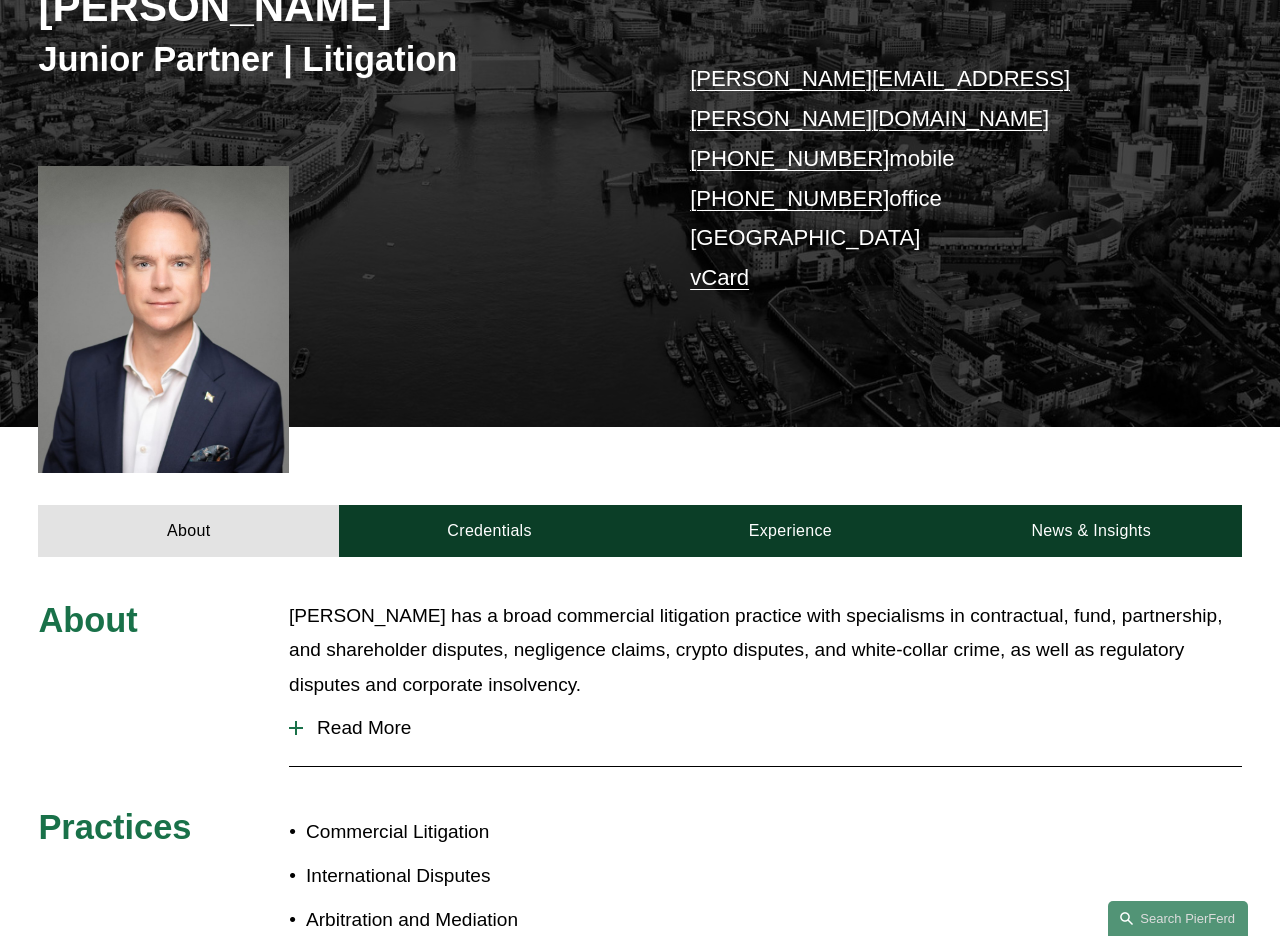 scroll, scrollTop: 410, scrollLeft: 0, axis: vertical 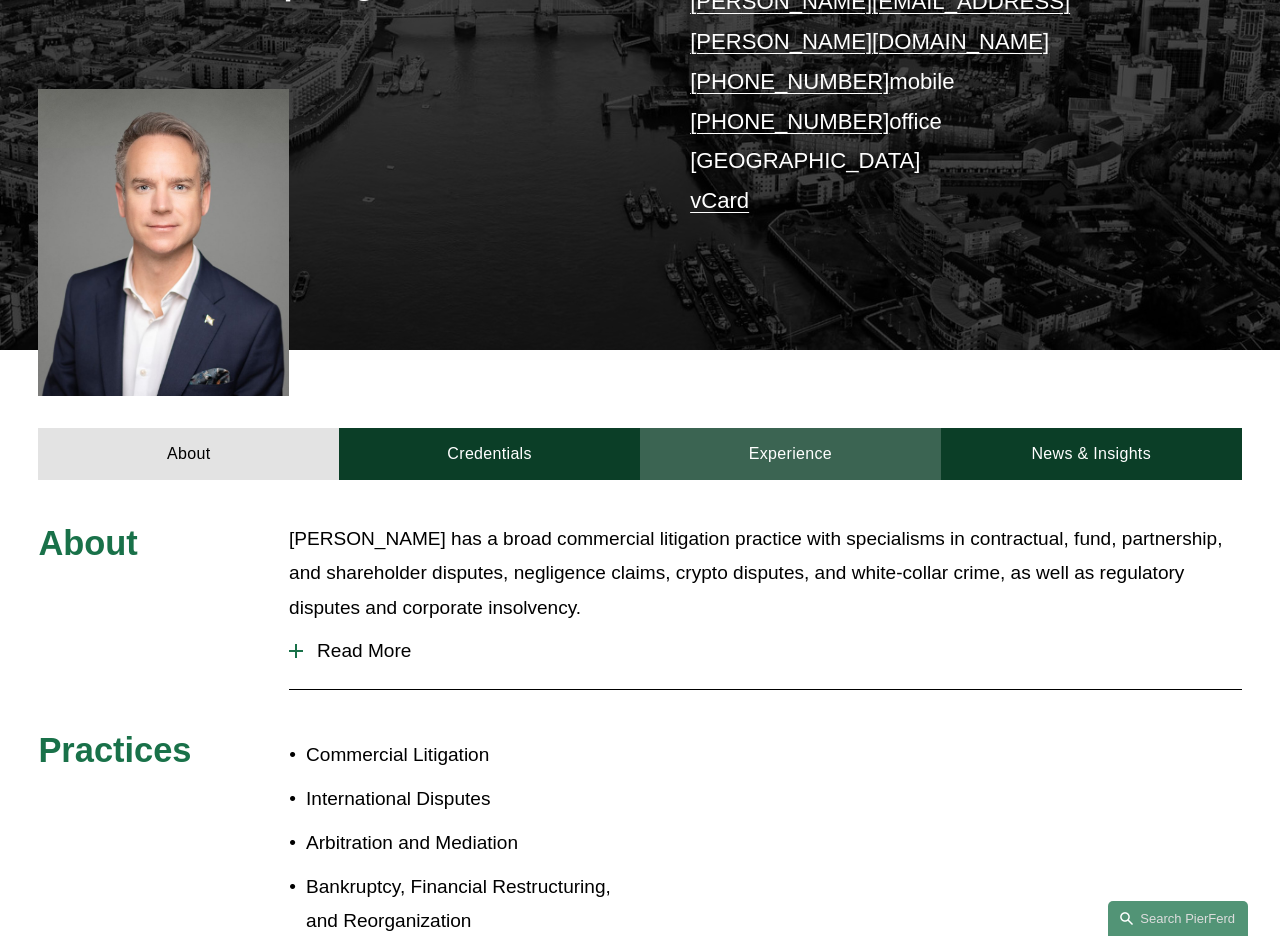 click on "Experience" at bounding box center (790, 454) 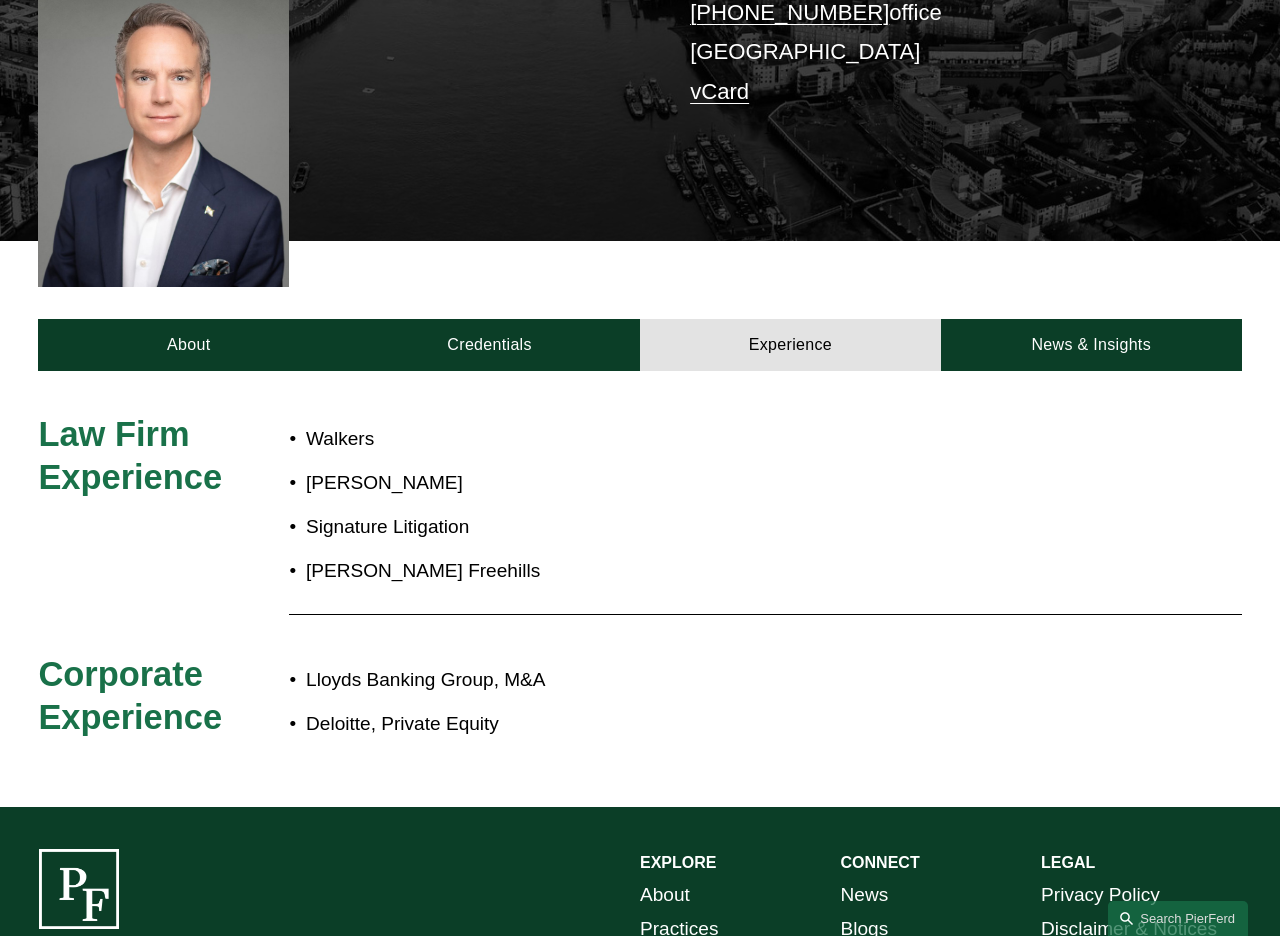 scroll, scrollTop: 525, scrollLeft: 0, axis: vertical 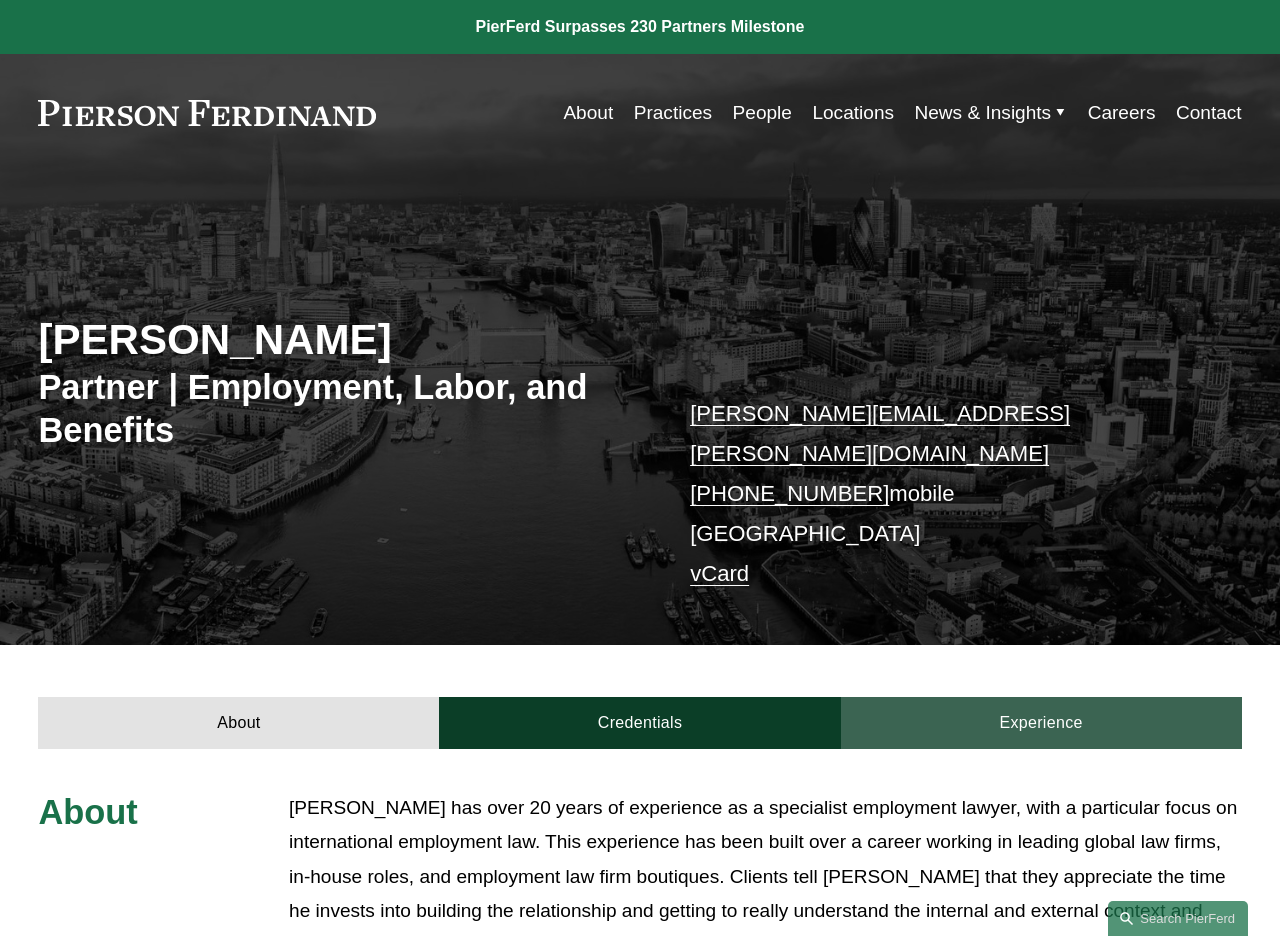 click on "Experience" at bounding box center [1041, 723] 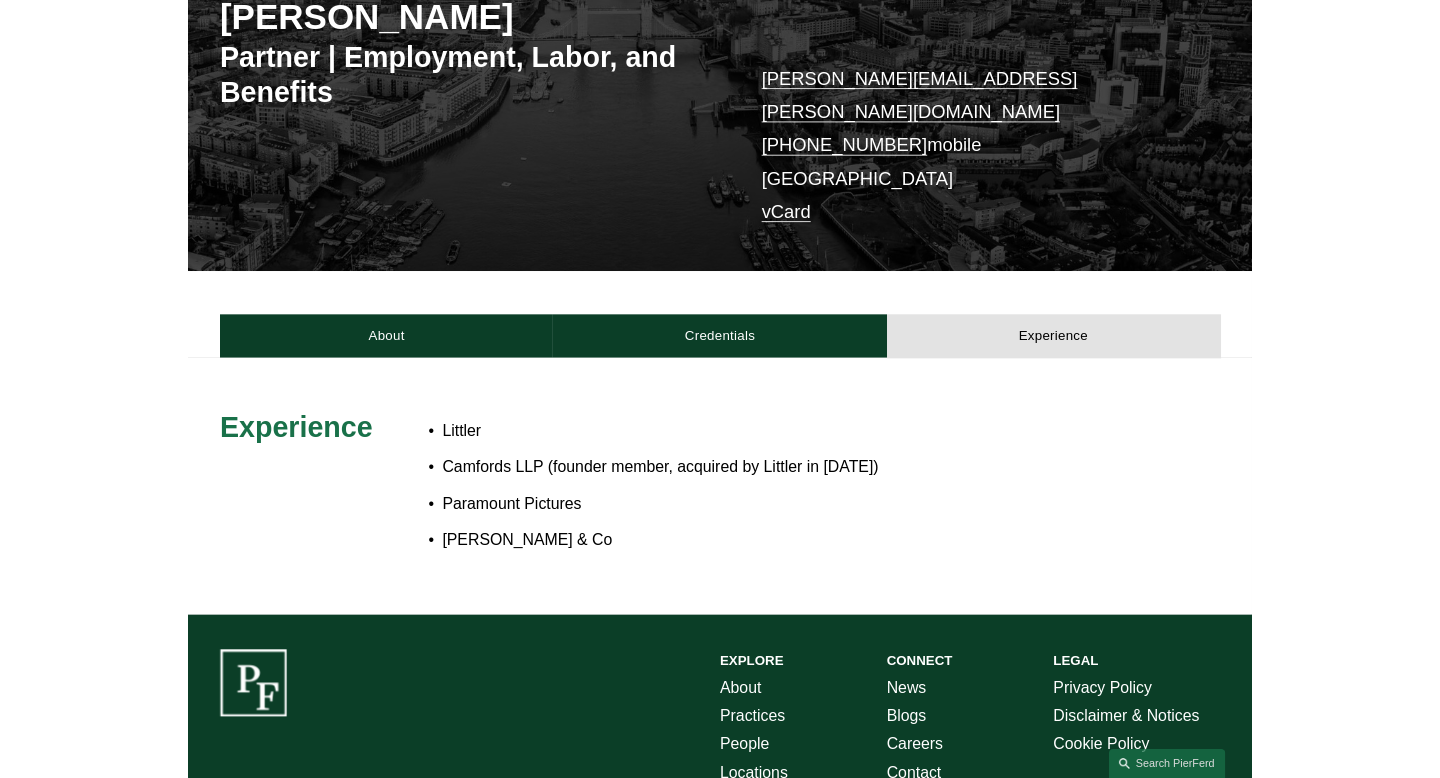 scroll, scrollTop: 372, scrollLeft: 0, axis: vertical 